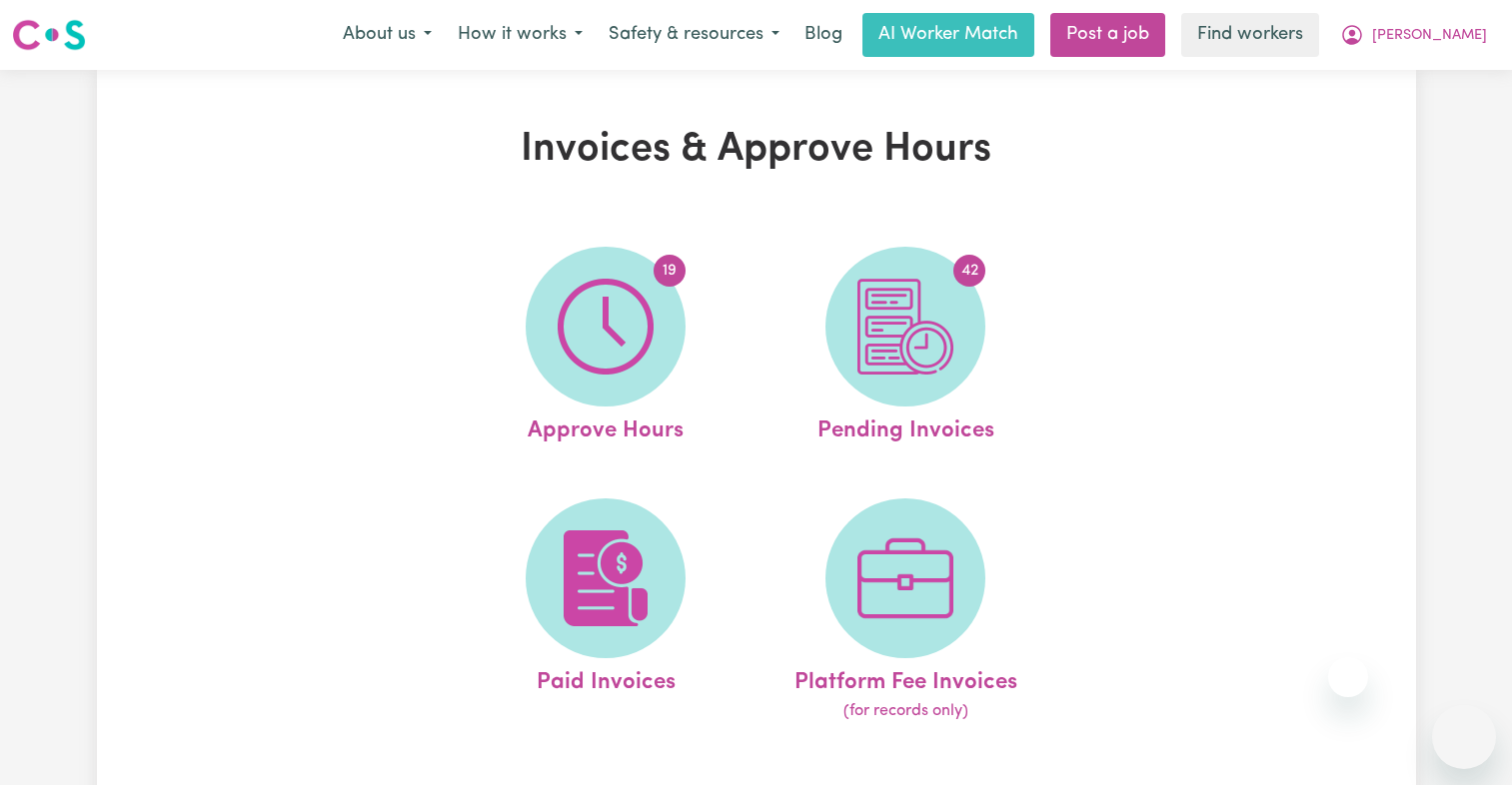 scroll, scrollTop: 0, scrollLeft: 0, axis: both 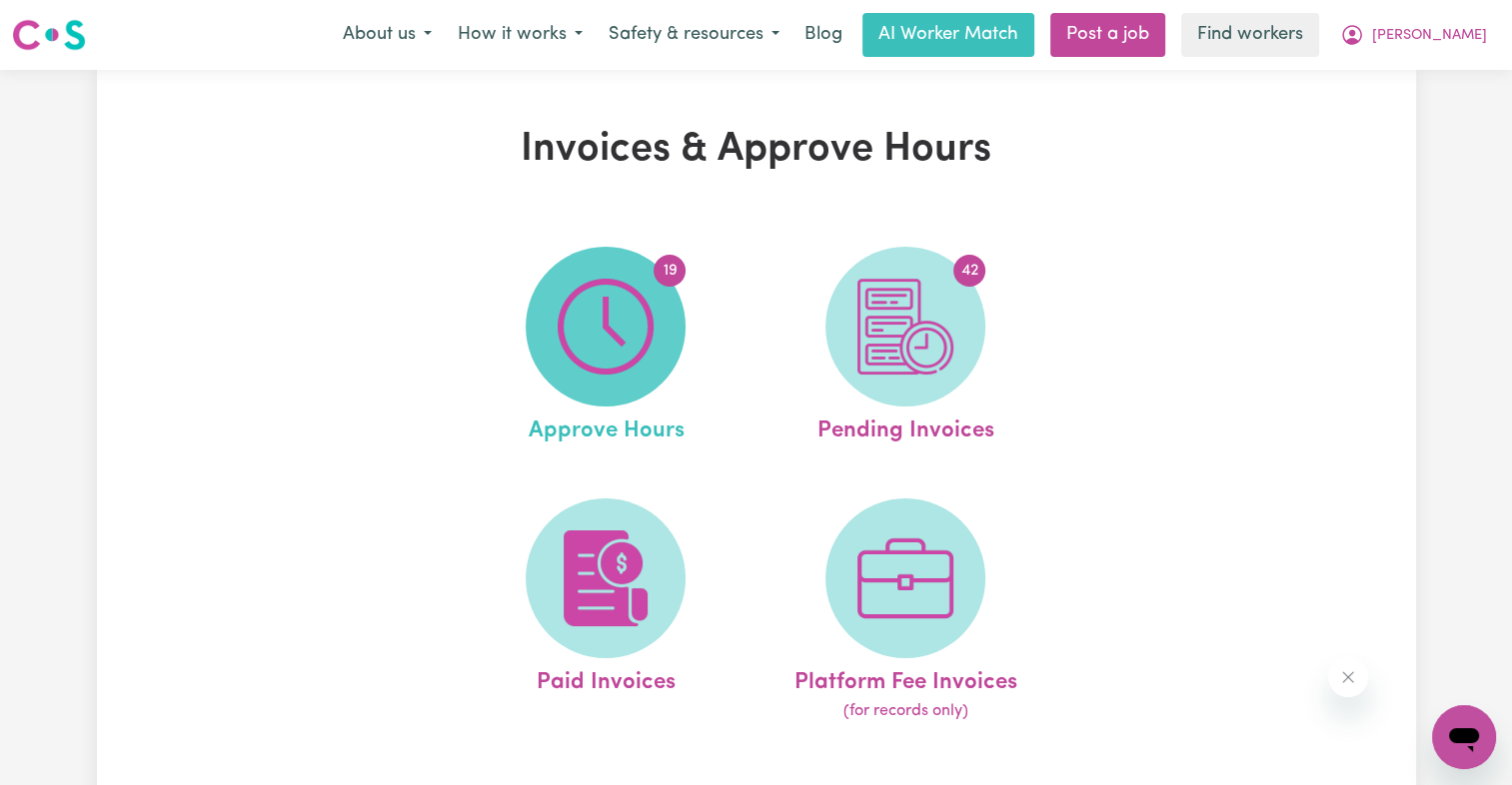 click at bounding box center [606, 327] 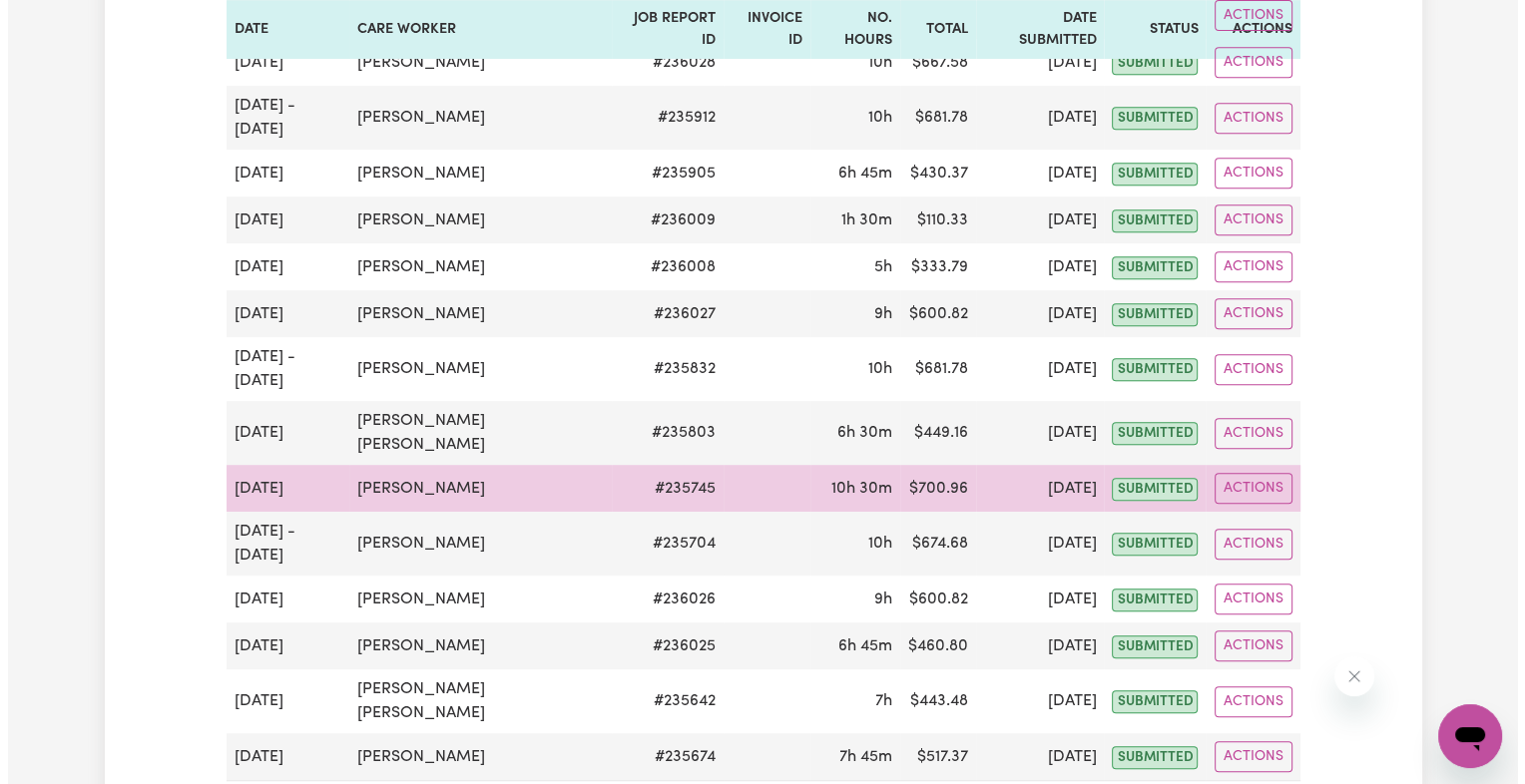 scroll, scrollTop: 1097, scrollLeft: 0, axis: vertical 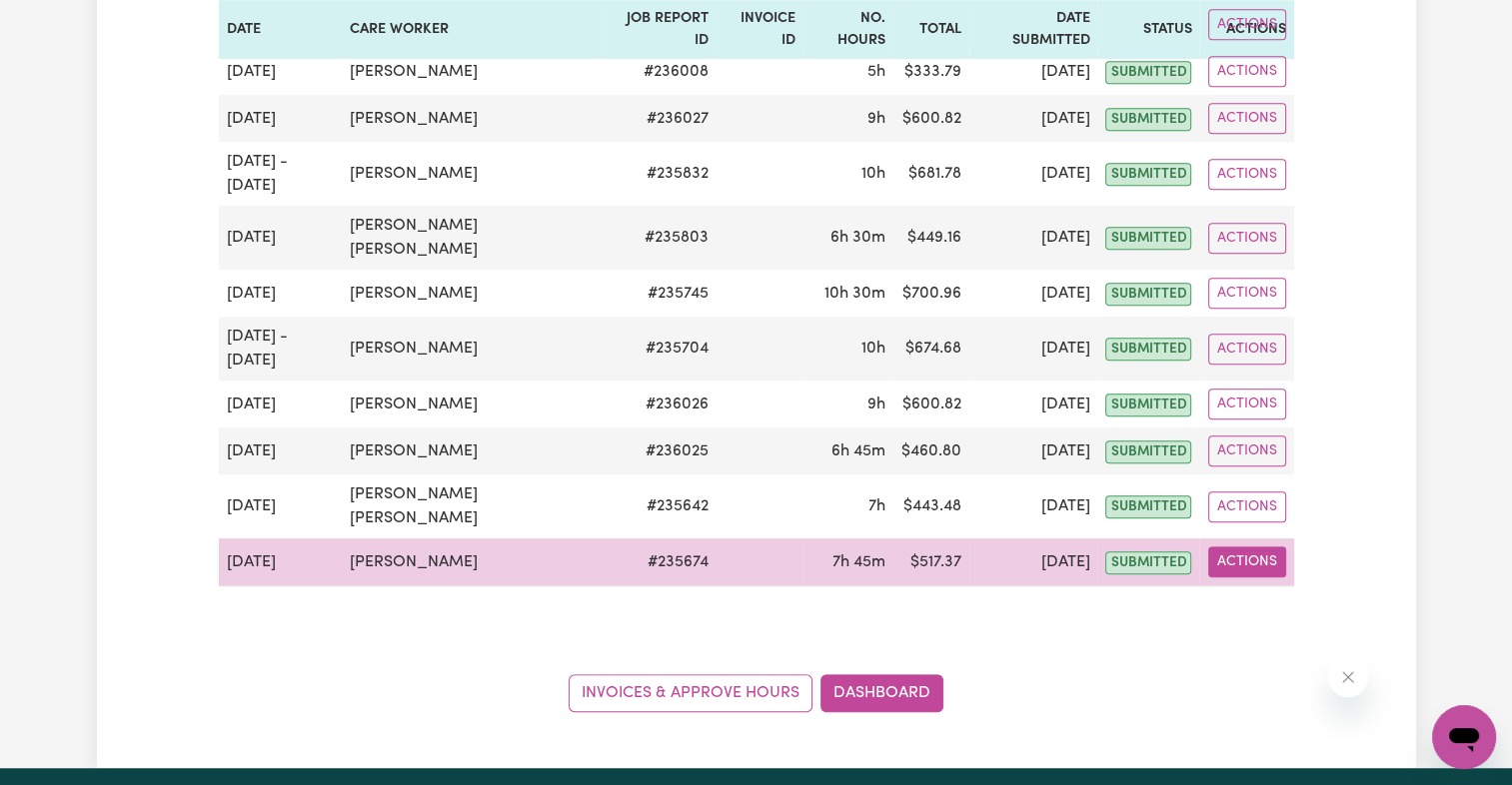 click on "Actions" at bounding box center [1247, 561] 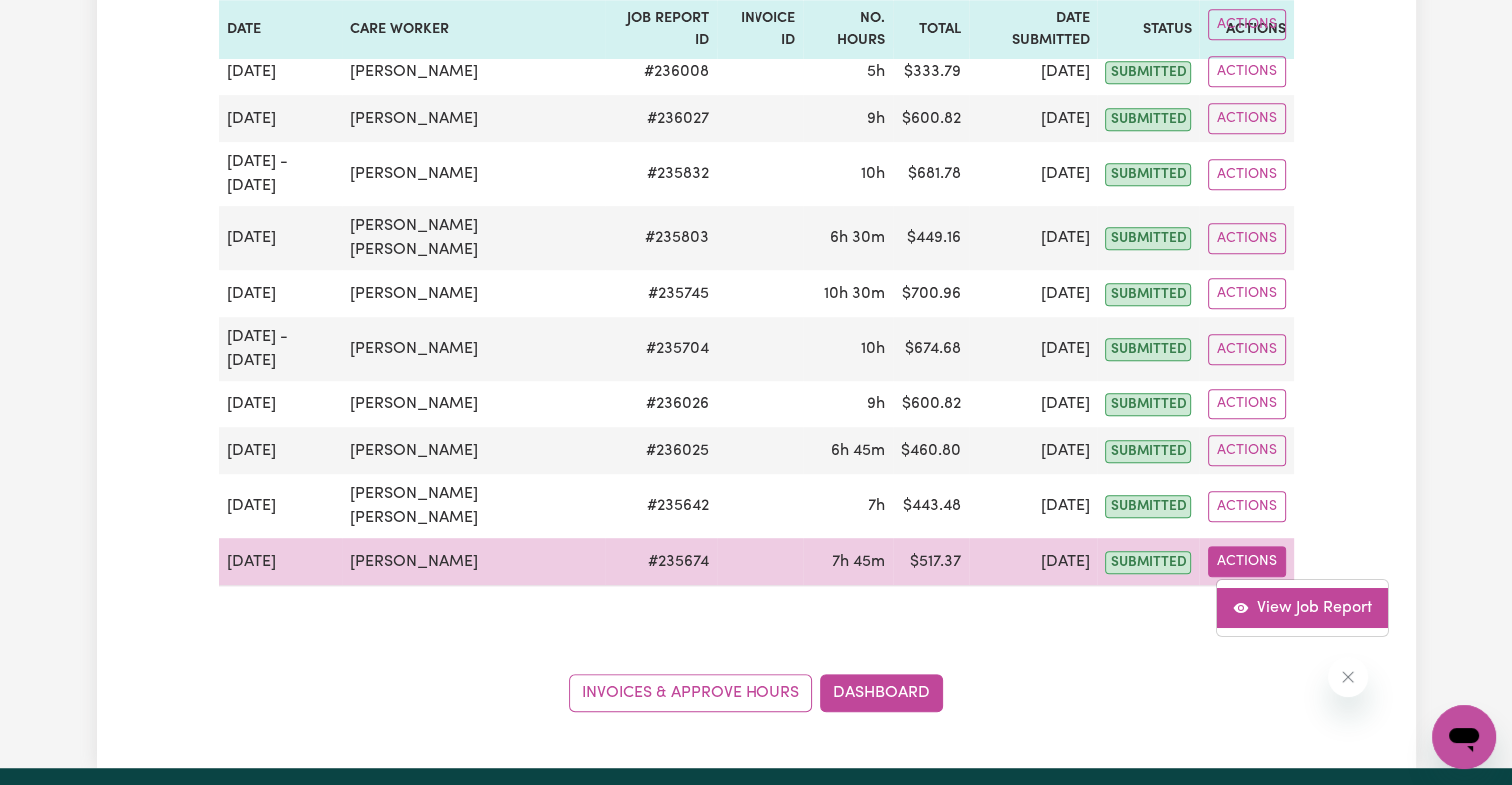 click on "View Job Report" at bounding box center (1302, 608) 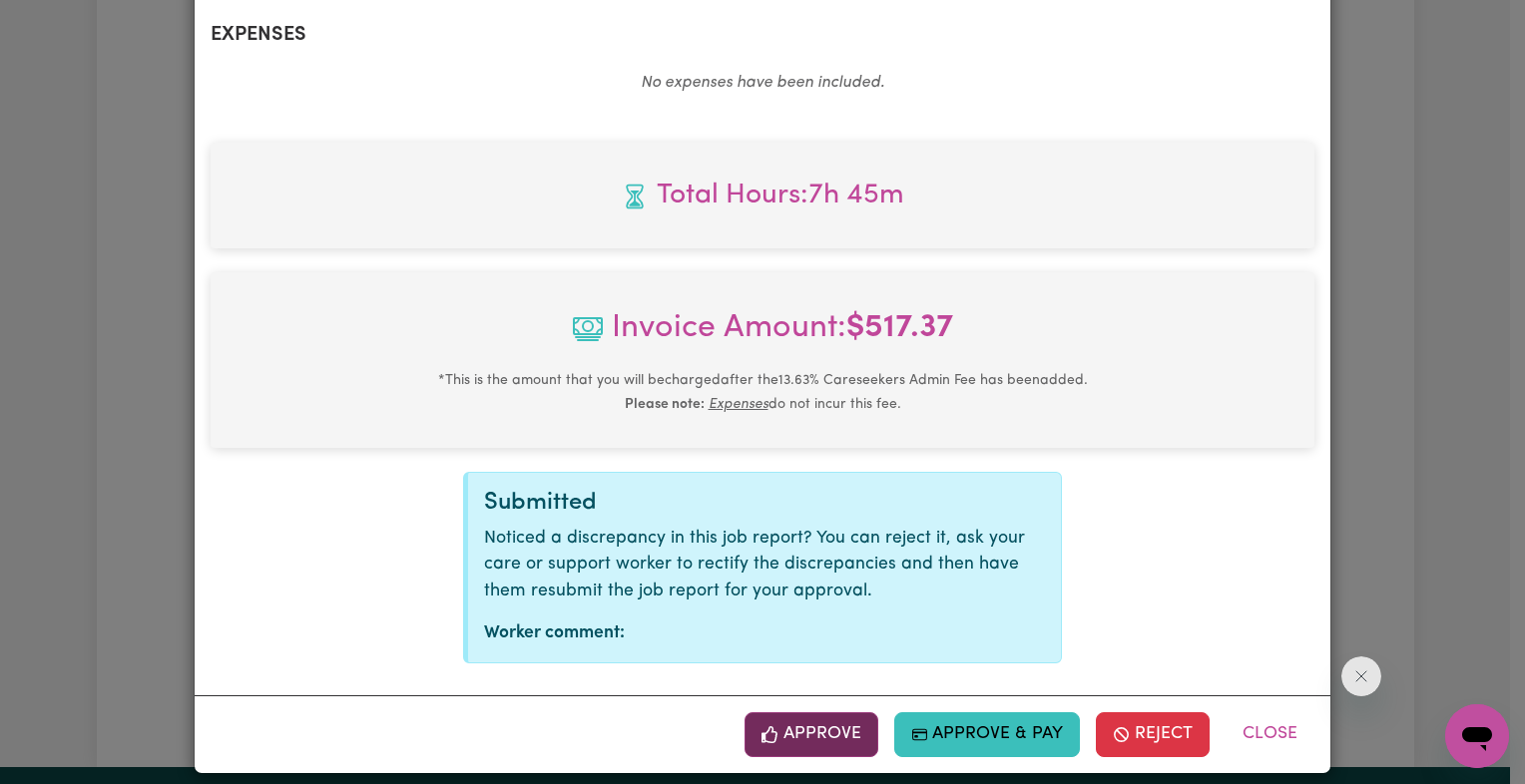 scroll, scrollTop: 779, scrollLeft: 0, axis: vertical 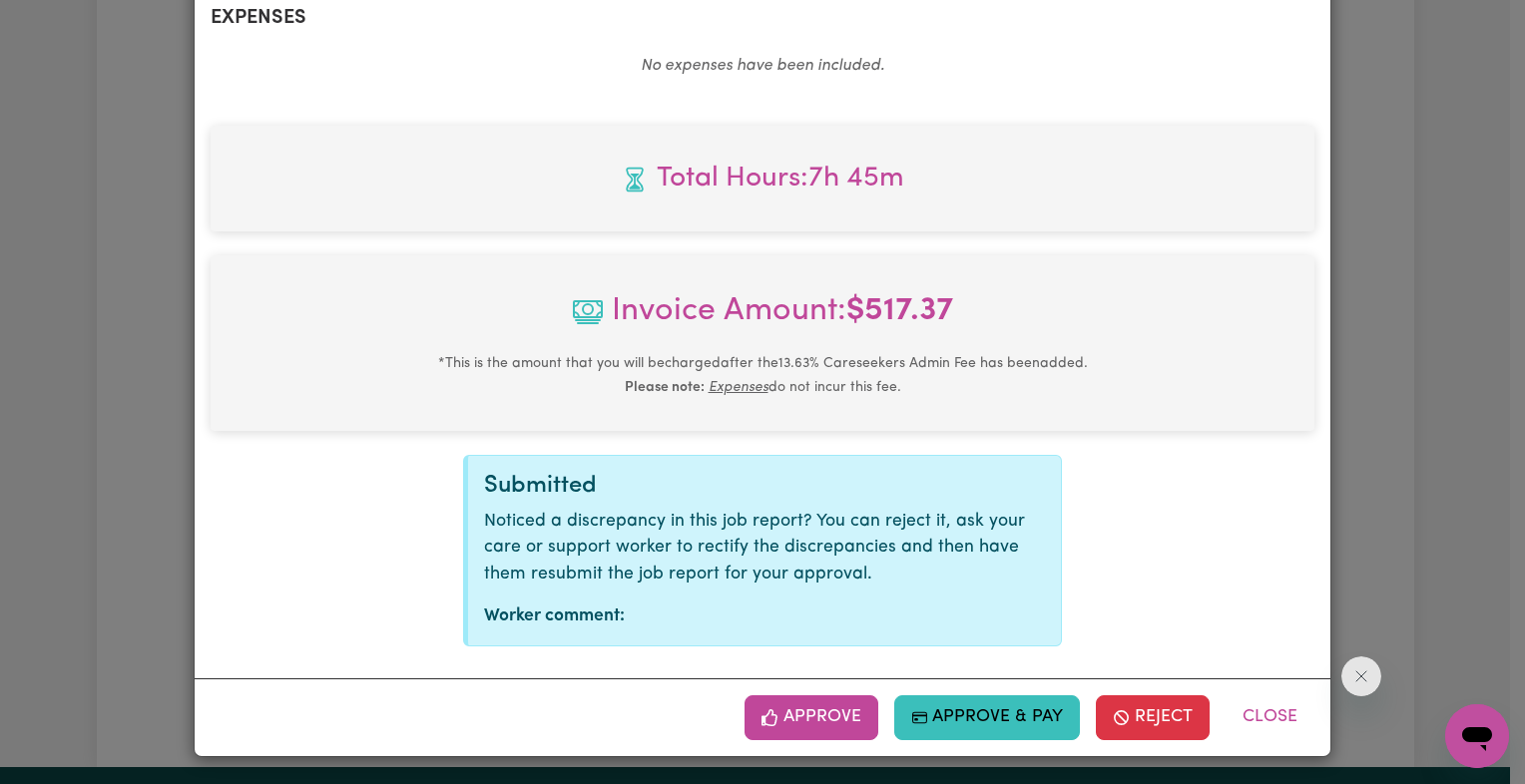 click on "Approve" at bounding box center (811, 717) 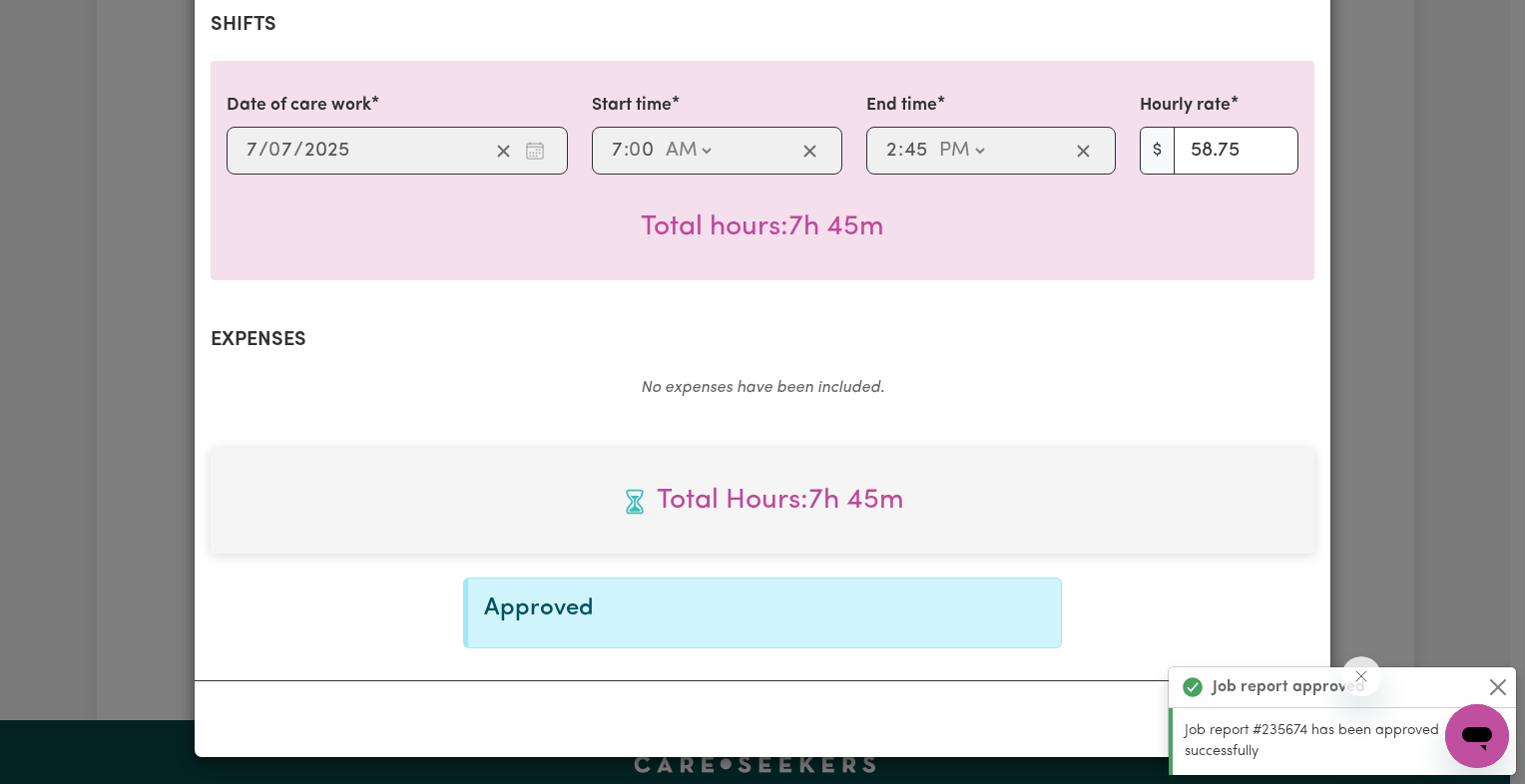 scroll, scrollTop: 0, scrollLeft: 0, axis: both 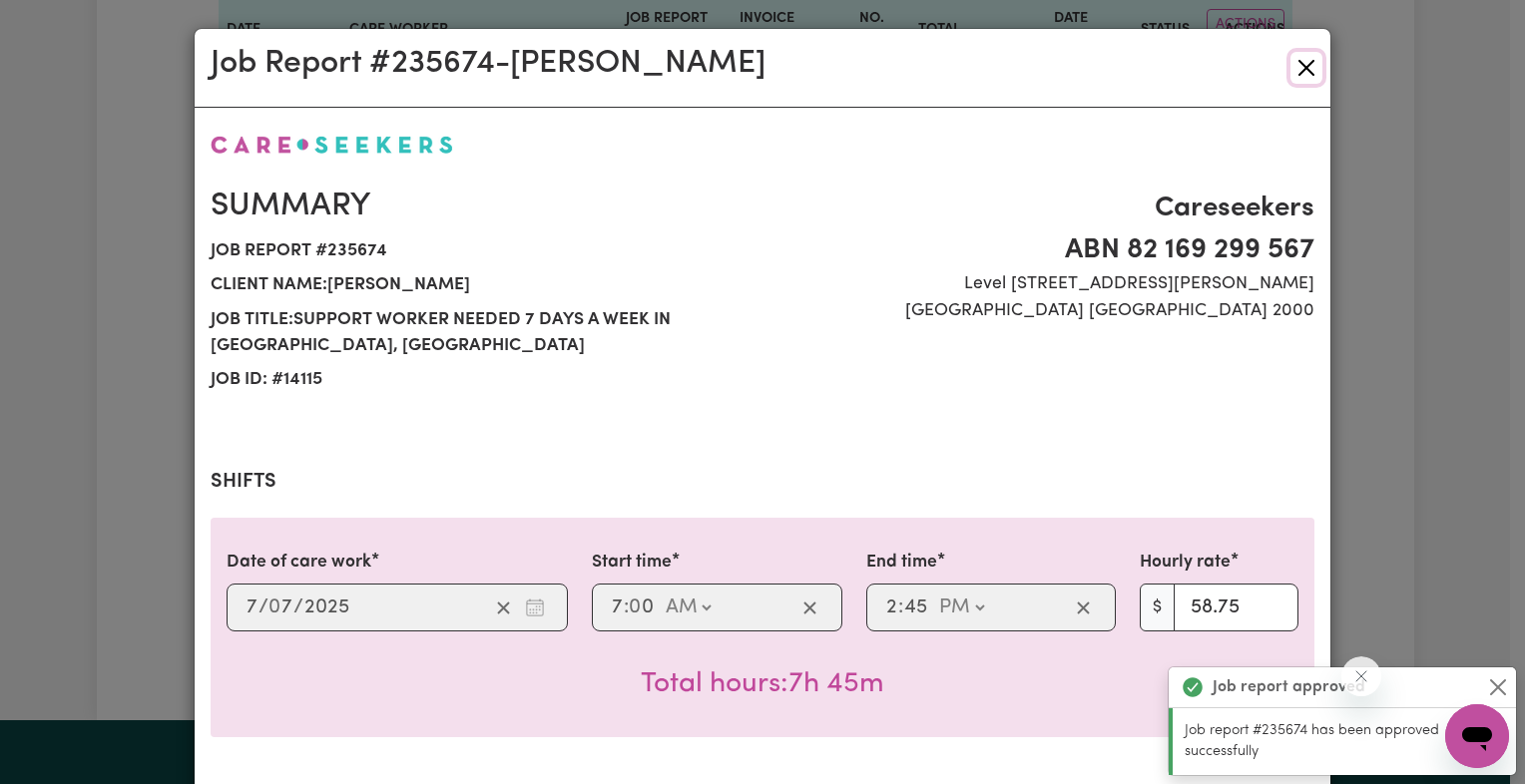 click at bounding box center (1306, 68) 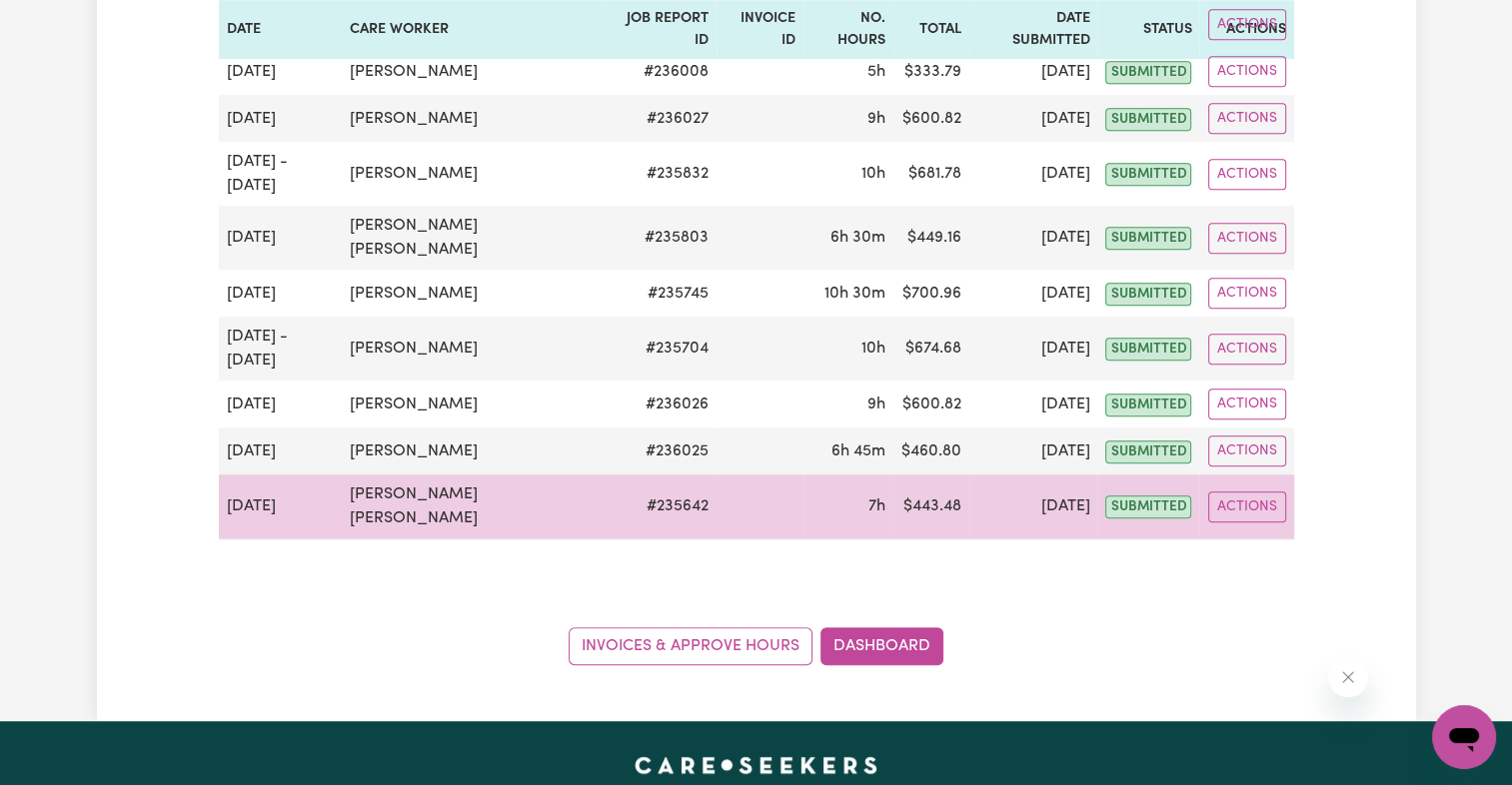 click on "Actions" at bounding box center [1246, 506] 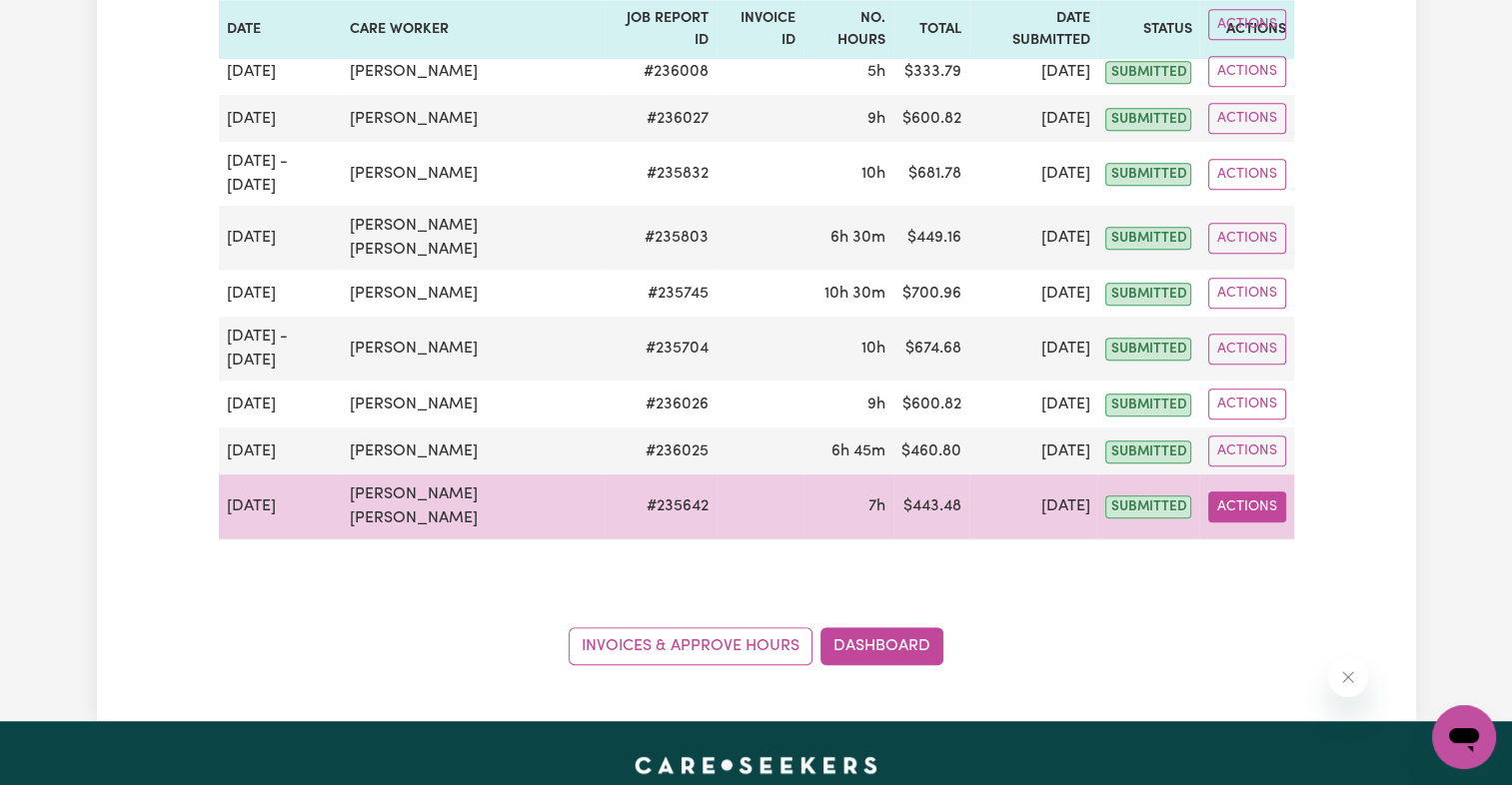 click on "Actions" at bounding box center [1247, 506] 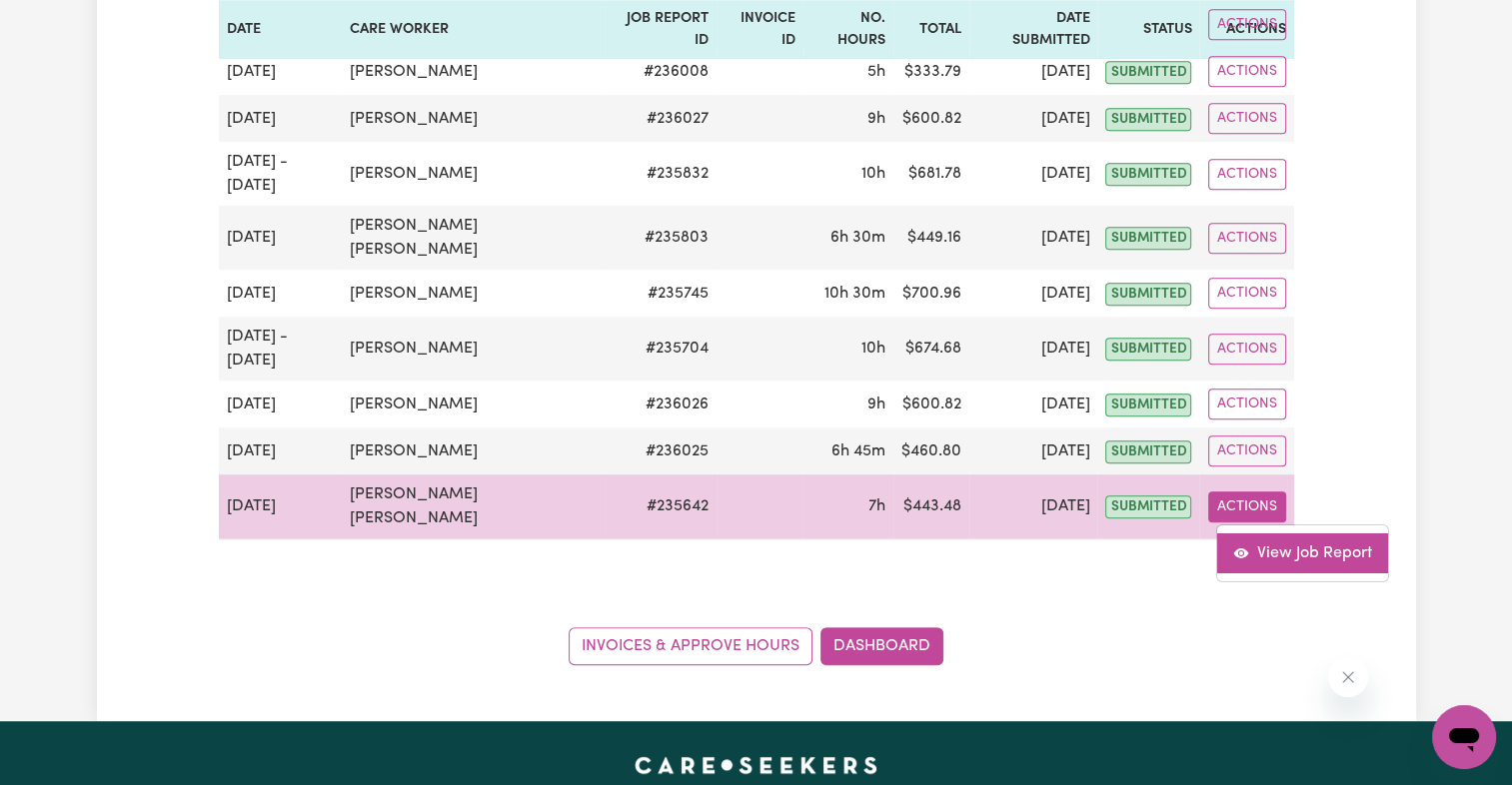 click on "View Job Report" at bounding box center [1302, 553] 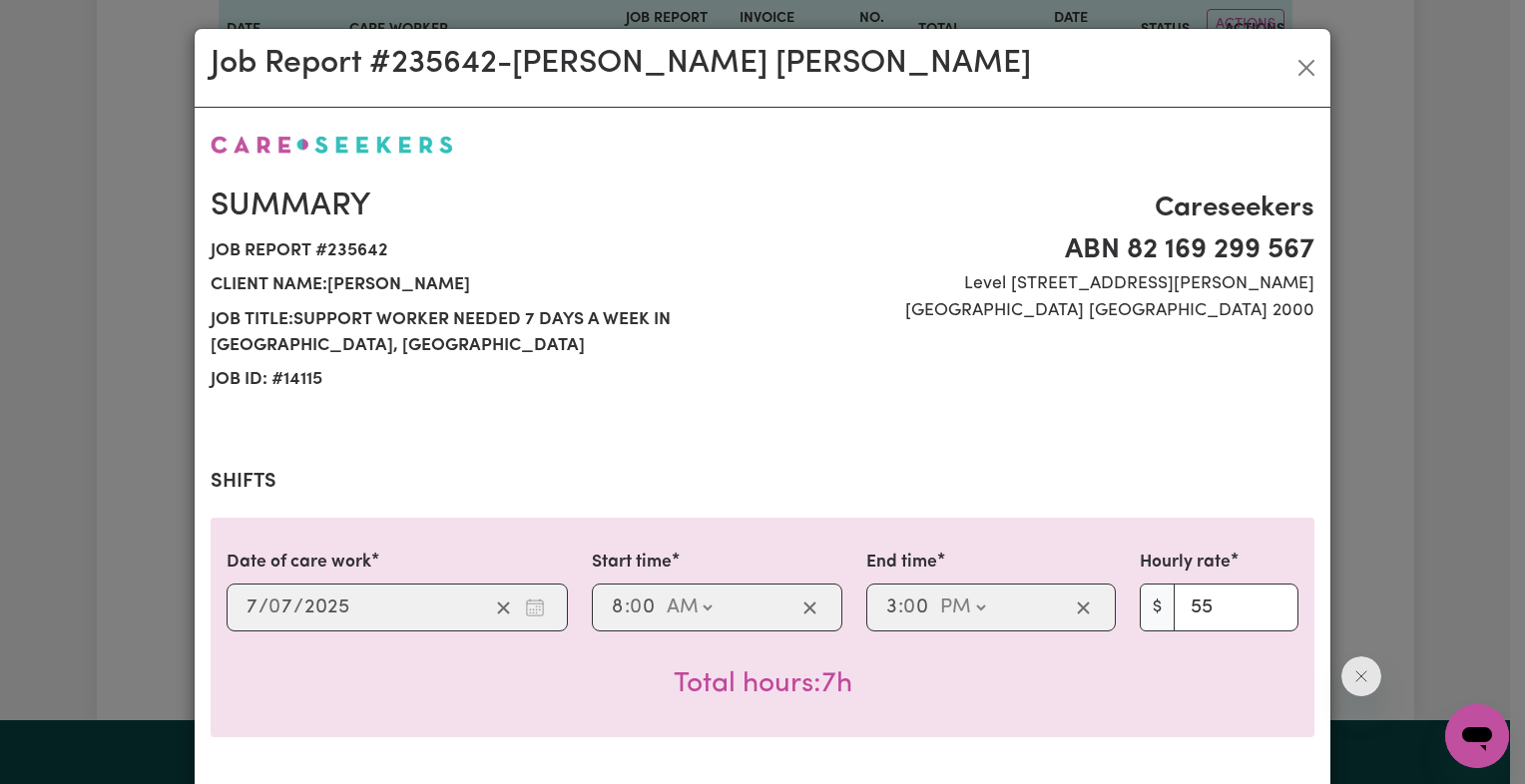 scroll, scrollTop: 399, scrollLeft: 0, axis: vertical 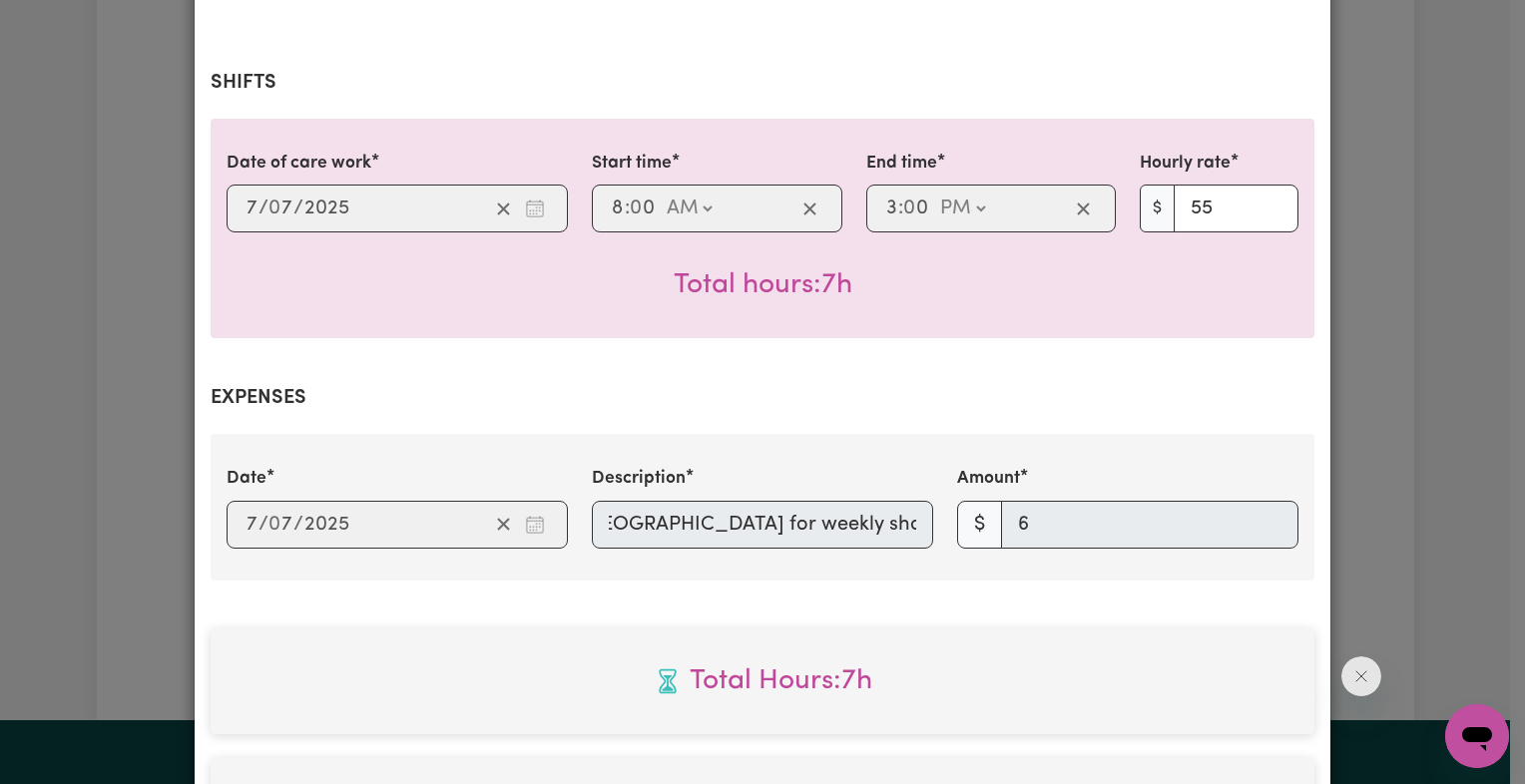 click on "Date [DATE] 7 / 0 7 / 2025 Description Drove to [GEOGRAPHIC_DATA] for weekly shopping- 6km Amount $ 6" at bounding box center (762, 507) 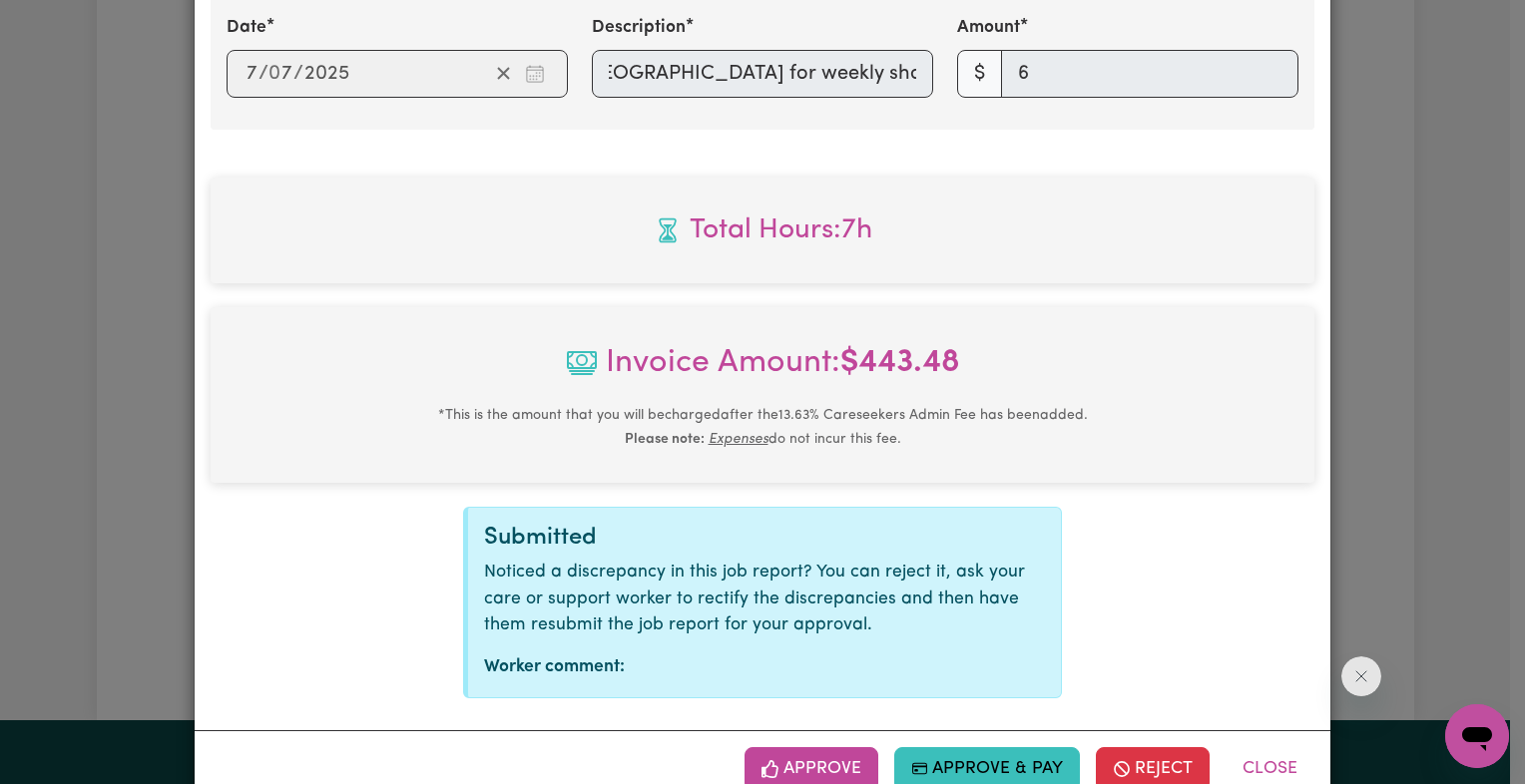 scroll, scrollTop: 898, scrollLeft: 0, axis: vertical 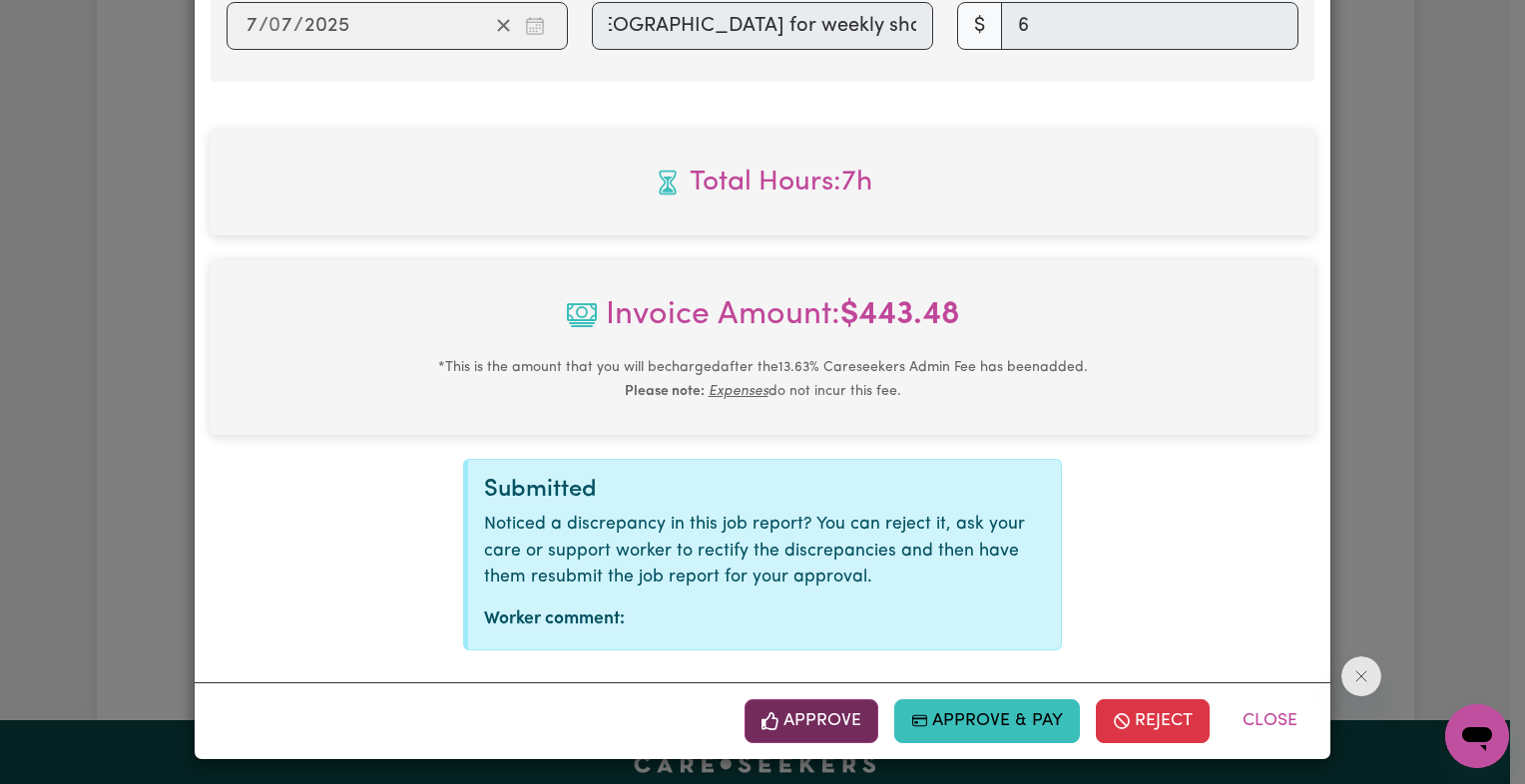 click on "Approve" at bounding box center (811, 721) 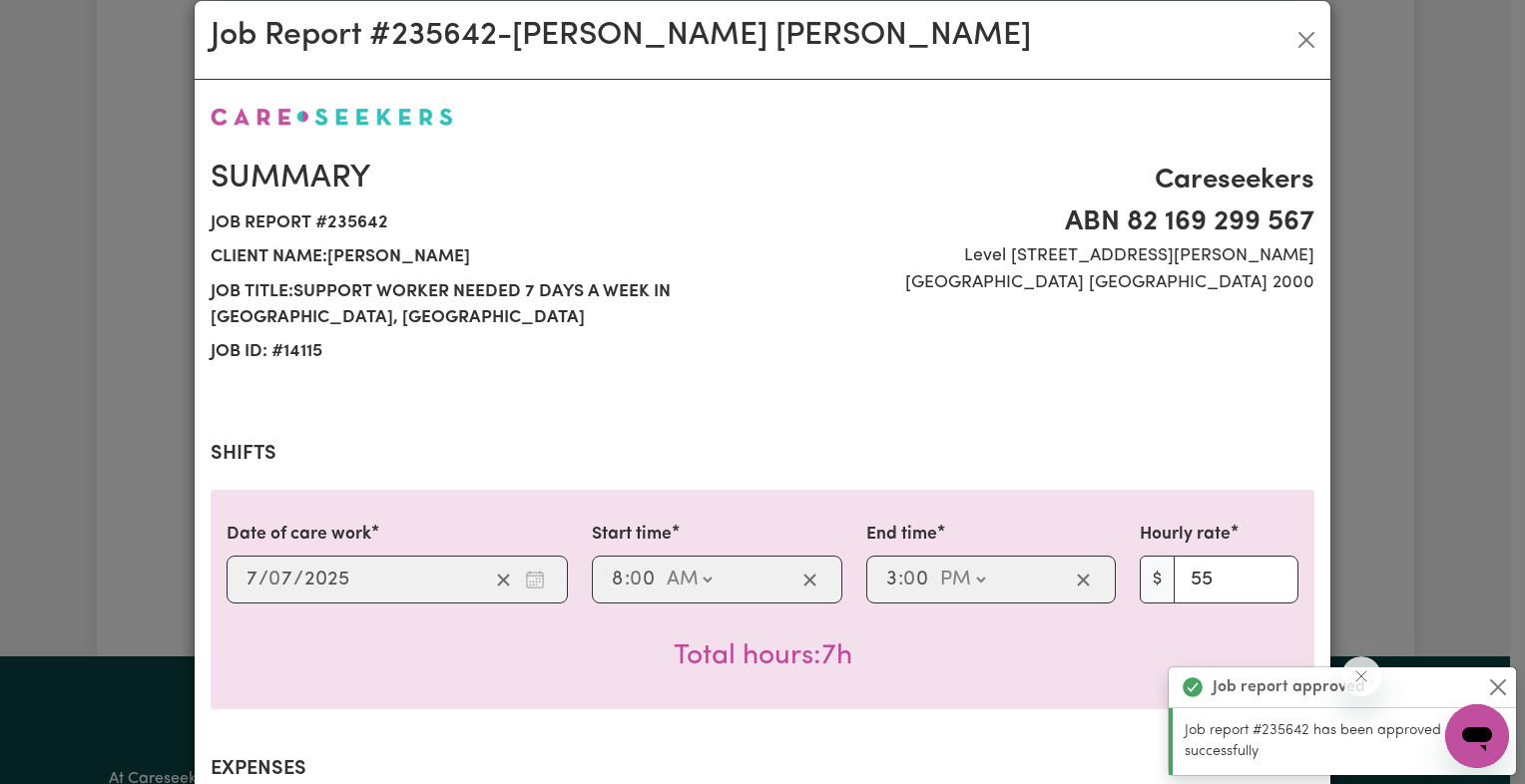 scroll, scrollTop: 0, scrollLeft: 0, axis: both 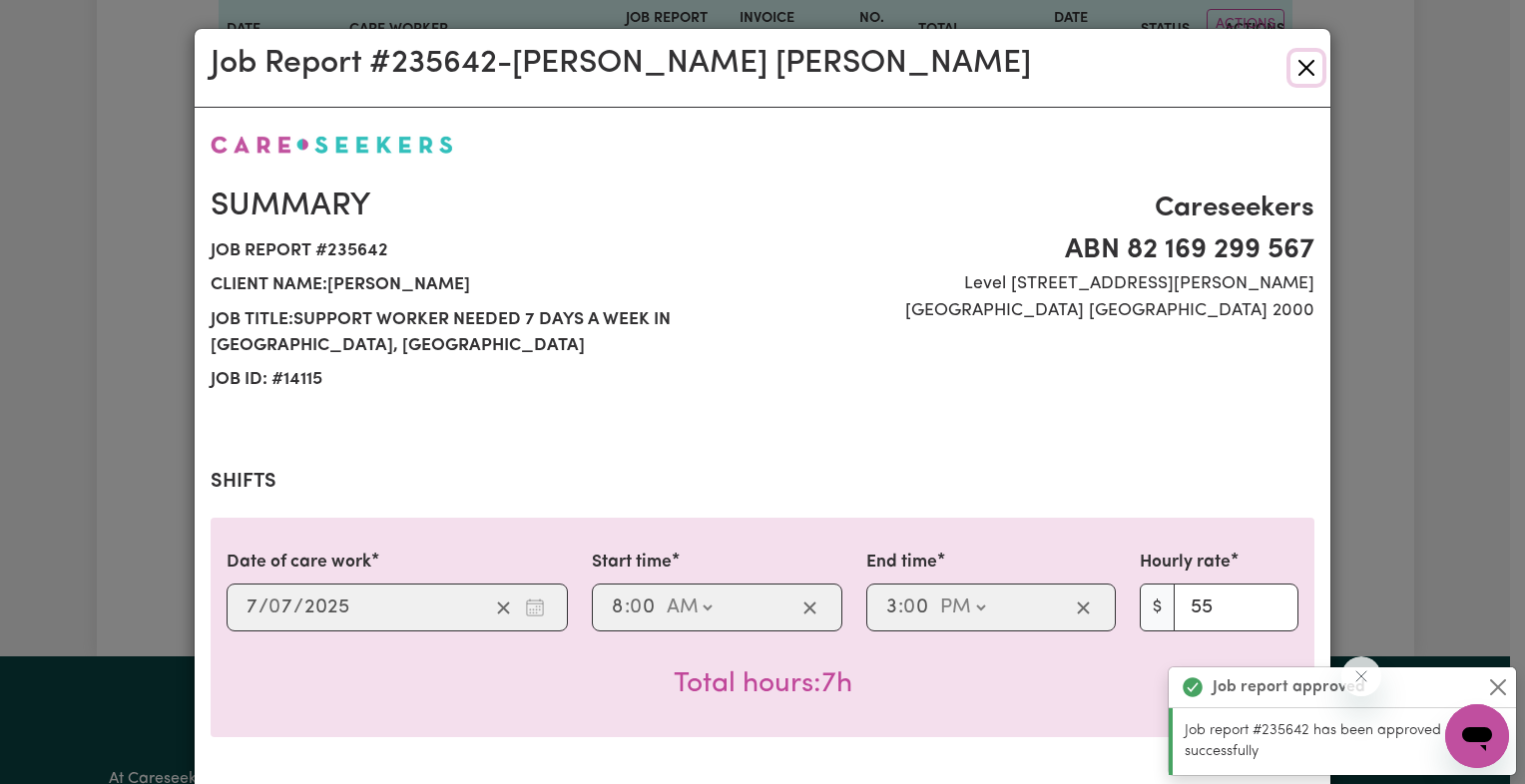 click at bounding box center [1306, 68] 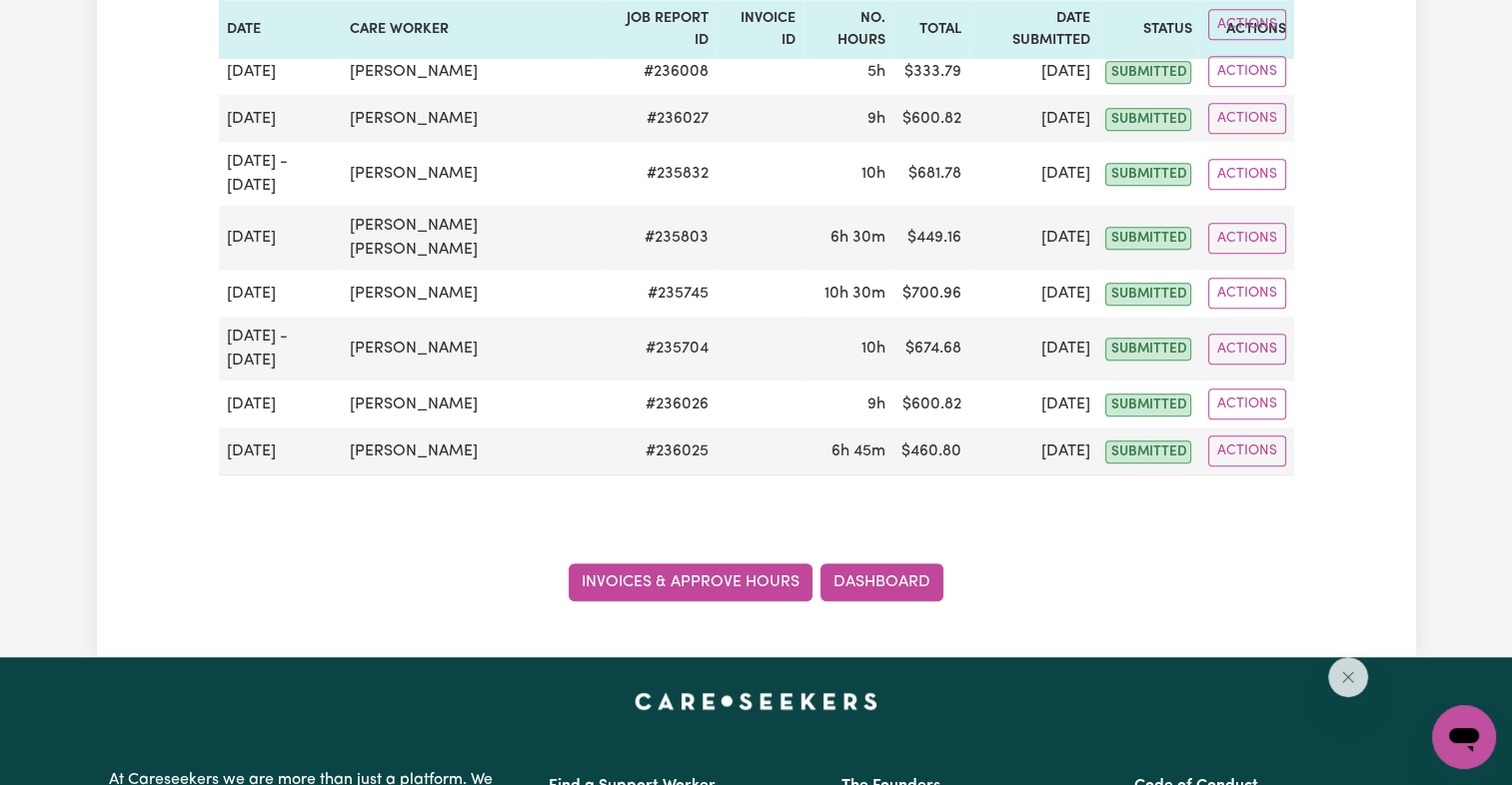 drag, startPoint x: 716, startPoint y: 493, endPoint x: 708, endPoint y: 431, distance: 62.514 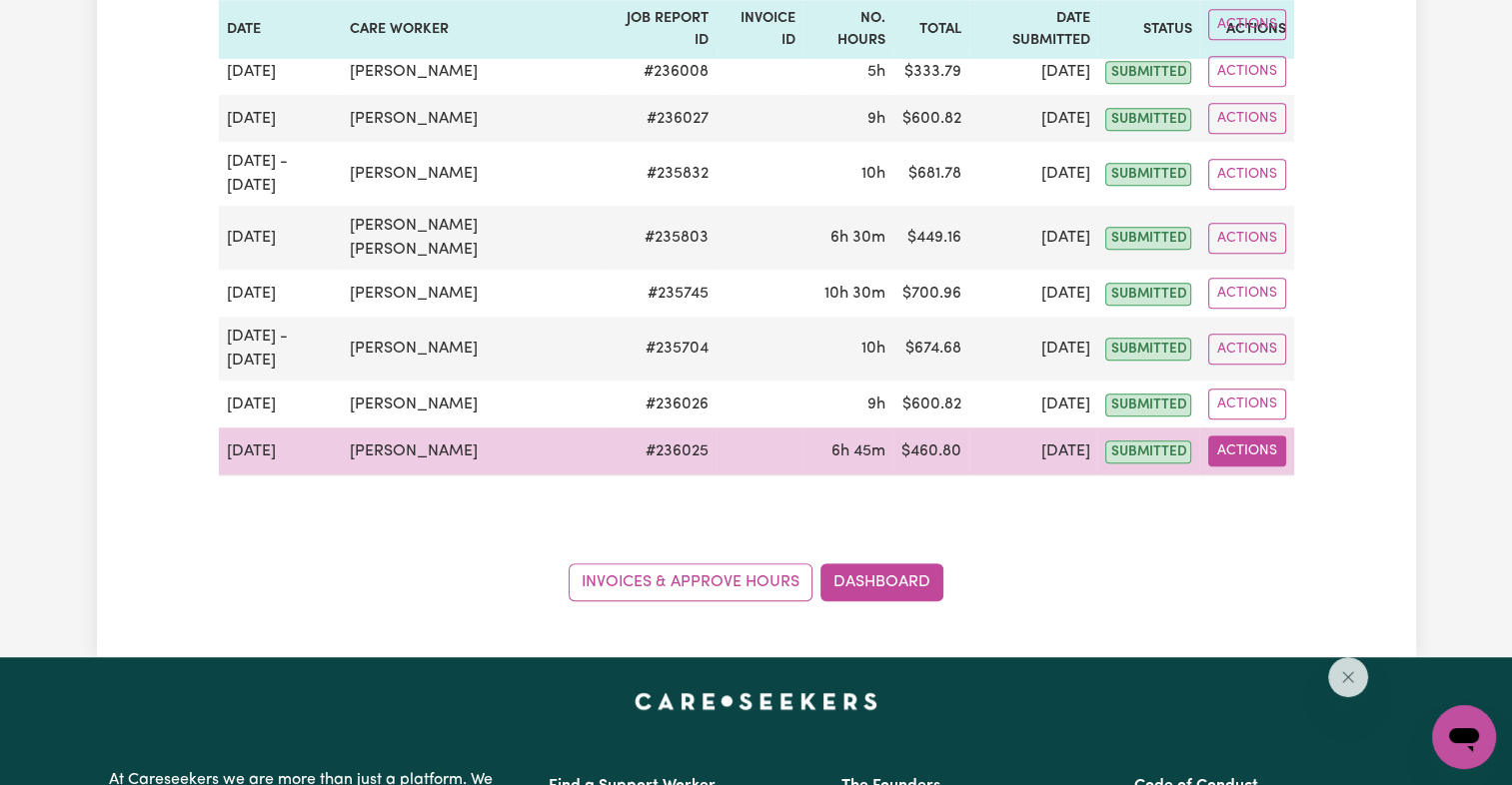 click on "Actions" at bounding box center [1247, 450] 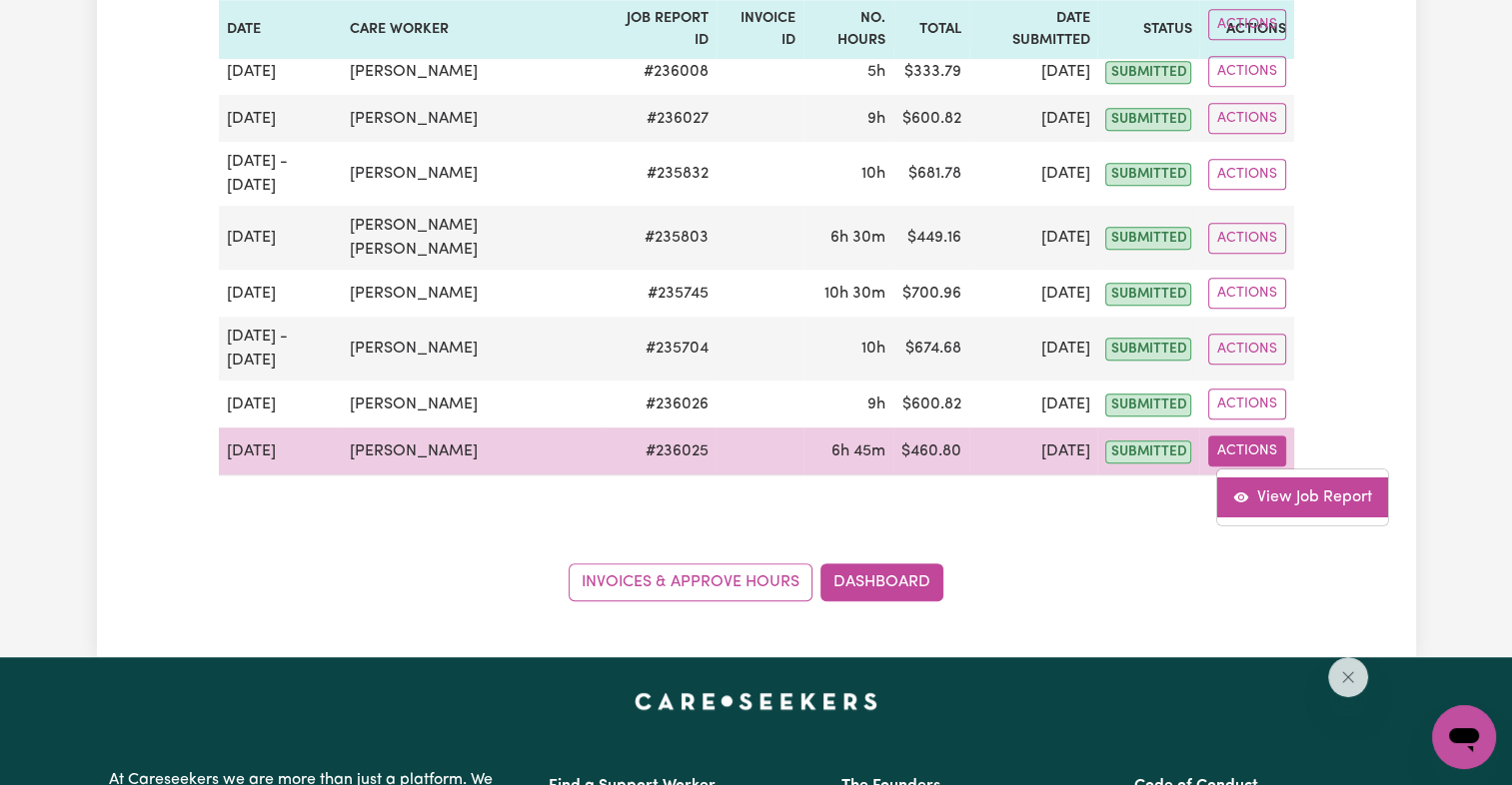 click 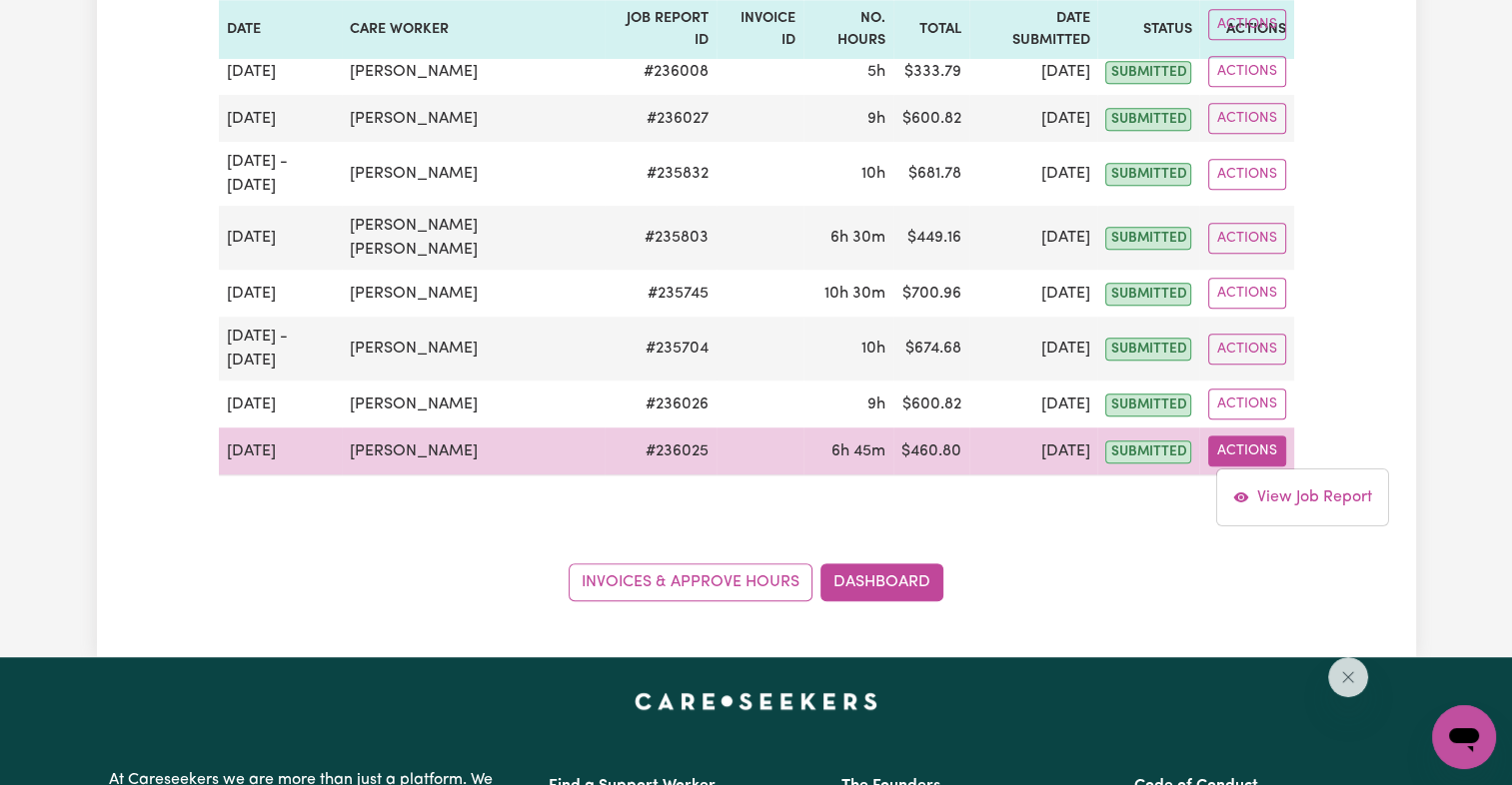 select on "pm" 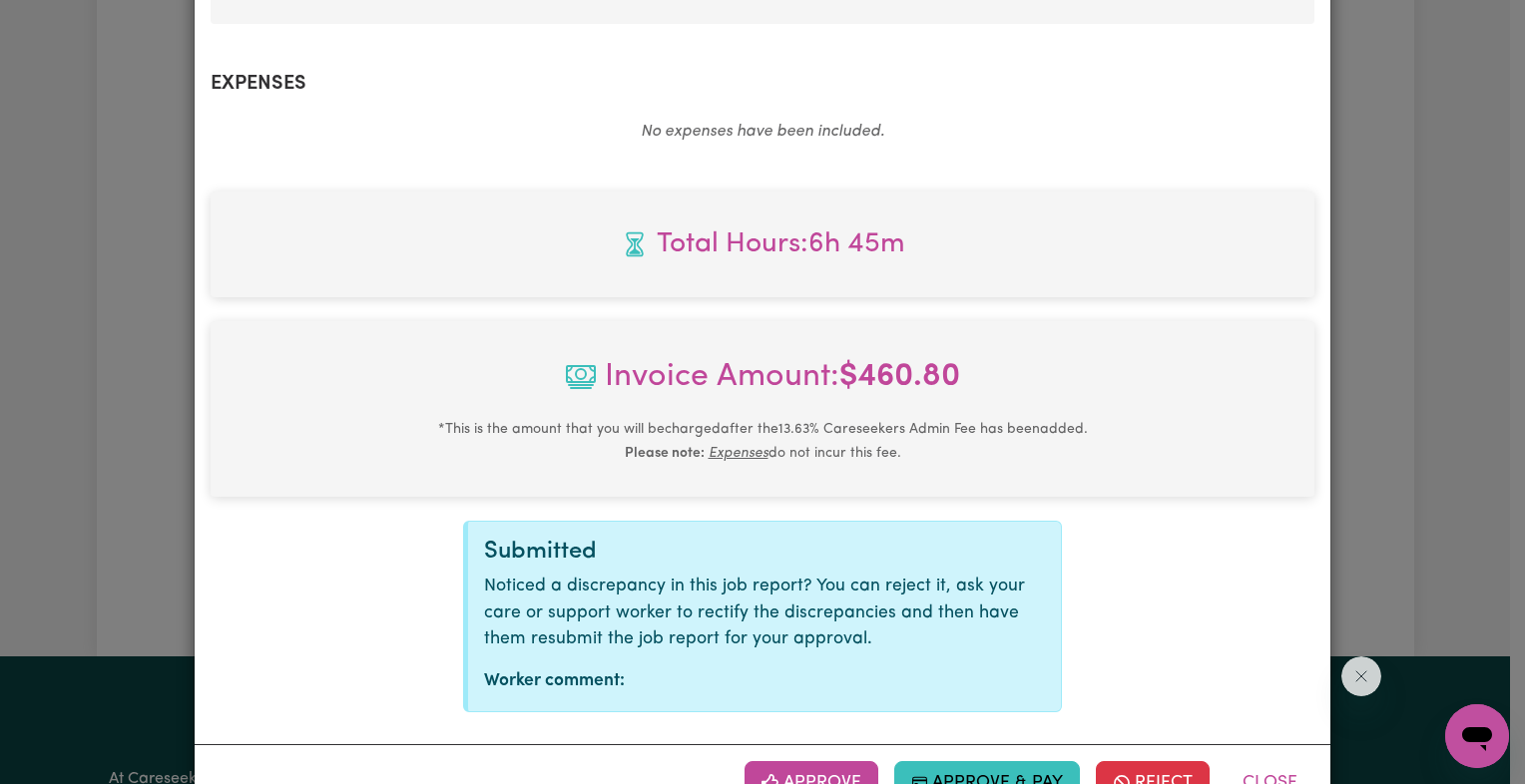 scroll, scrollTop: 997, scrollLeft: 0, axis: vertical 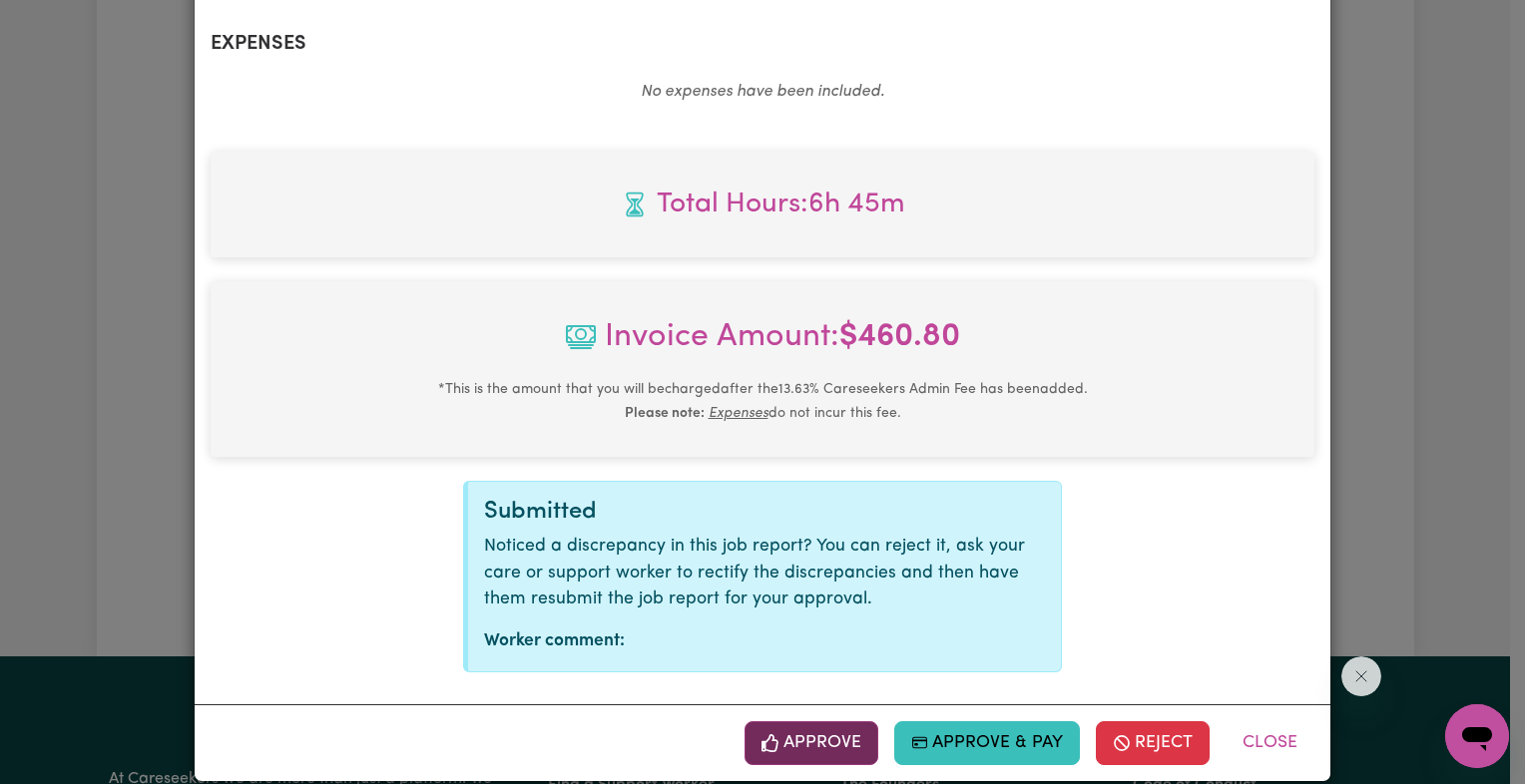 click on "Approve" at bounding box center (811, 743) 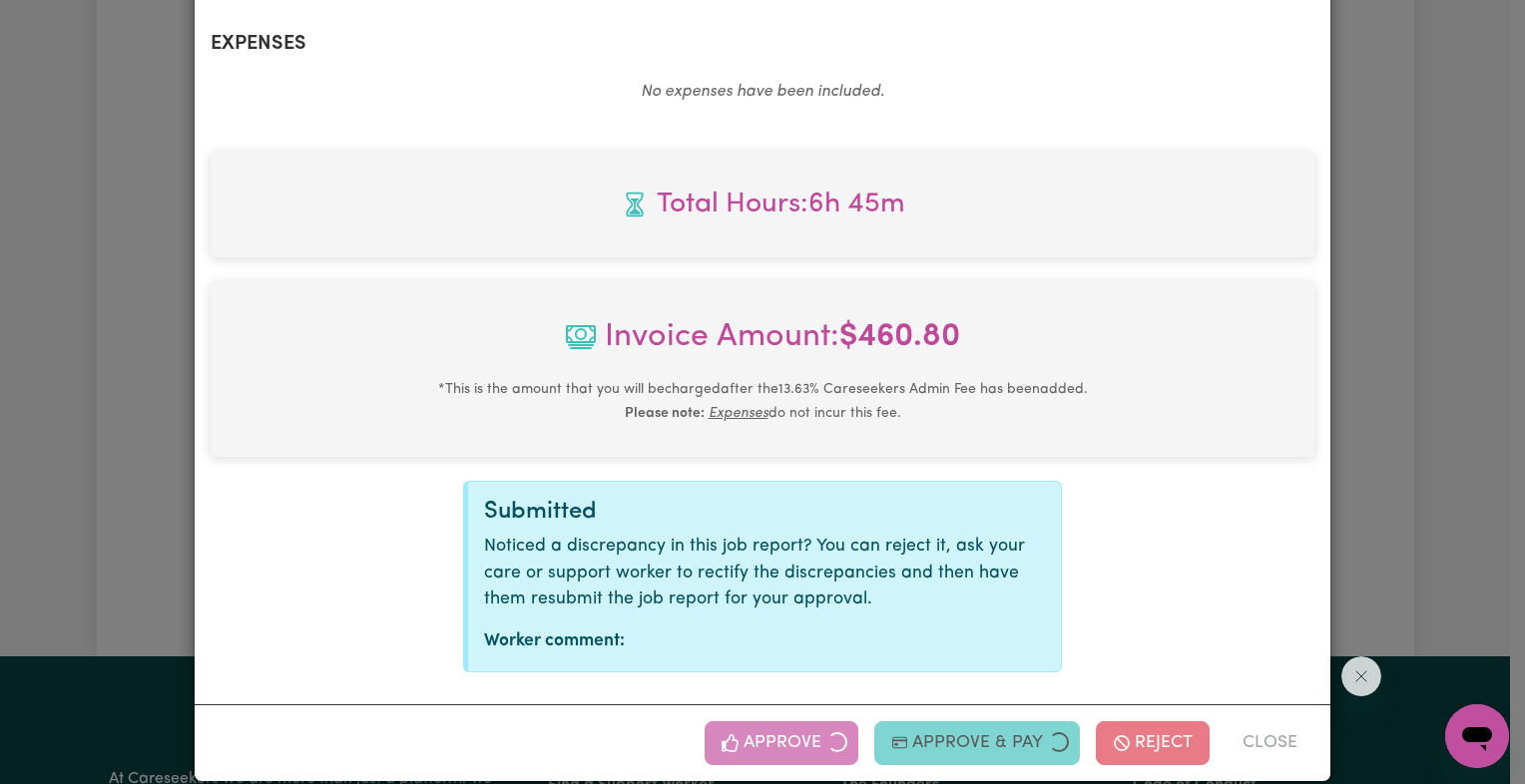 click on "Job Report # 236025  -  [PERSON_NAME] Summary Job report # 236025 Client name:  [PERSON_NAME] Job title:  Support Worker Needed 7 Days A Week In [GEOGRAPHIC_DATA], [GEOGRAPHIC_DATA] Job ID: # 14115 Careseekers ABN 82 169 299 [STREET_ADDRESS][PERSON_NAME] 2000 Shifts Date of care work [DATE] 7 / 0 7 / 2025 Start time 14:45 2 : 45   AM PM End time 20:00 8 : 0 0   AM PM Hourly rate $ 58.75 Total hours:  5h 15m Date of care work [DATE] 7 / 0 7 / 2025 Start time 20:00 8 : 0 0   AM PM End time 21:30 9 : 30   AM PM Hourly rate $ 64.73 Total hours:  1h 30m Expenses No expenses have been included. Total Hours:  6h 45m Invoice Amount:  $ 460.80 *  This is the amount that you will be  charged  after the  13.63 % Careseekers Admin Fee has been  added .  Please note:    Expenses  do not incur this fee. Submitted Noticed a discrepancy in this job report? You can reject it, ask your care or support worker to rectify the discrepancies and then have them resubmit the job report for your approval. Worker comment:    Approve" at bounding box center (762, 392) 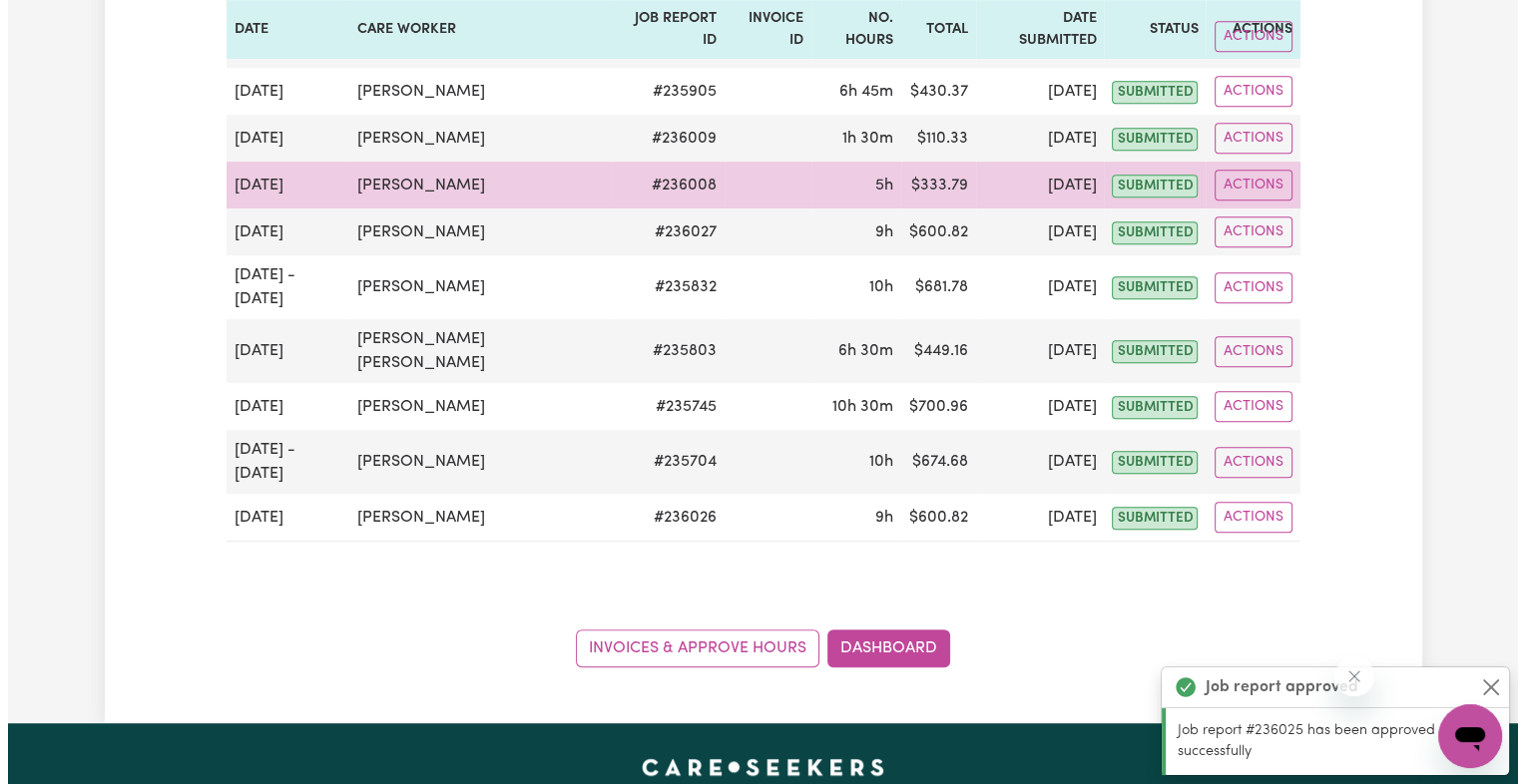 scroll, scrollTop: 997, scrollLeft: 0, axis: vertical 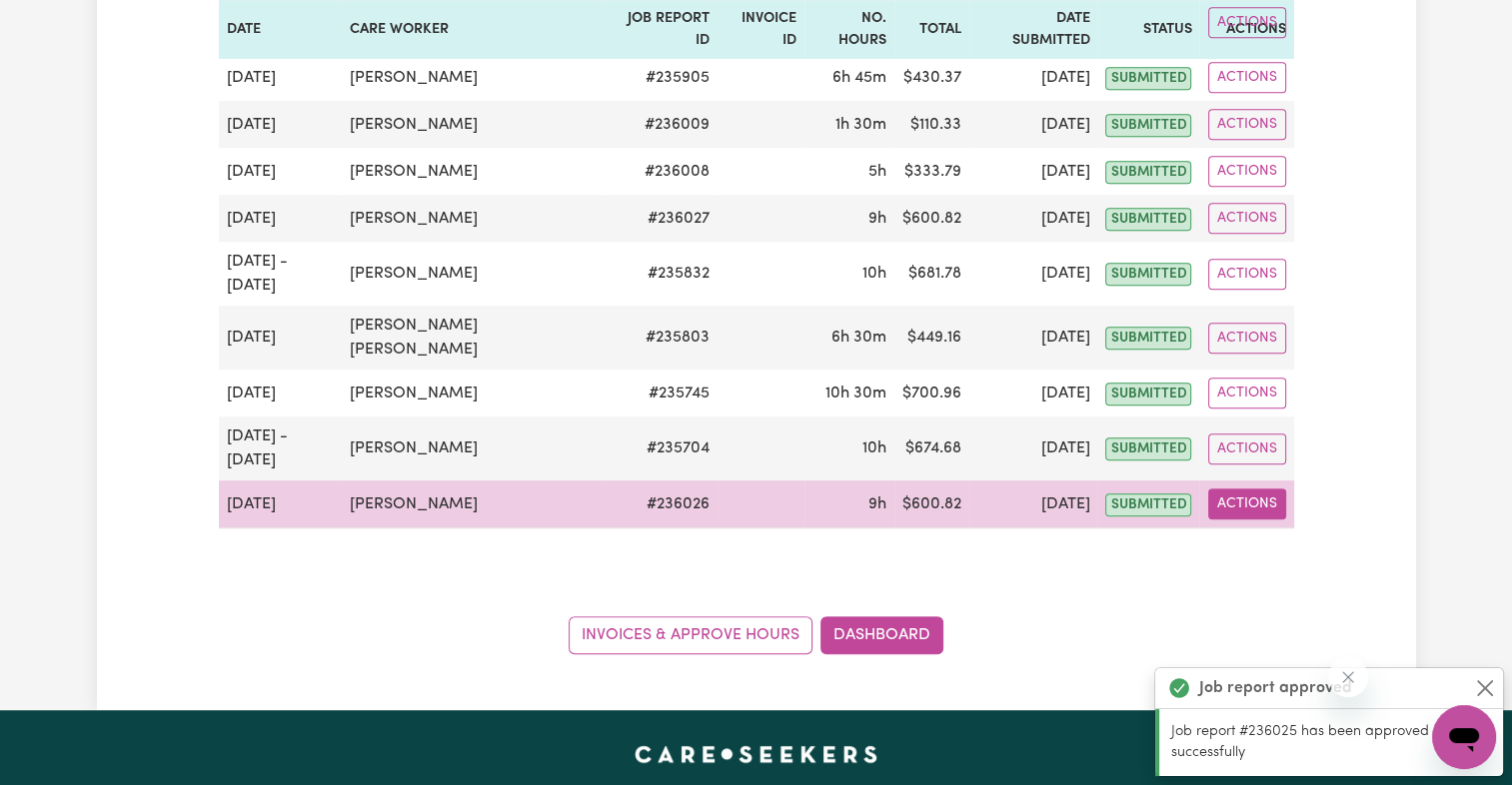 click on "Actions" at bounding box center [1247, 503] 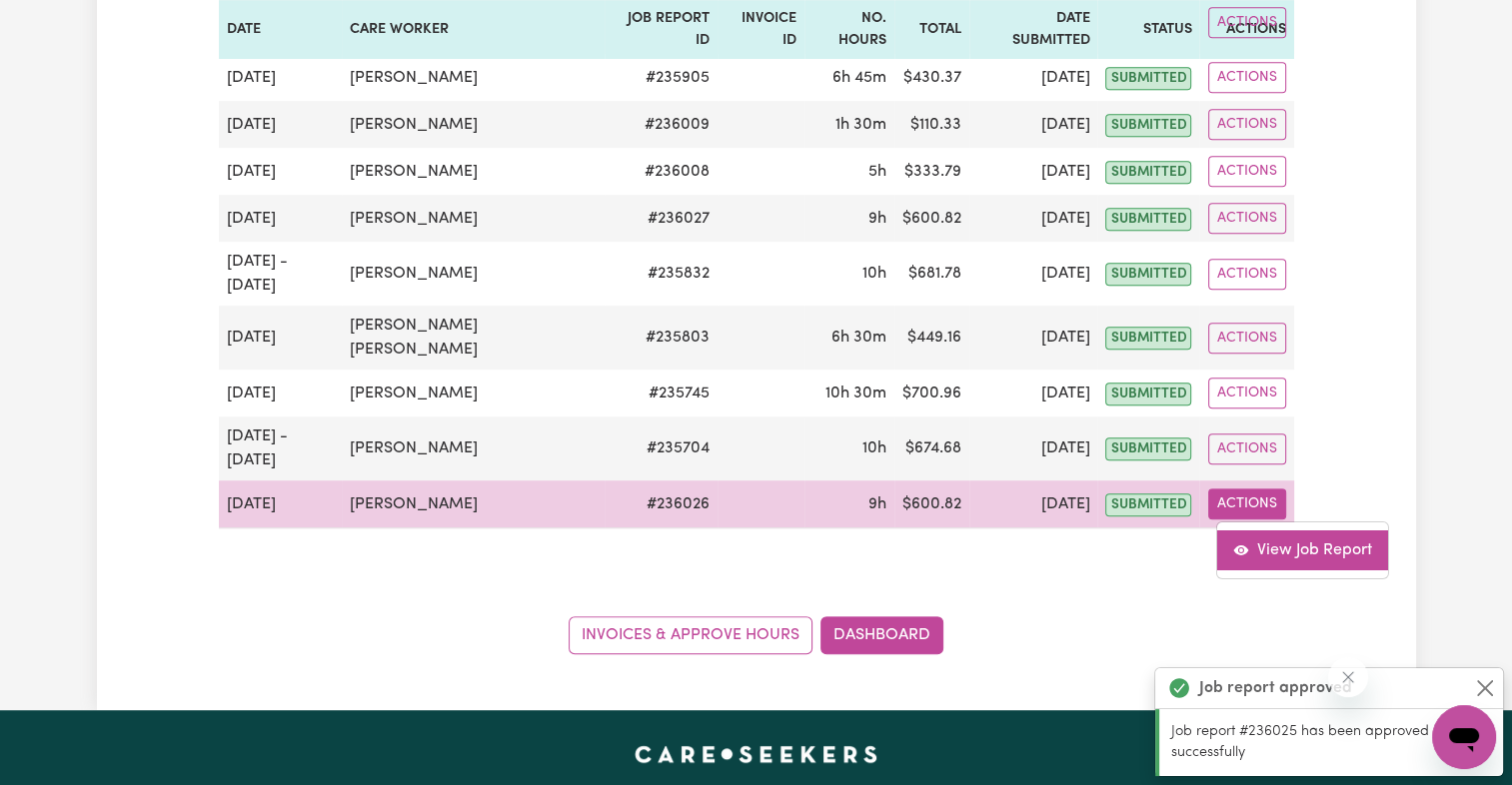 click on "View Job Report" at bounding box center (1302, 550) 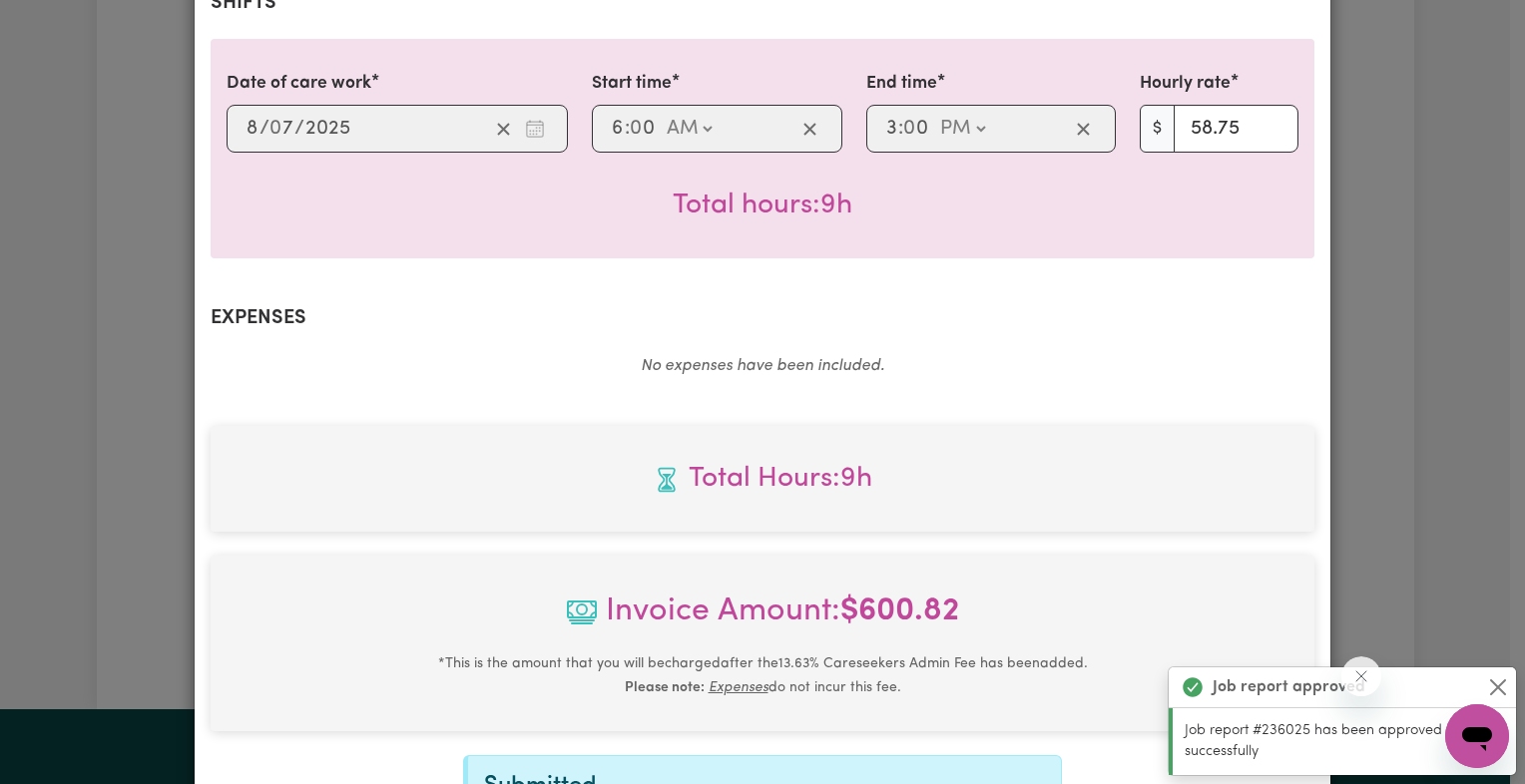 scroll, scrollTop: 779, scrollLeft: 0, axis: vertical 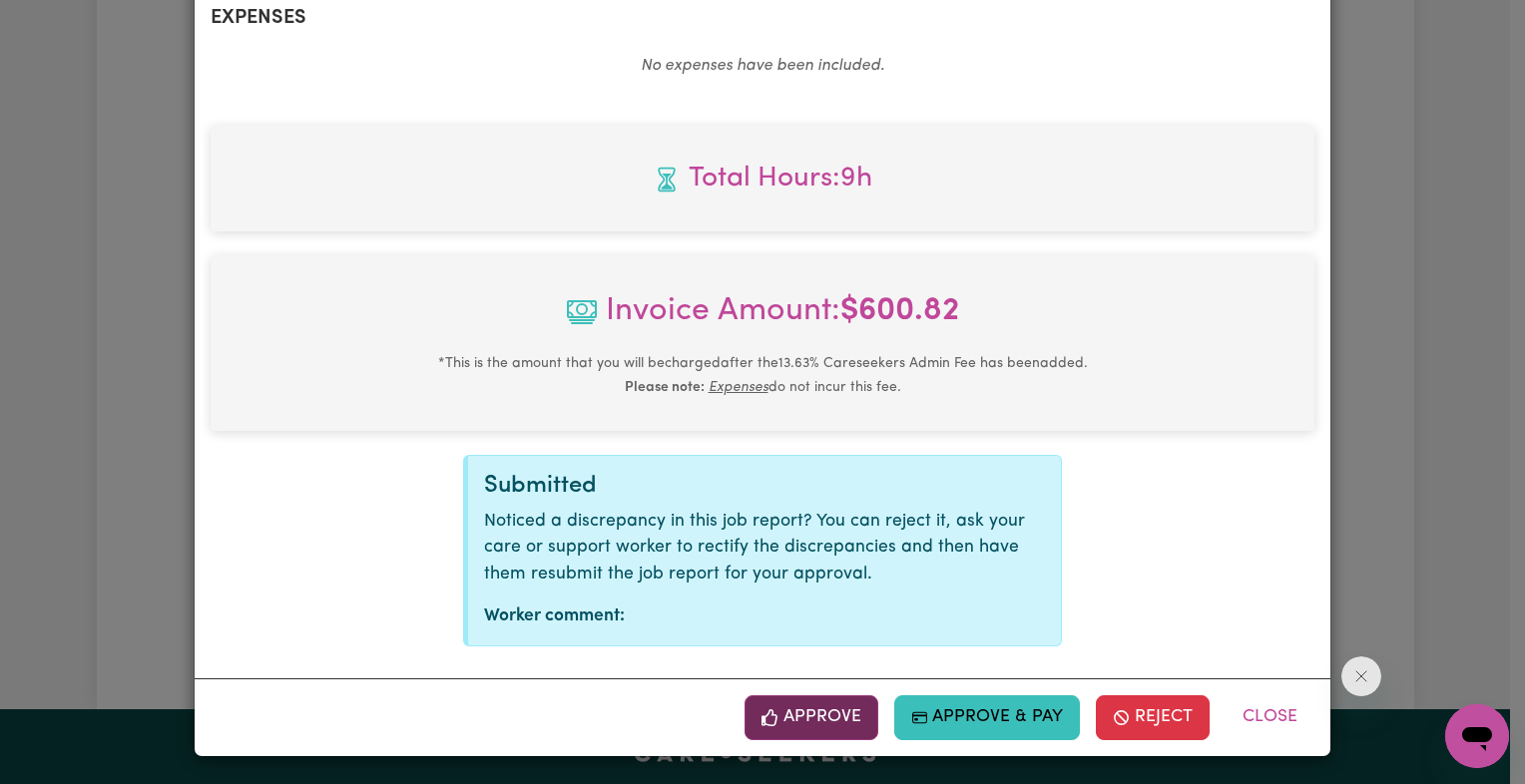 click on "Approve" at bounding box center (811, 717) 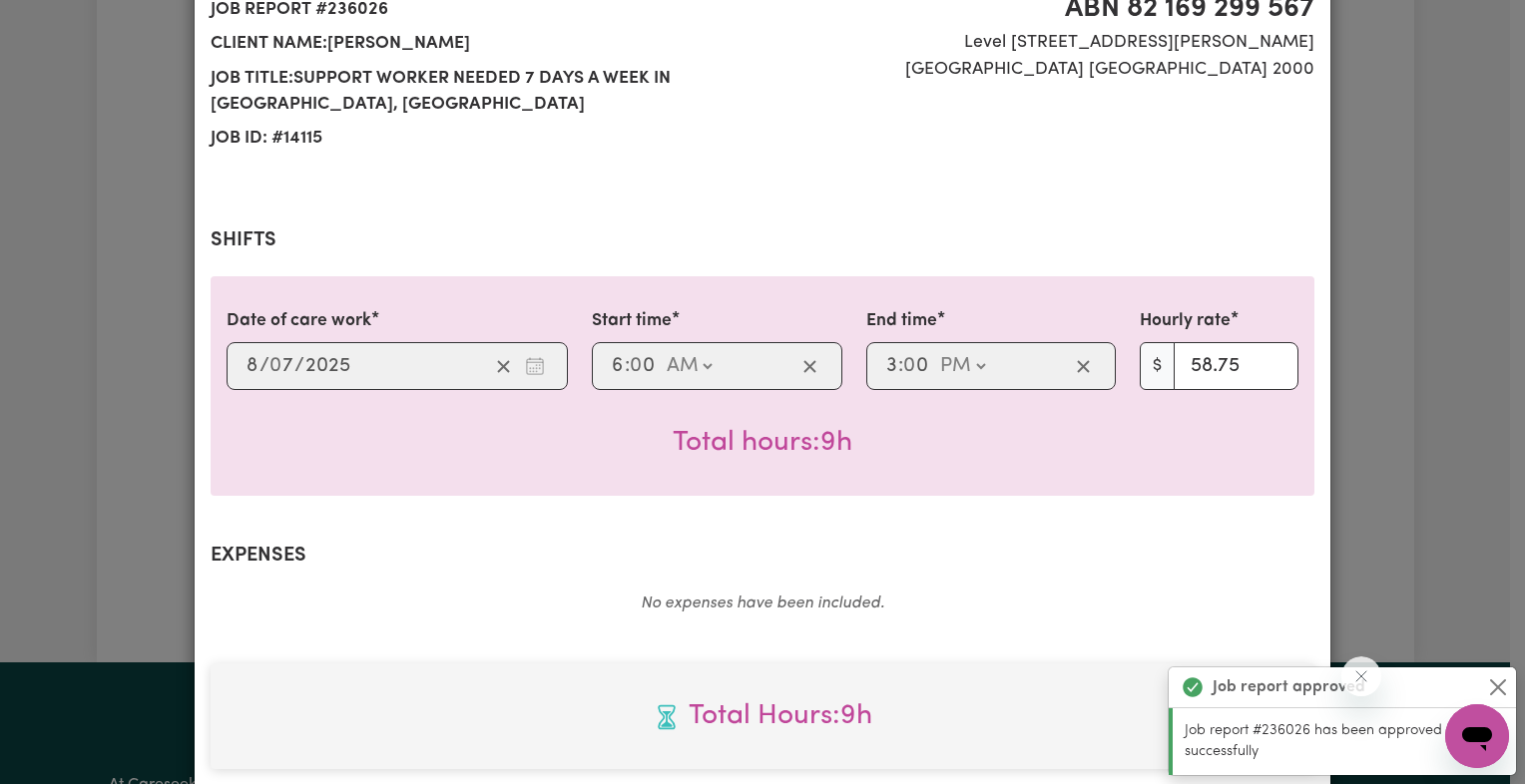 scroll, scrollTop: 0, scrollLeft: 0, axis: both 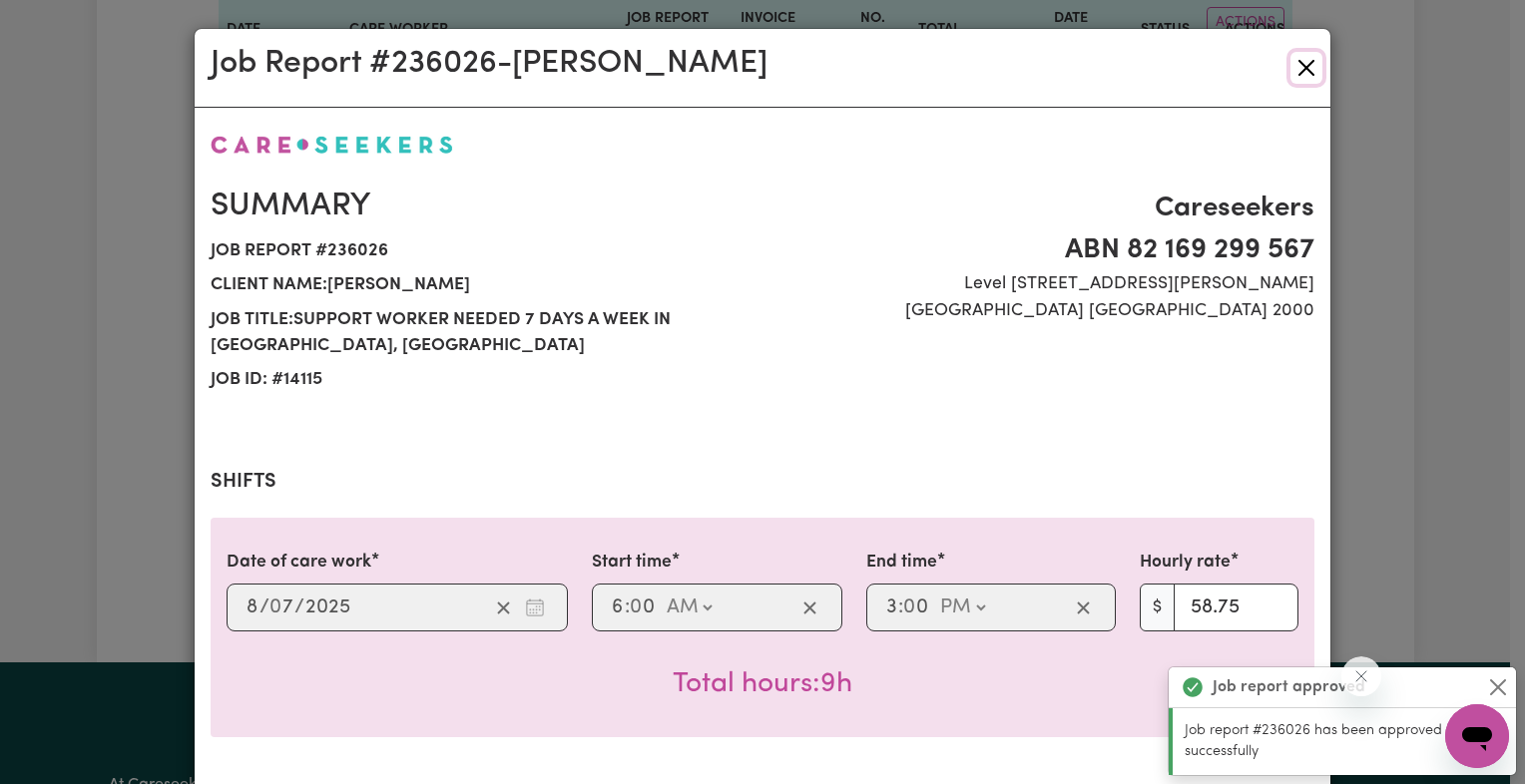 click at bounding box center (1306, 68) 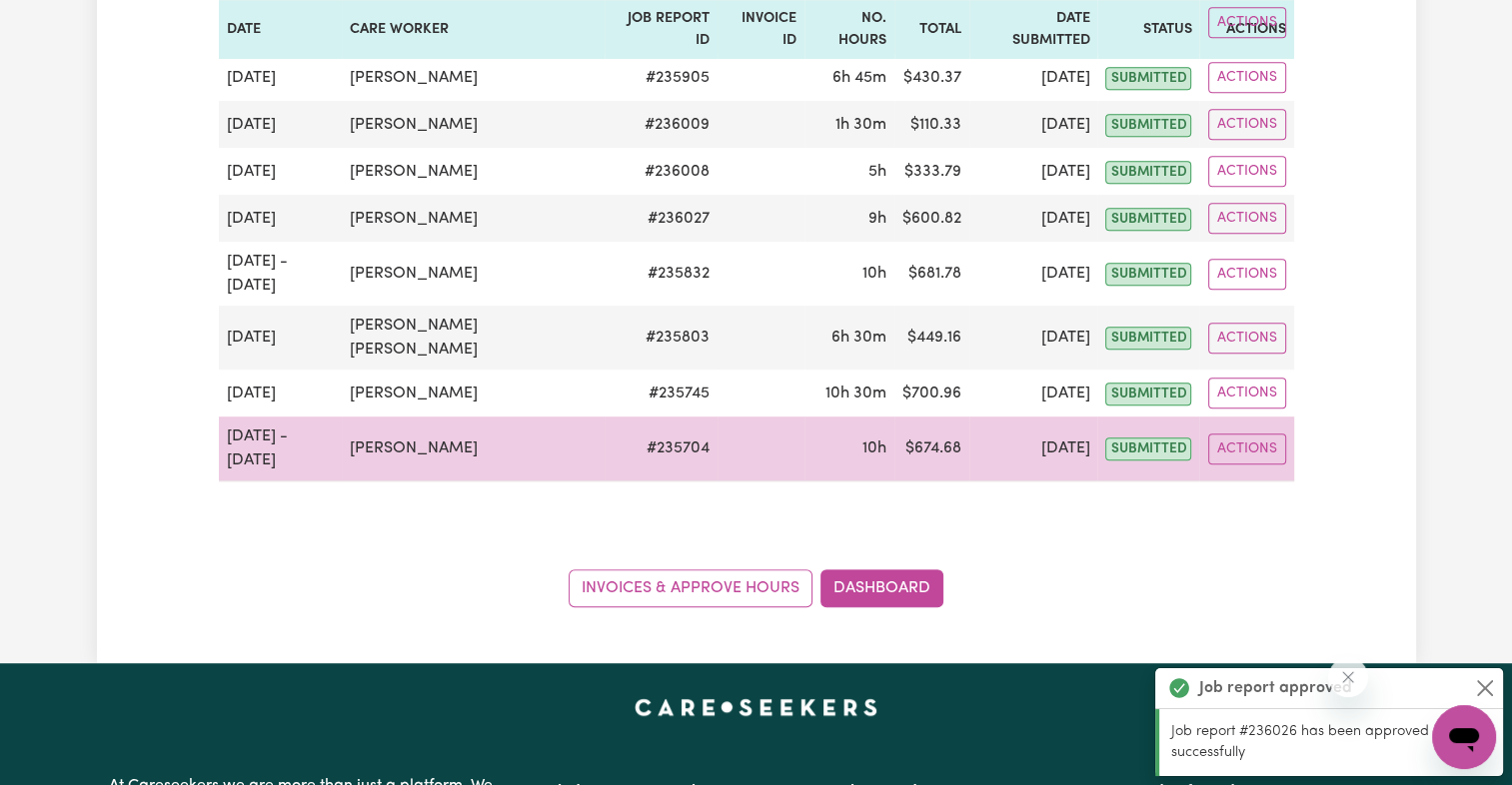 click on "Actions" at bounding box center (1246, 448) 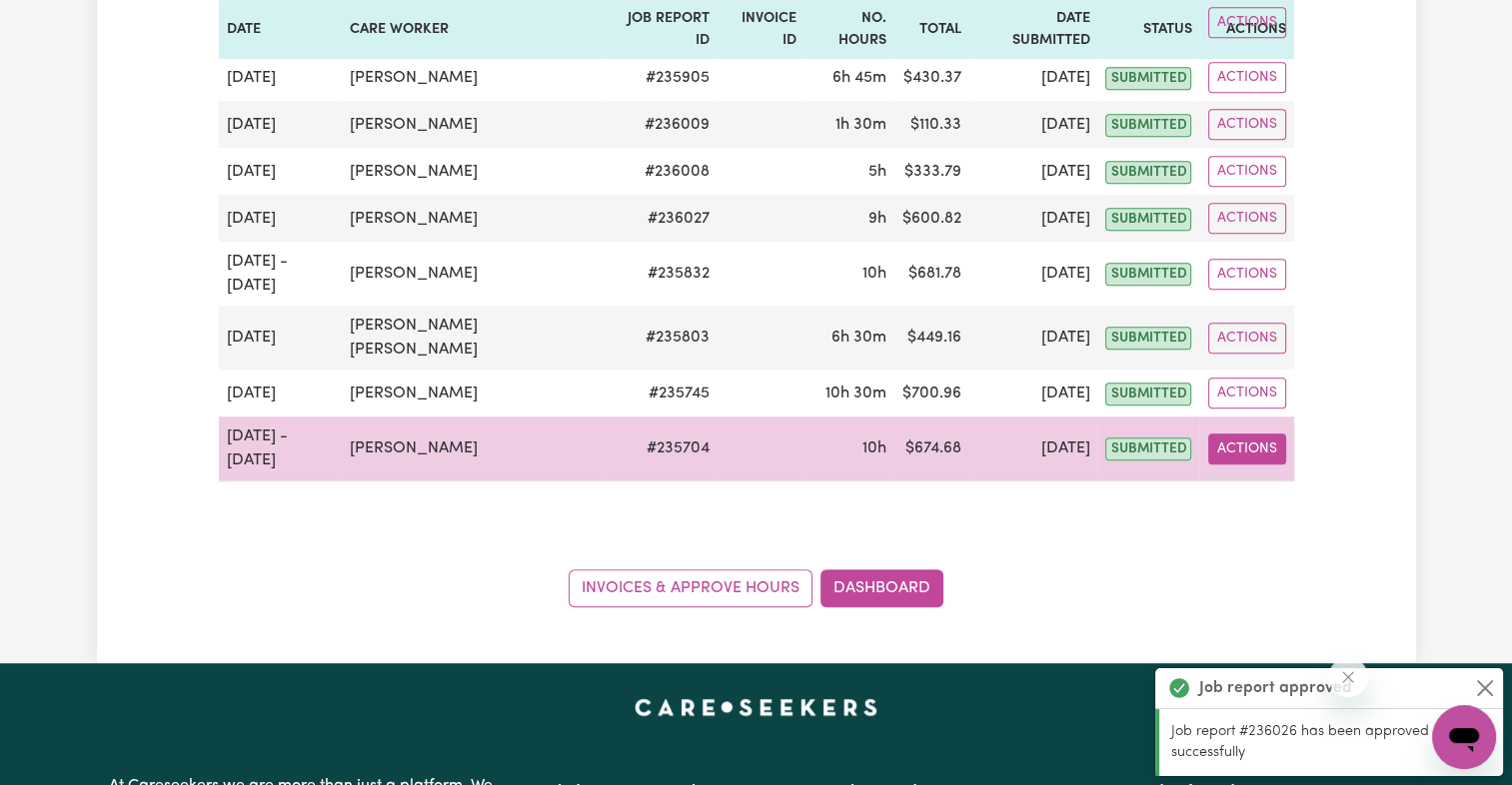 click on "Actions" at bounding box center (1247, 448) 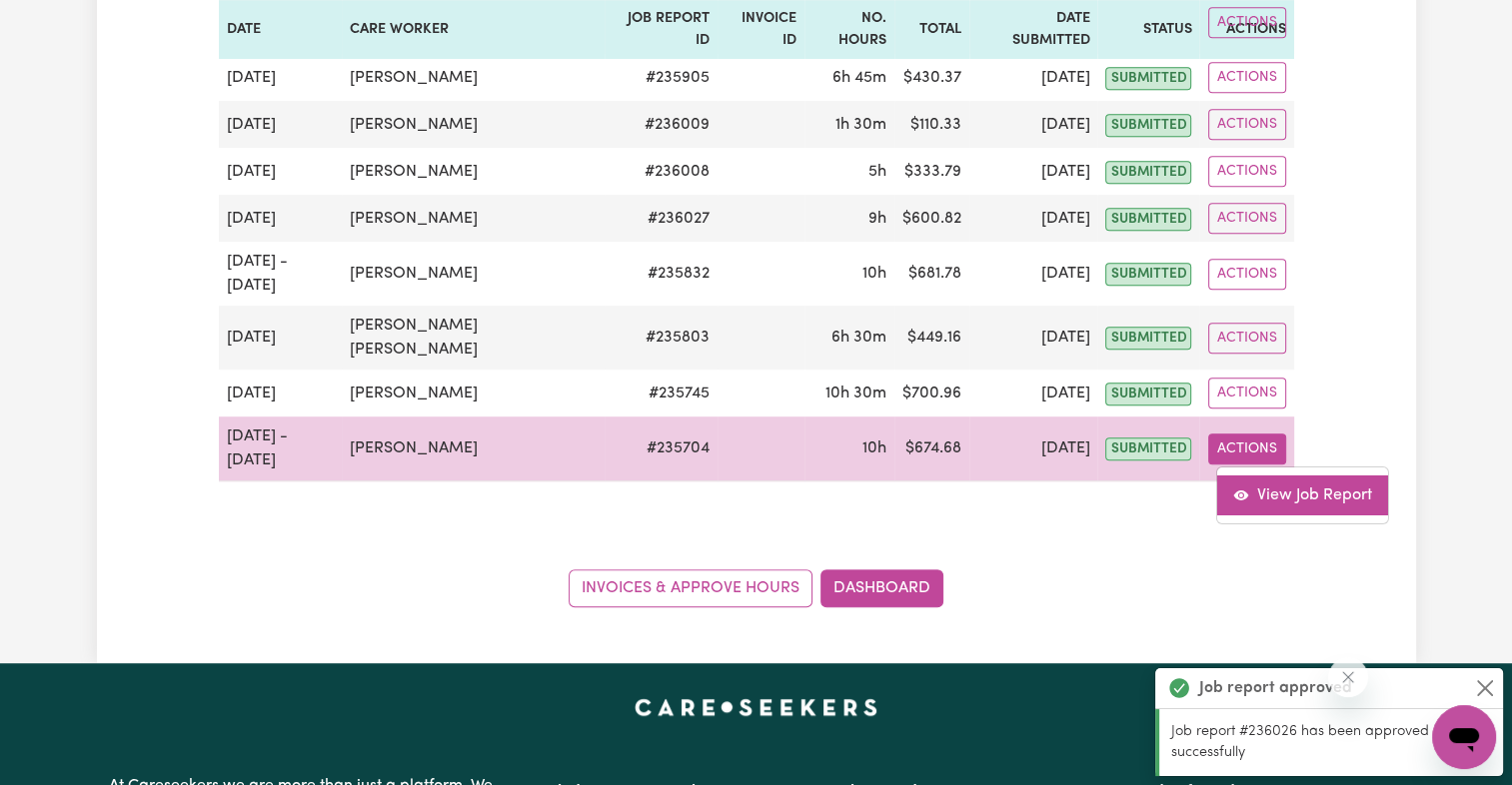 click on "View Job Report" at bounding box center (1302, 495) 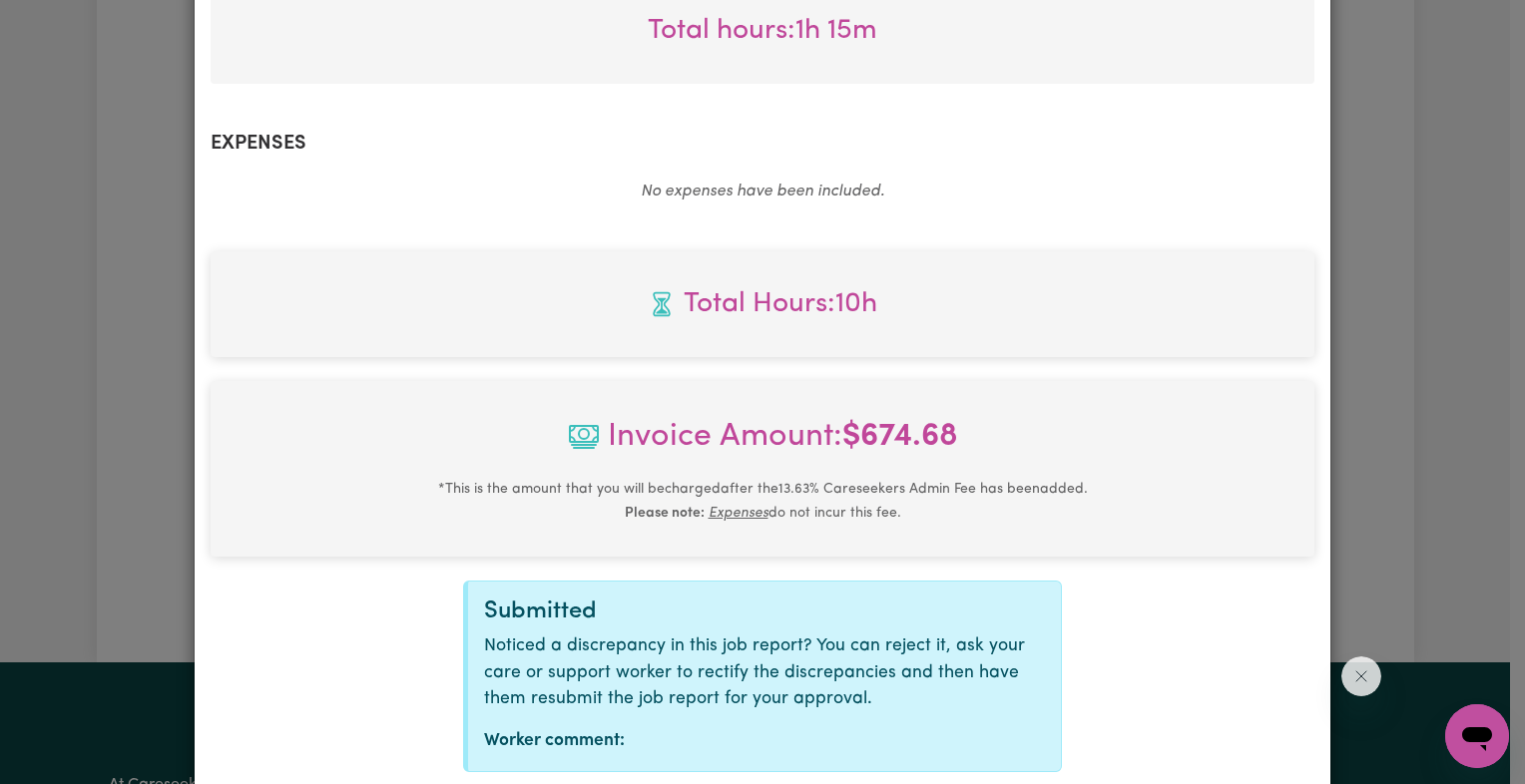 scroll, scrollTop: 1023, scrollLeft: 0, axis: vertical 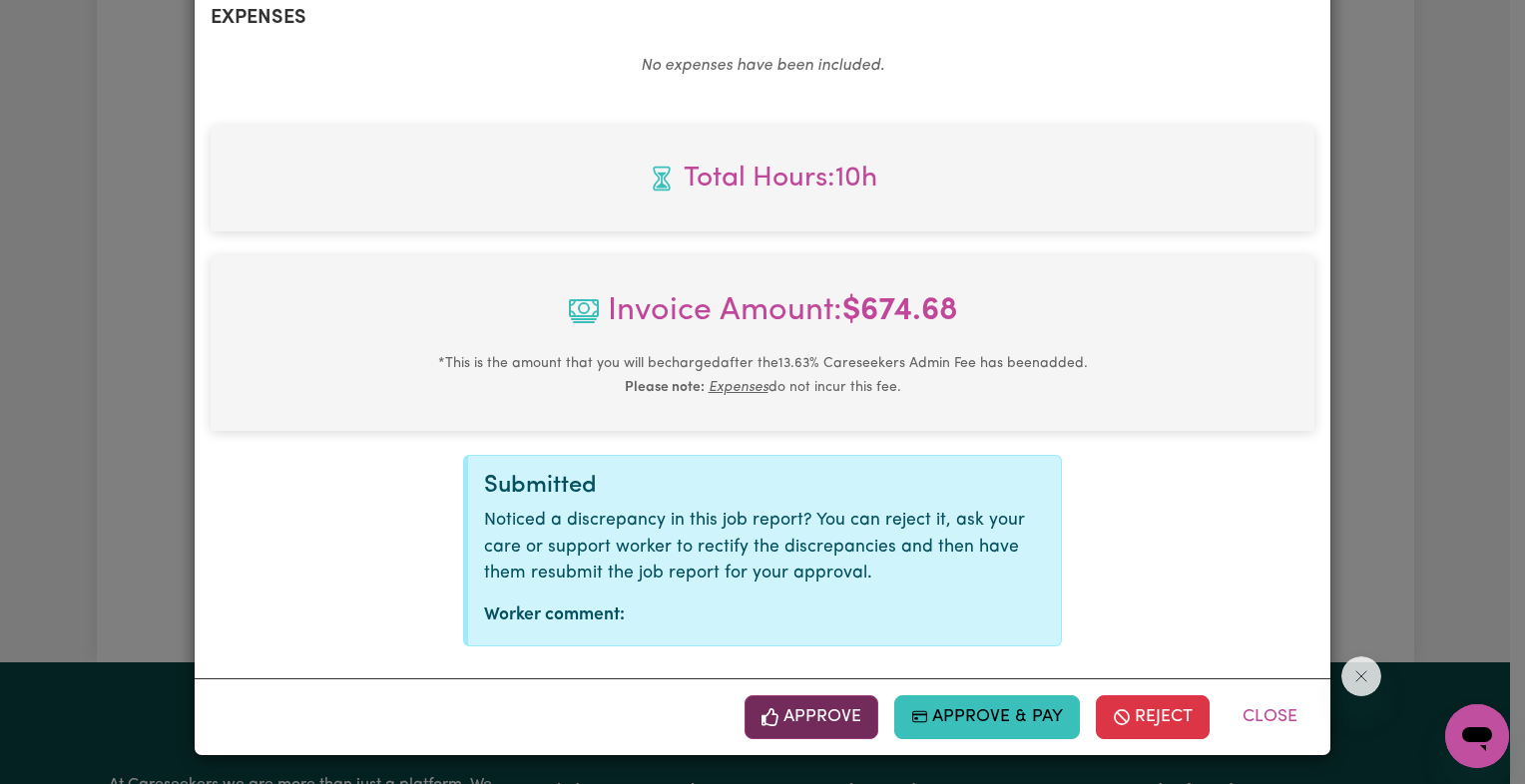 click on "Approve" at bounding box center (811, 717) 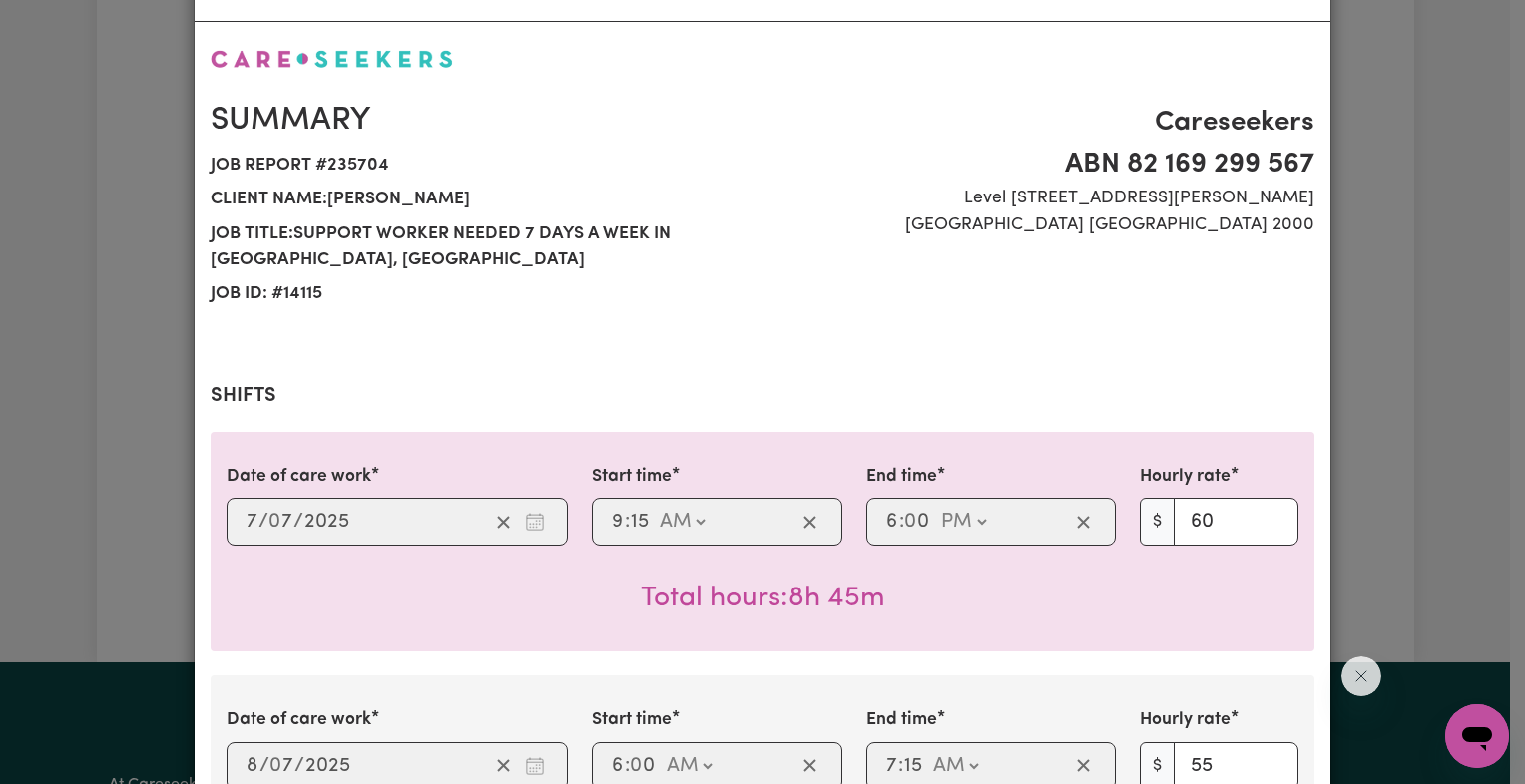 scroll, scrollTop: 0, scrollLeft: 0, axis: both 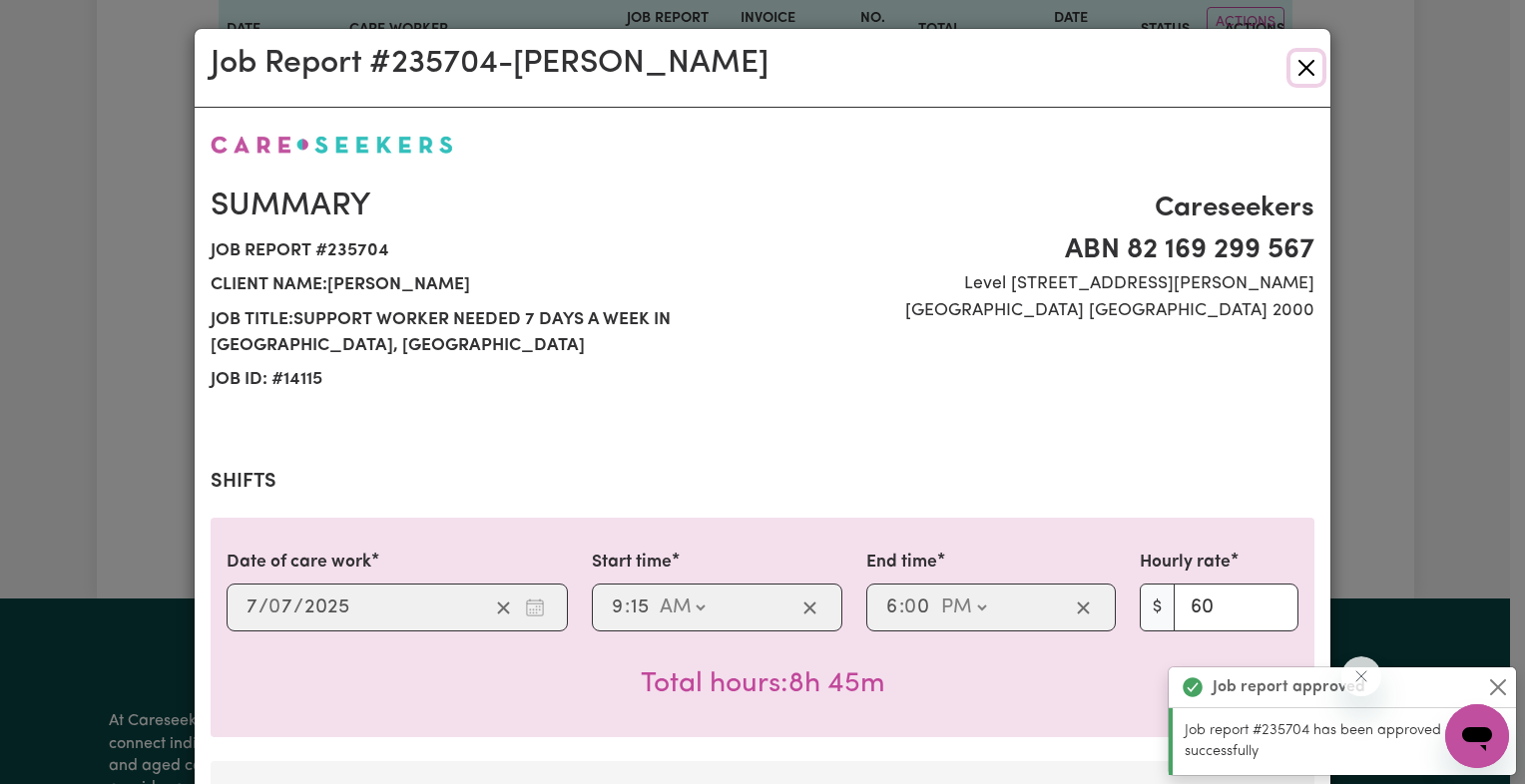 click at bounding box center [1306, 68] 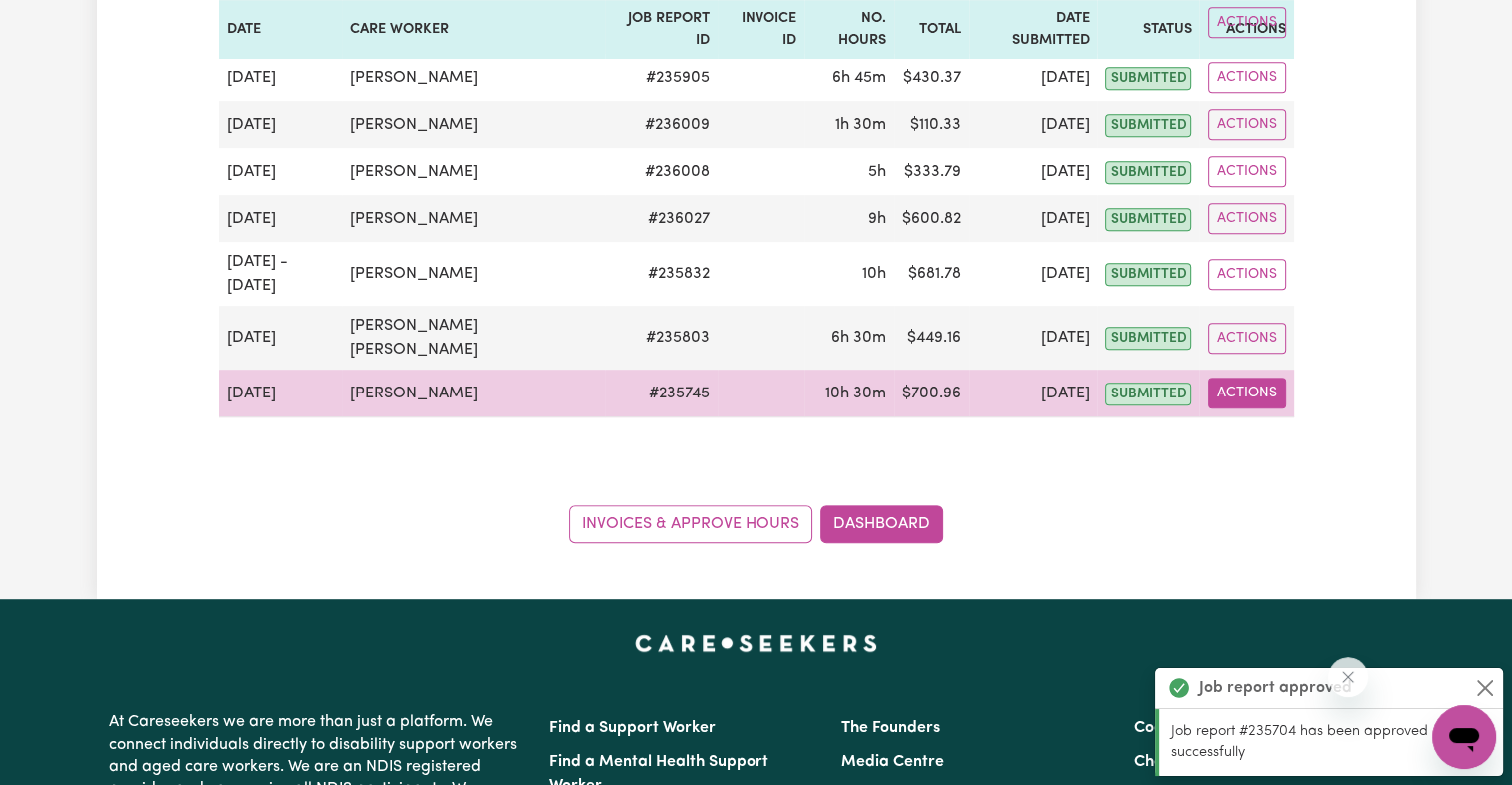click on "Actions" at bounding box center [1247, 392] 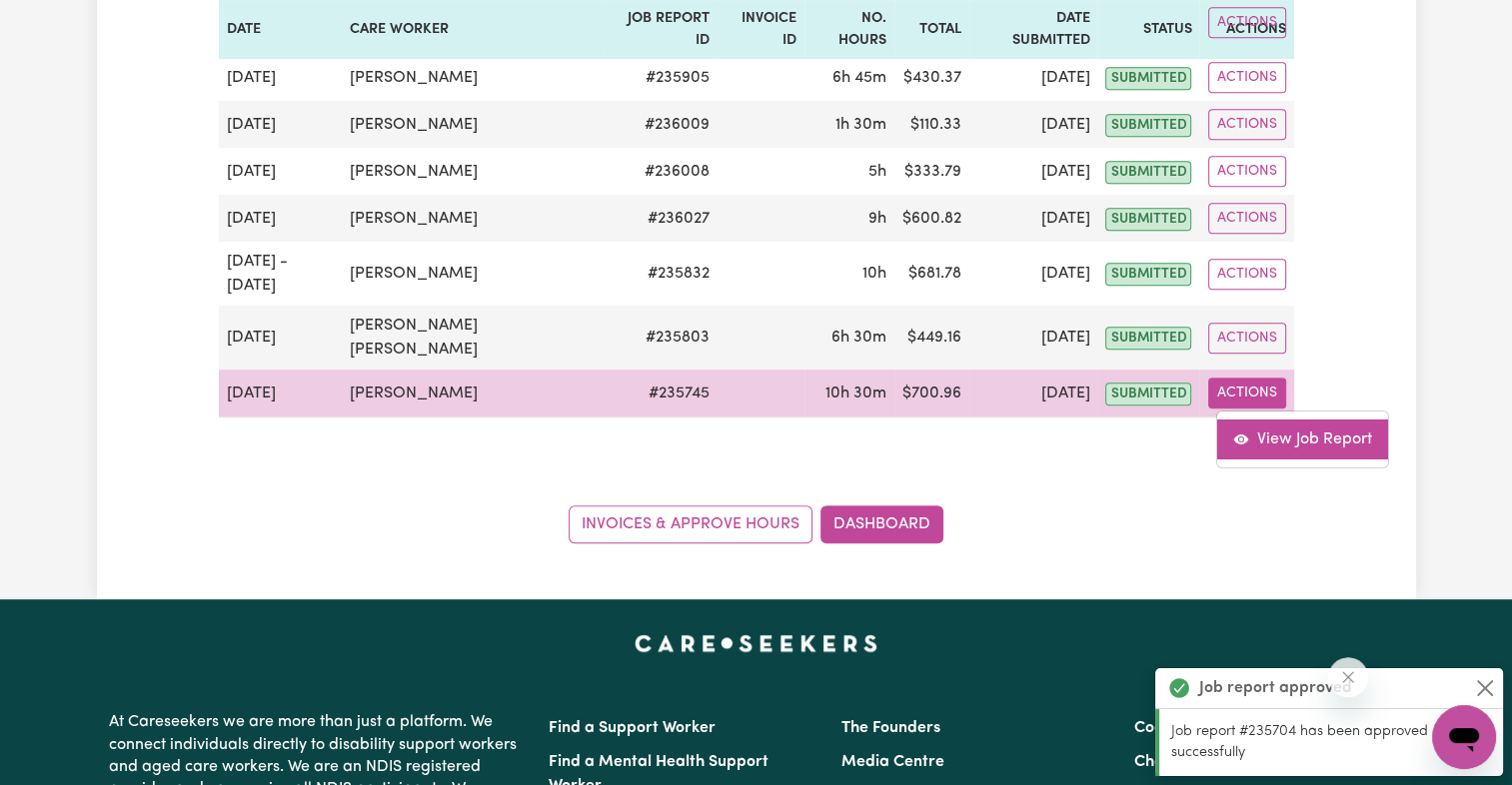 click on "View Job Report" at bounding box center [1302, 439] 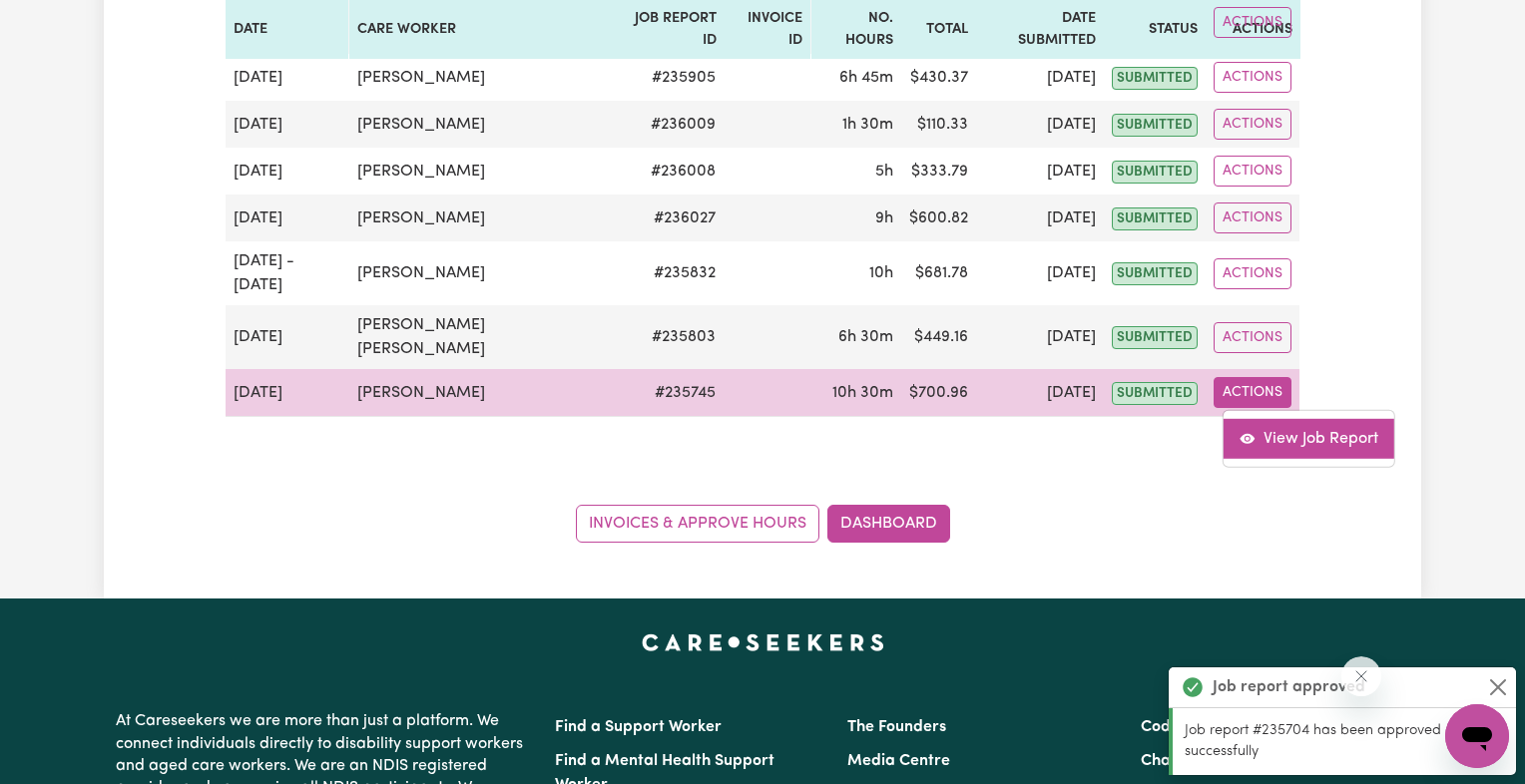 select on "pm" 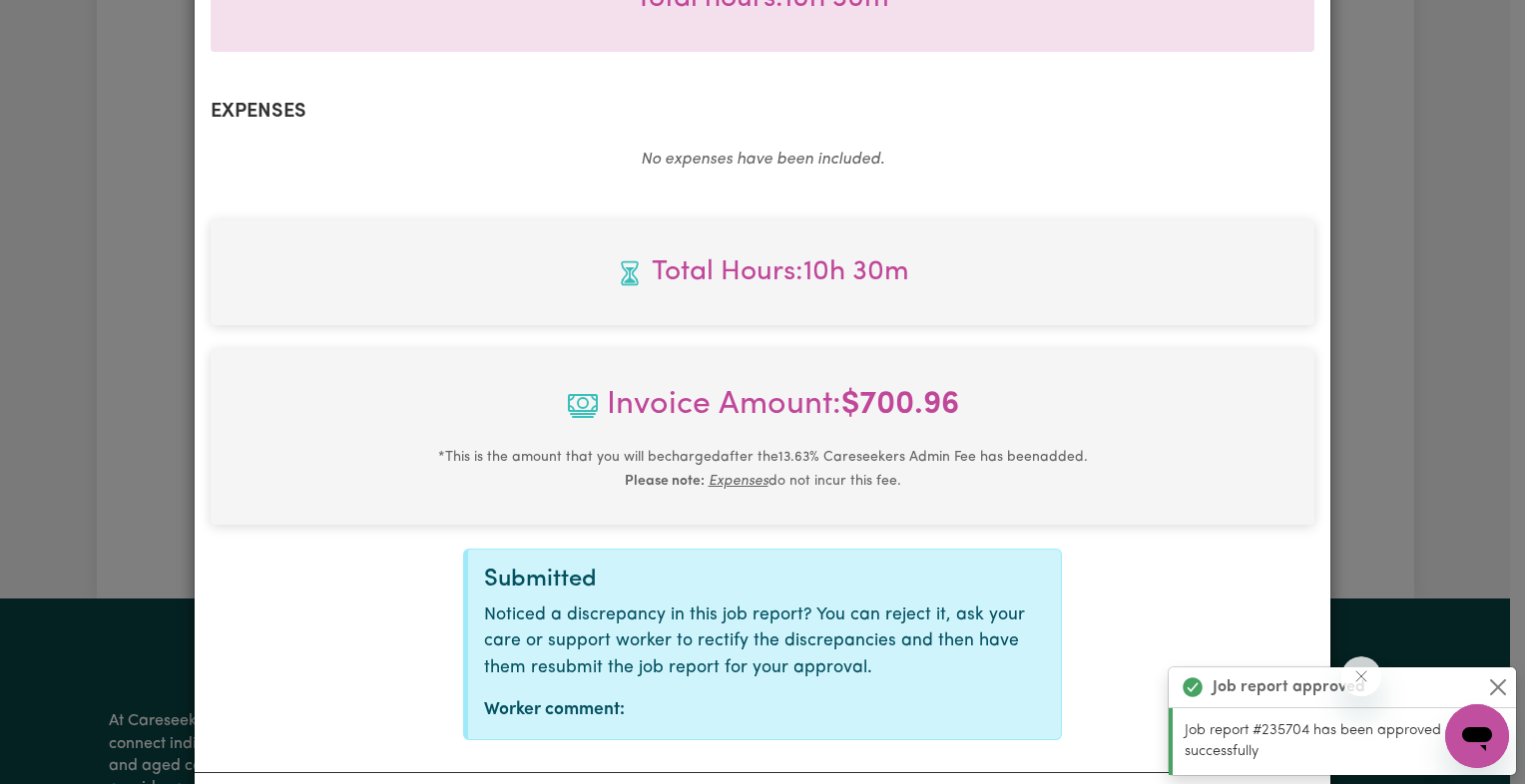 scroll, scrollTop: 779, scrollLeft: 0, axis: vertical 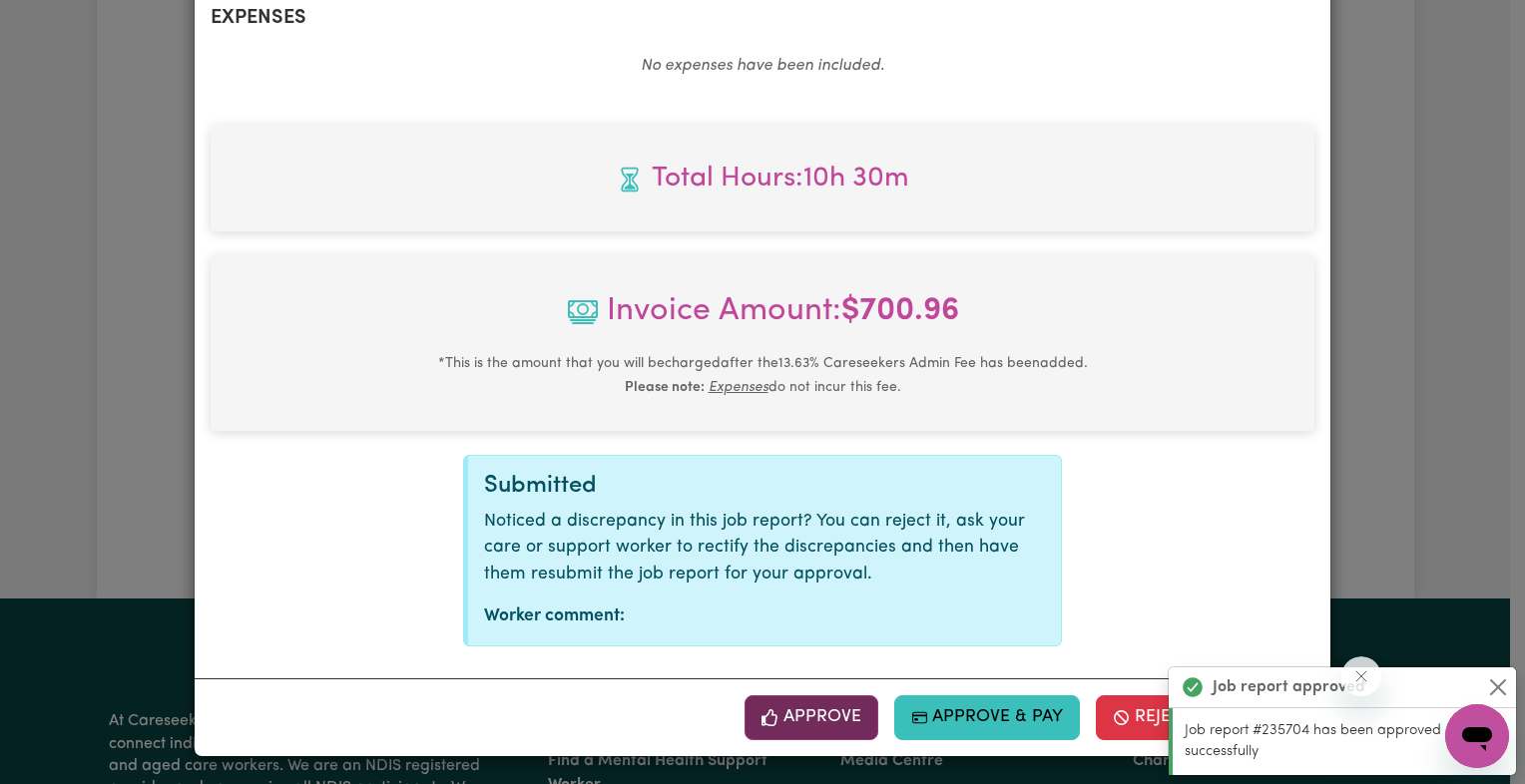 click on "Approve" at bounding box center [811, 717] 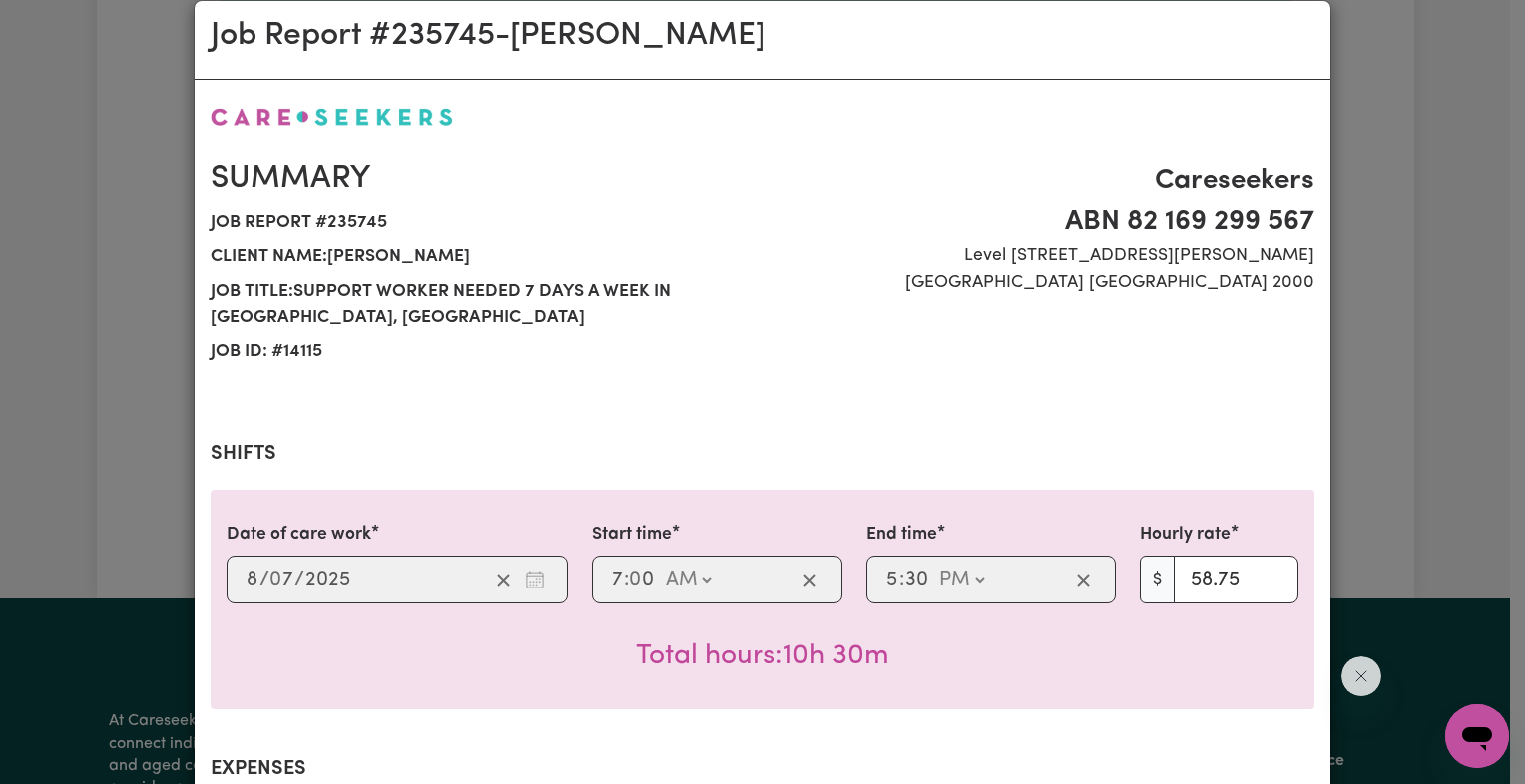 scroll, scrollTop: 0, scrollLeft: 0, axis: both 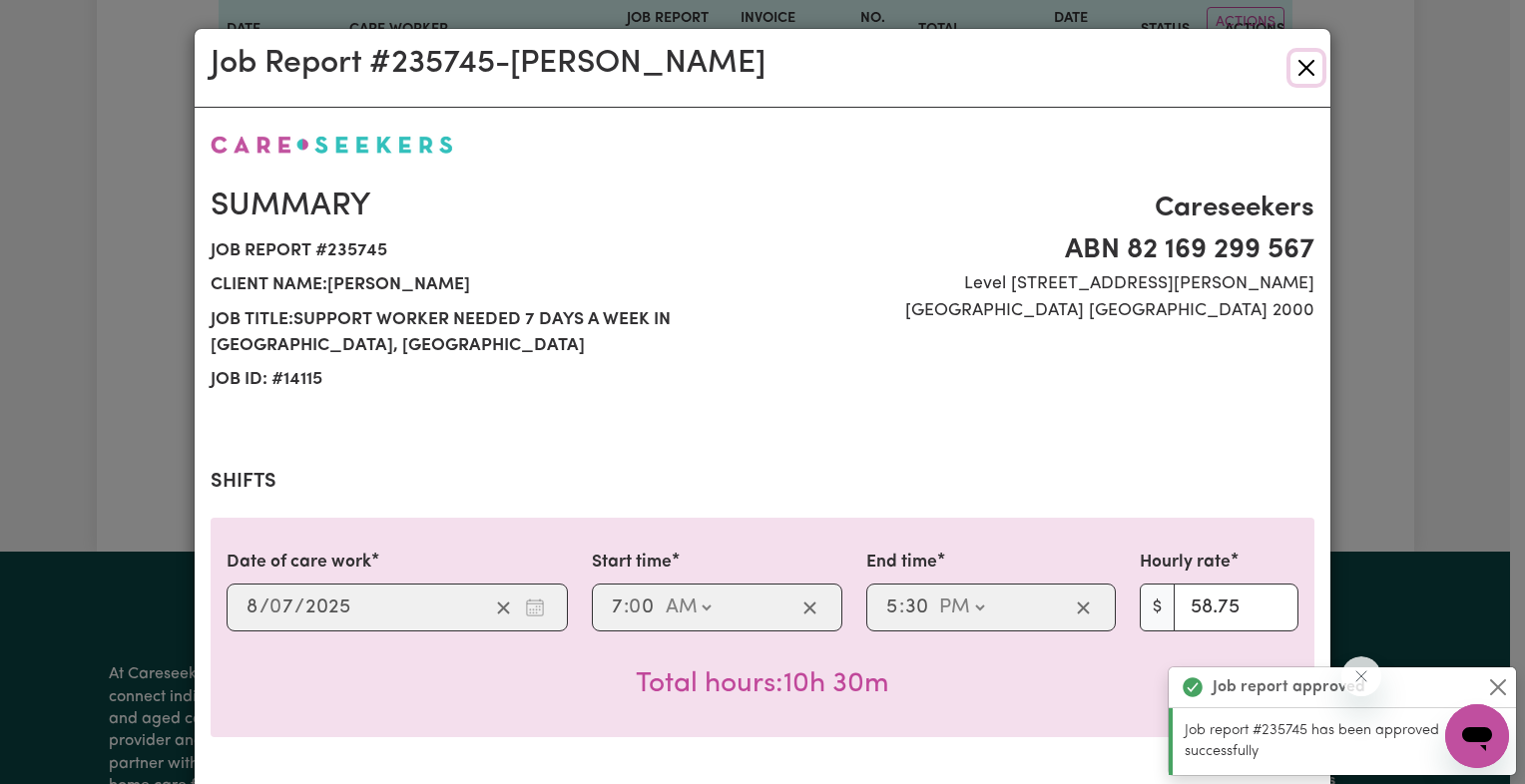 click at bounding box center (1306, 68) 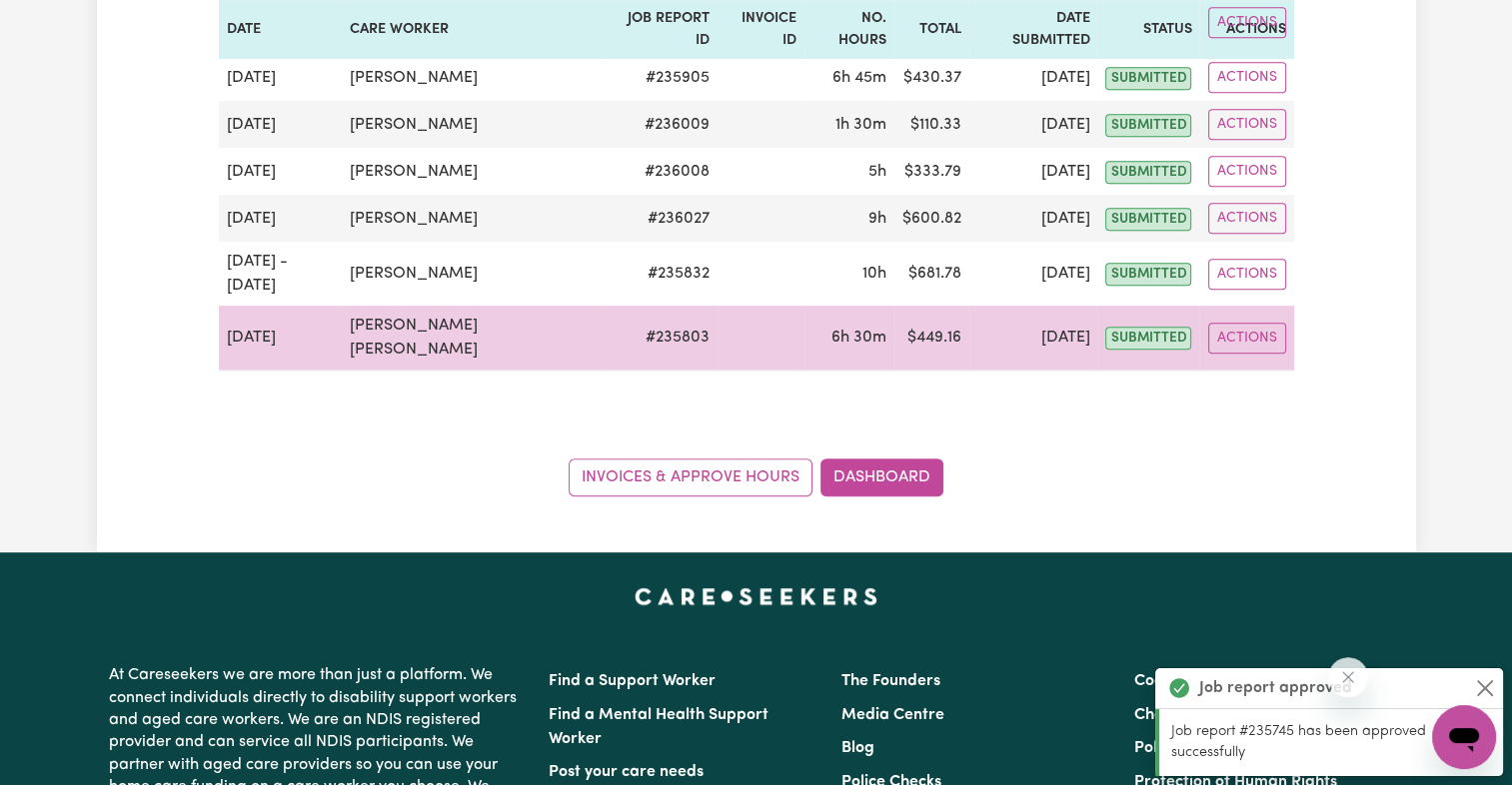 click on "Actions" at bounding box center (1246, 338) 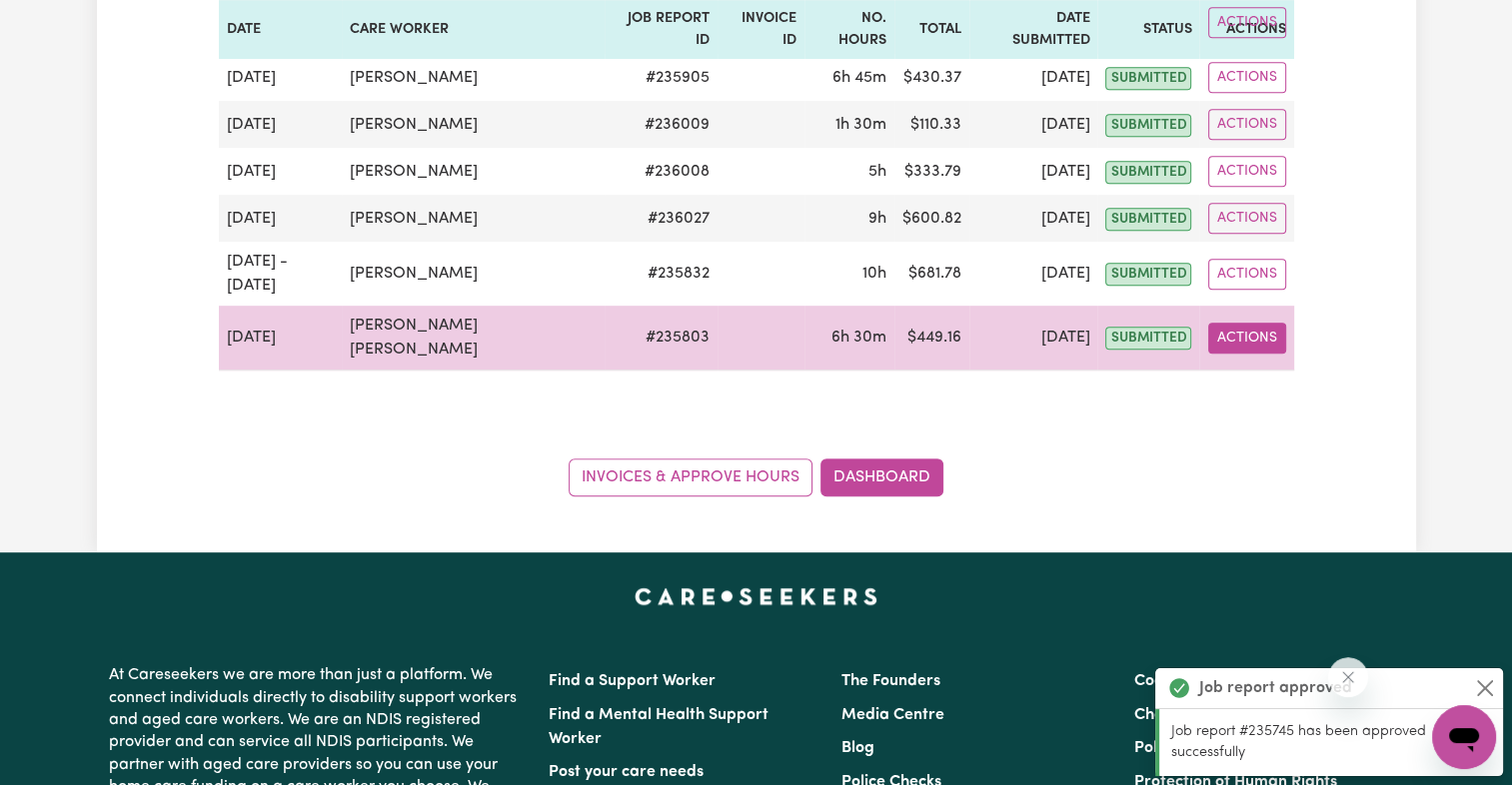 click on "Actions" at bounding box center [1247, 338] 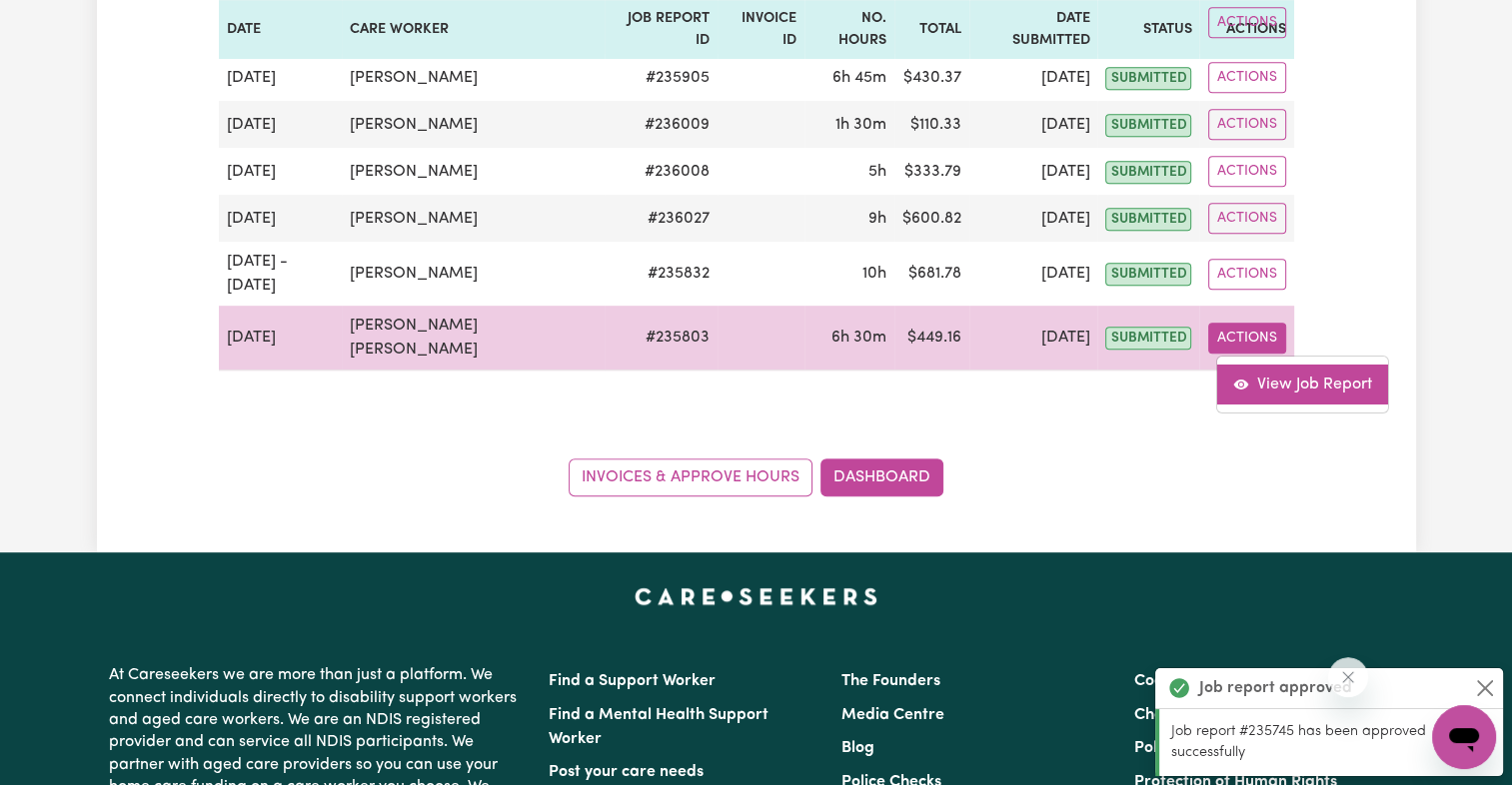 click on "View Job Report" at bounding box center [1302, 385] 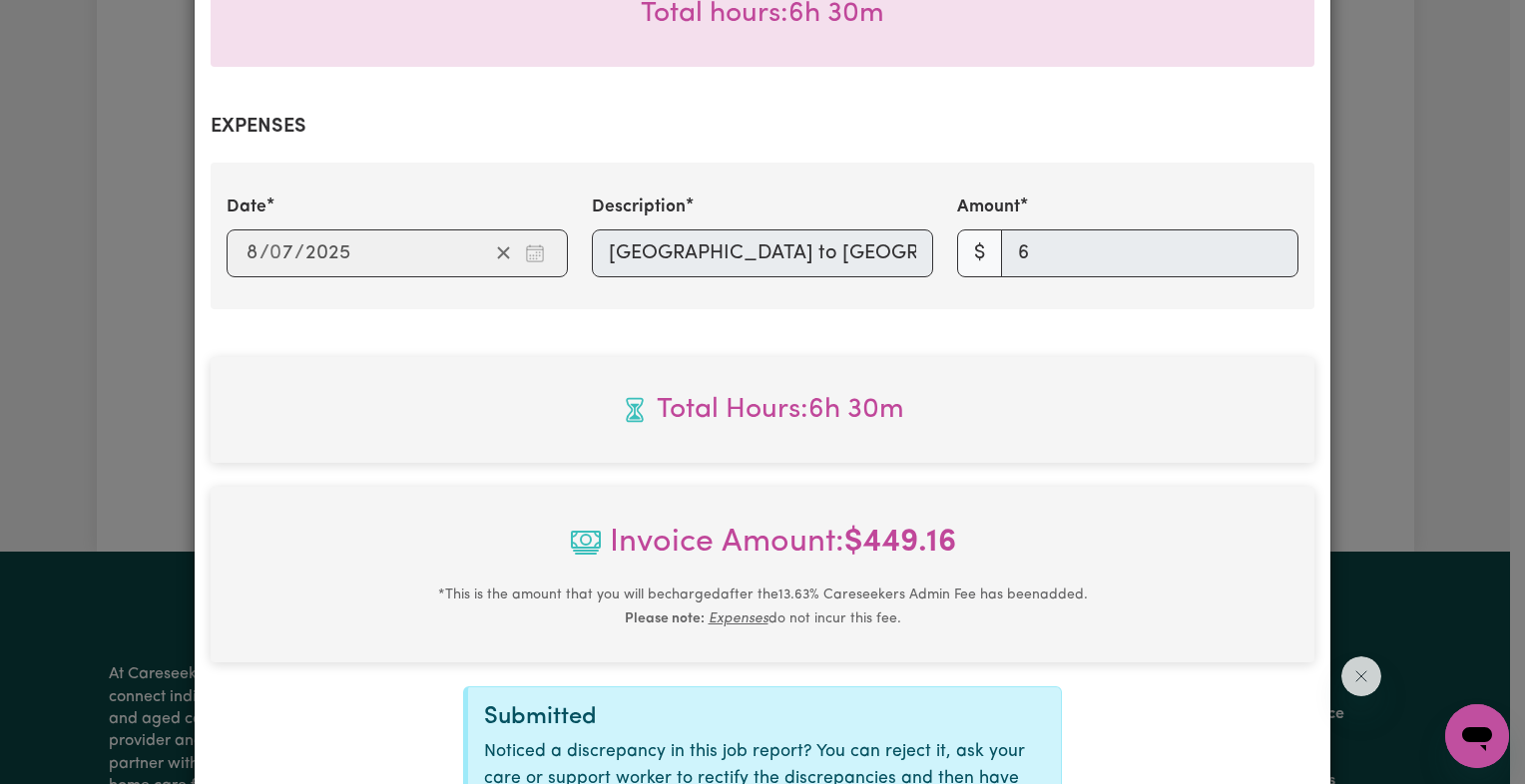 scroll, scrollTop: 902, scrollLeft: 0, axis: vertical 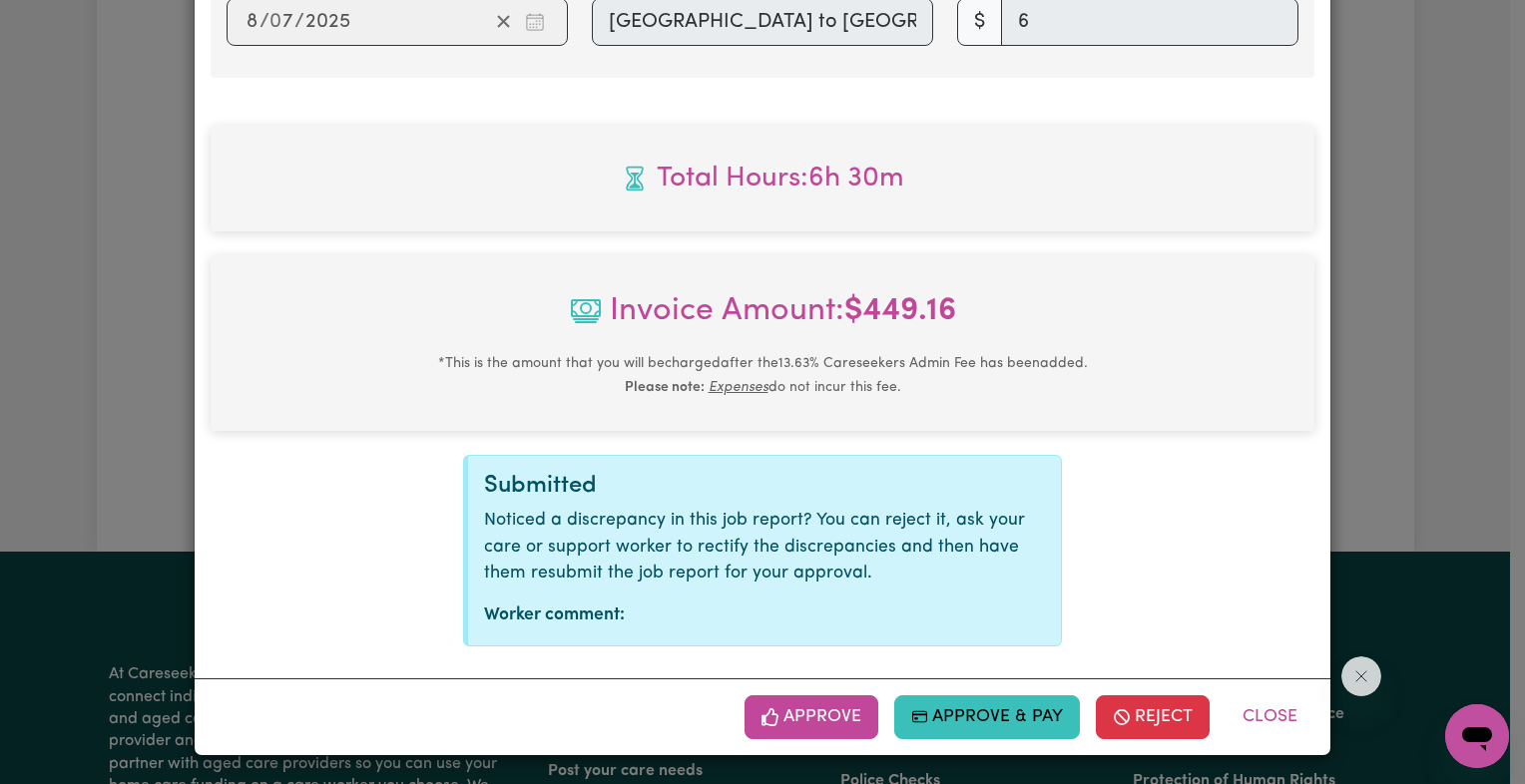 click on "Approve Approve & Pay Reject Close" at bounding box center (762, 716) 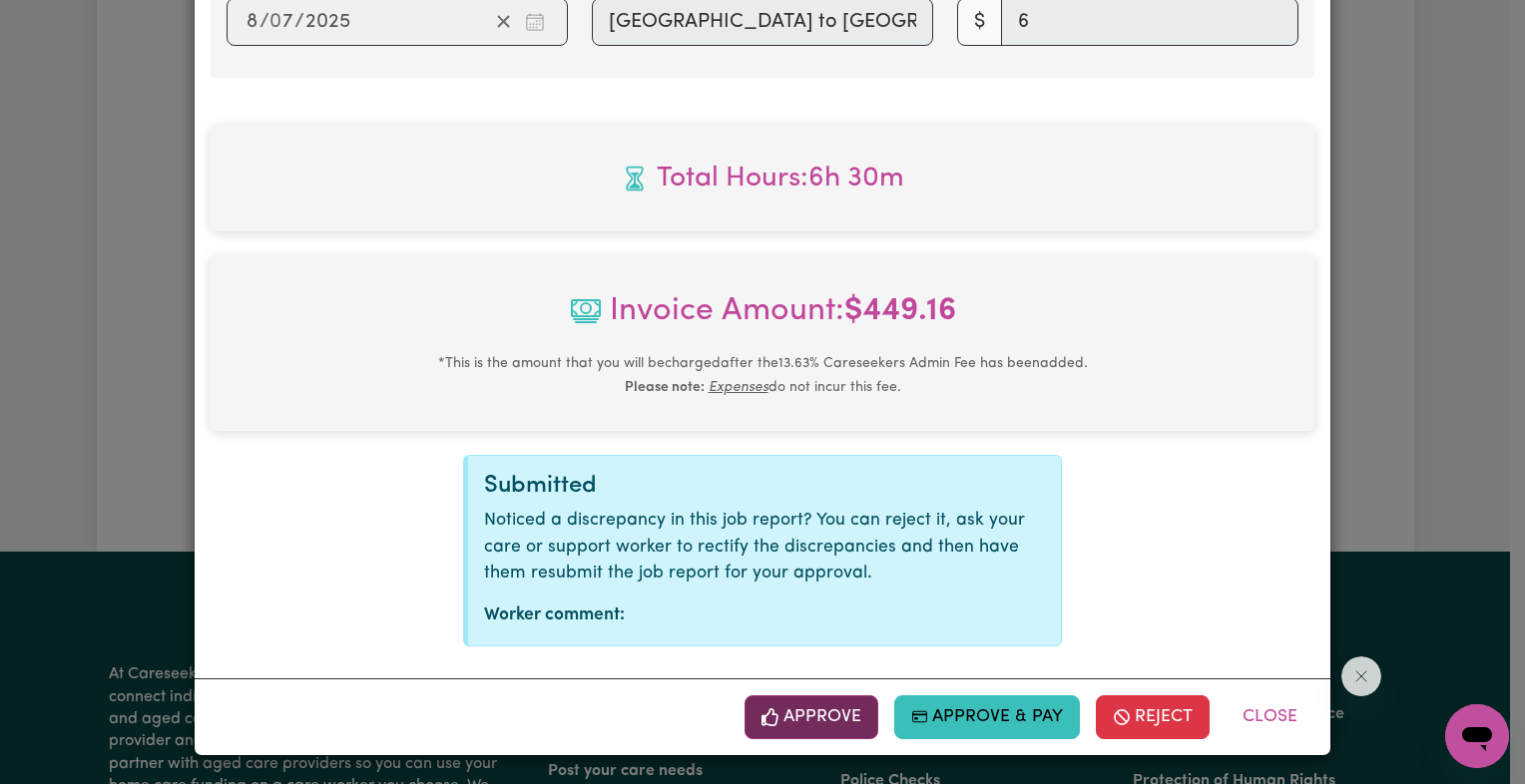 click 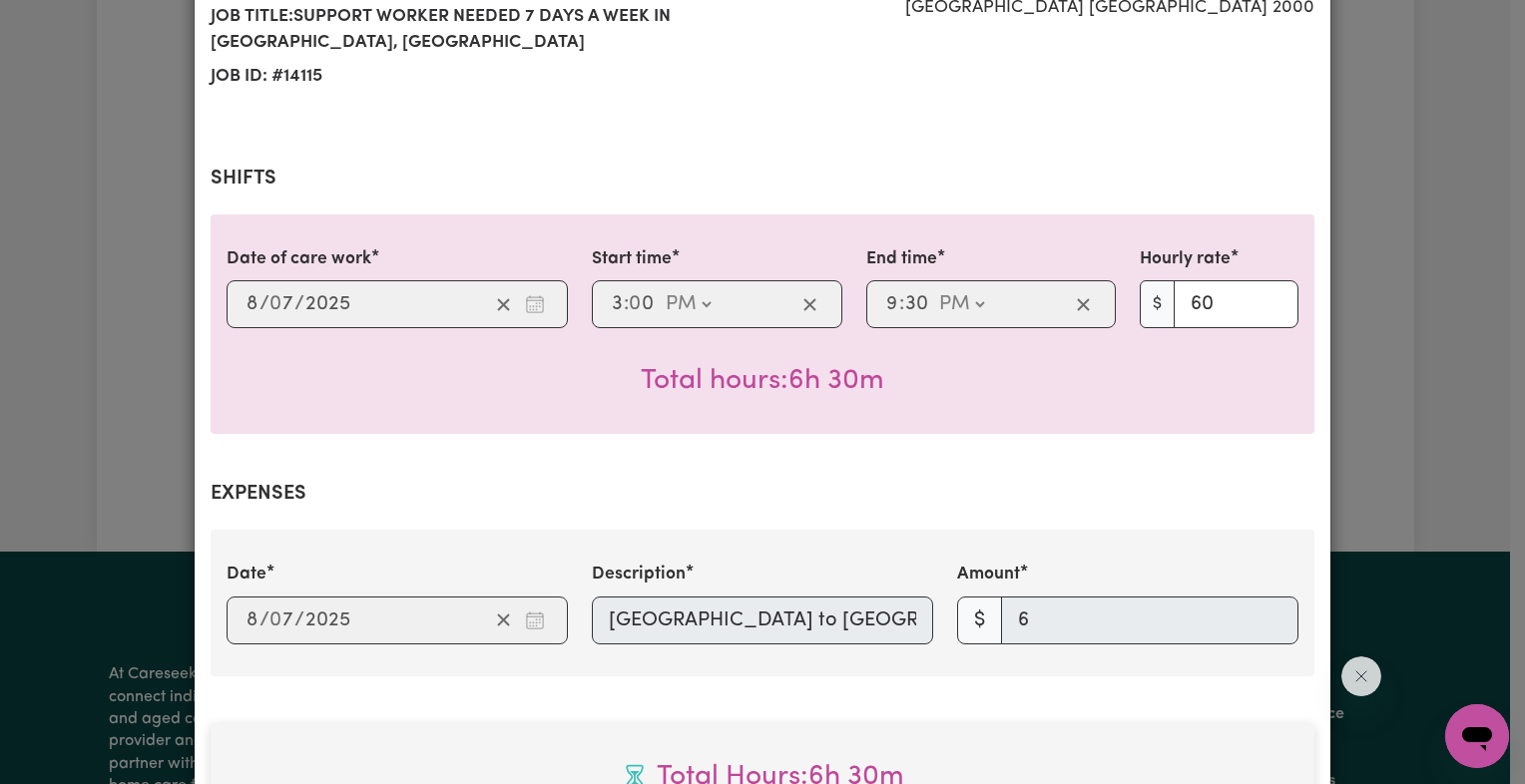 scroll, scrollTop: 0, scrollLeft: 0, axis: both 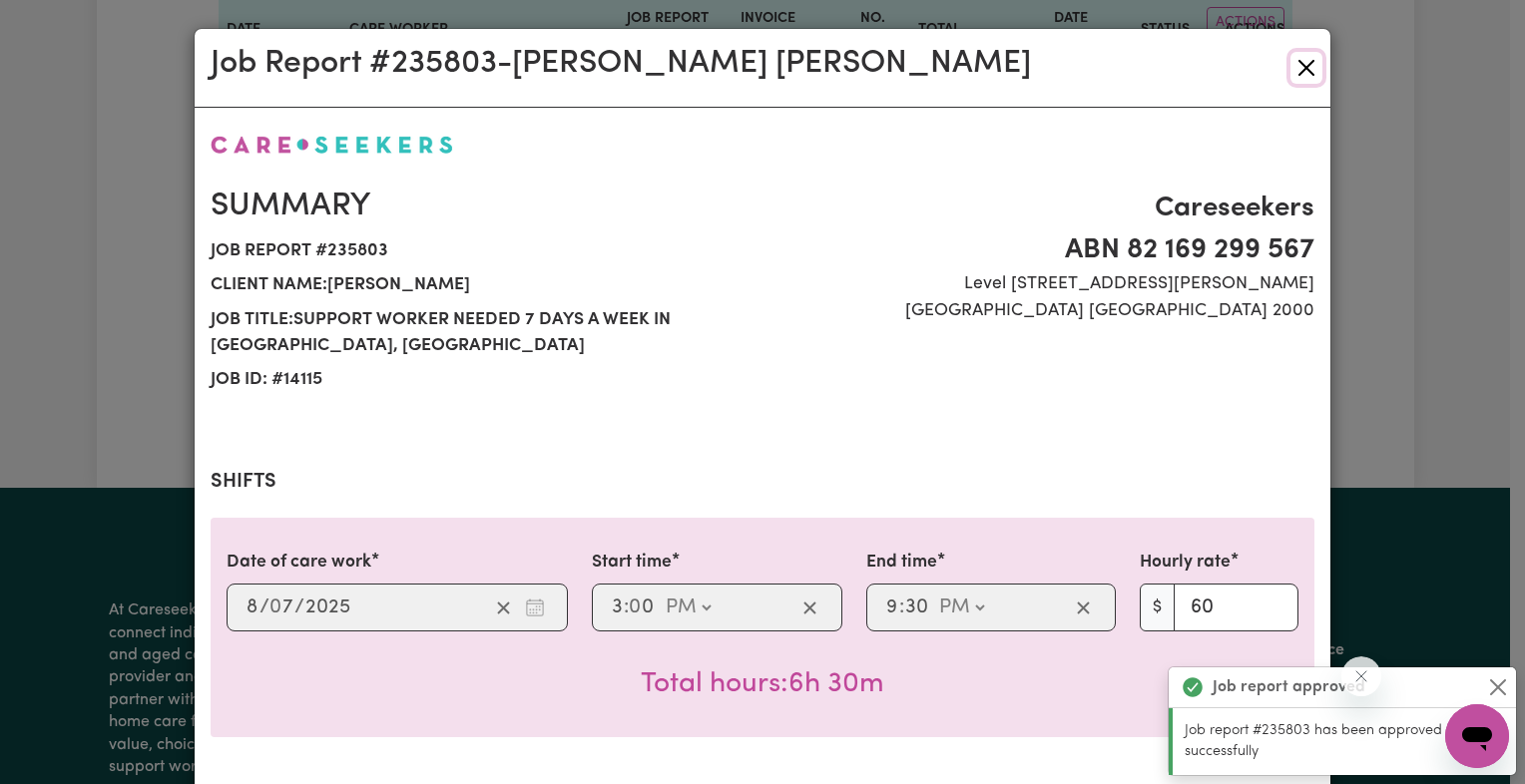 drag, startPoint x: 1299, startPoint y: 68, endPoint x: 1236, endPoint y: 133, distance: 90.52072 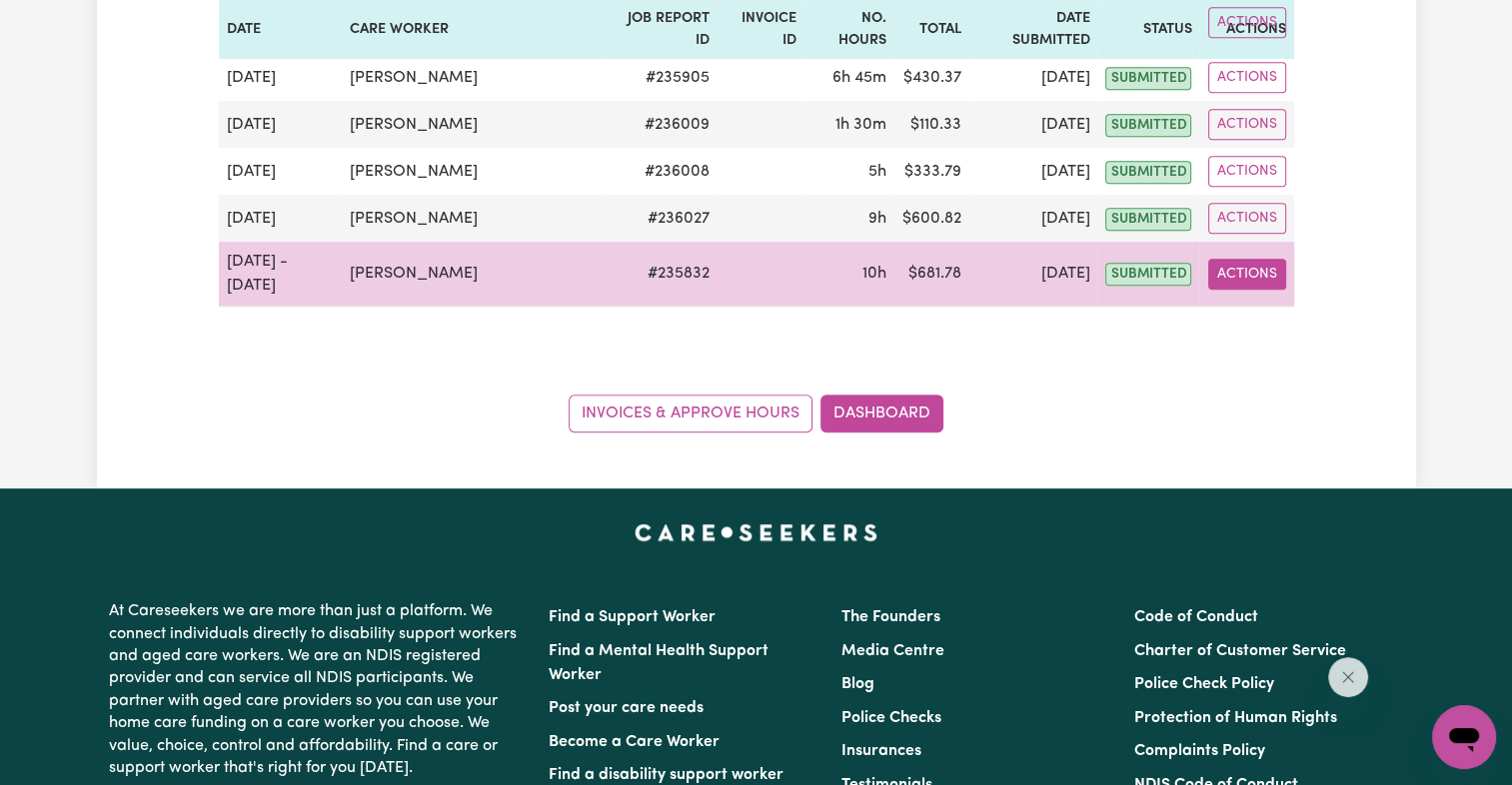 click on "Actions" at bounding box center (1247, 274) 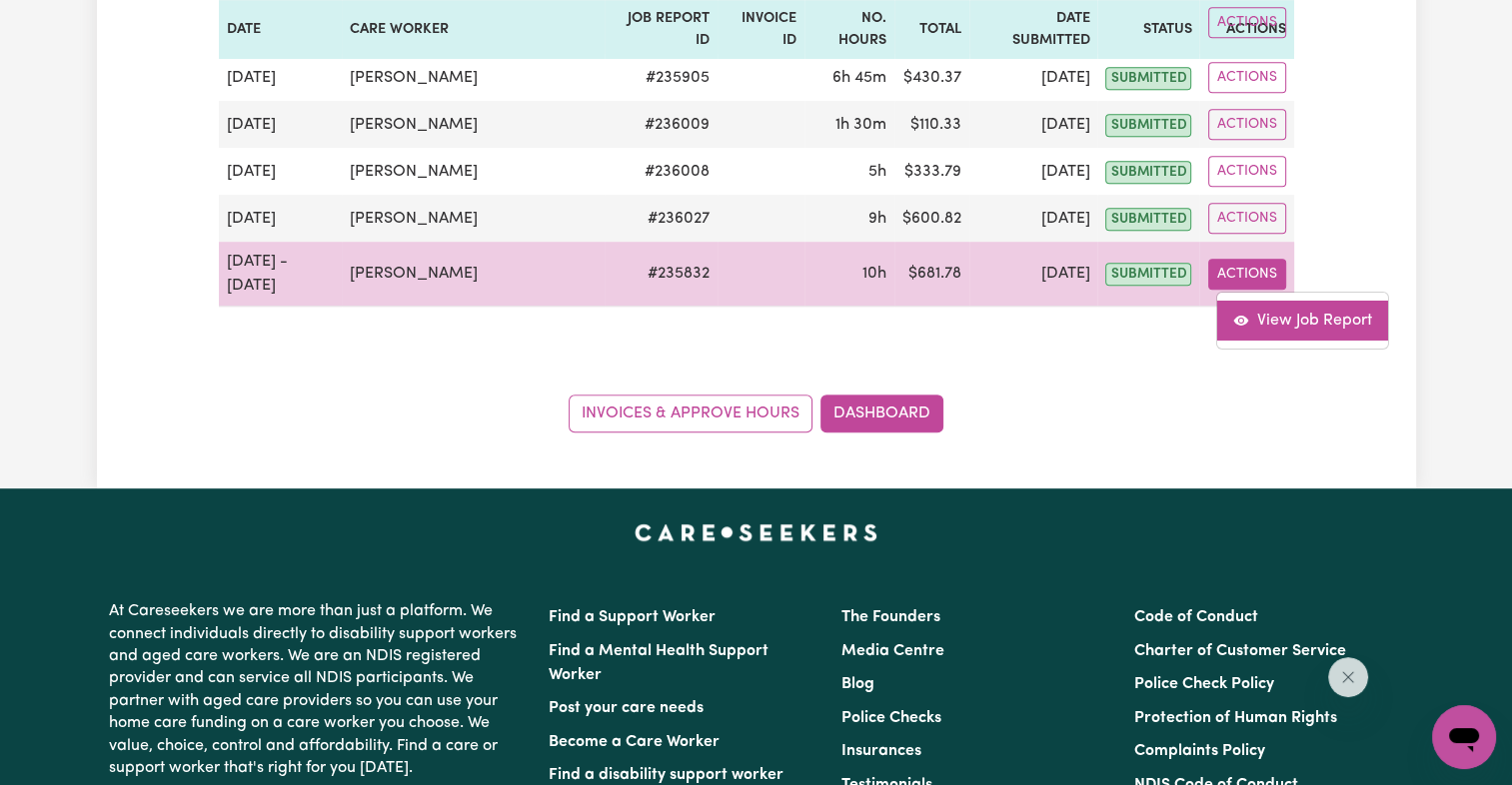 drag, startPoint x: 1237, startPoint y: 176, endPoint x: 1254, endPoint y: 224, distance: 50.92151 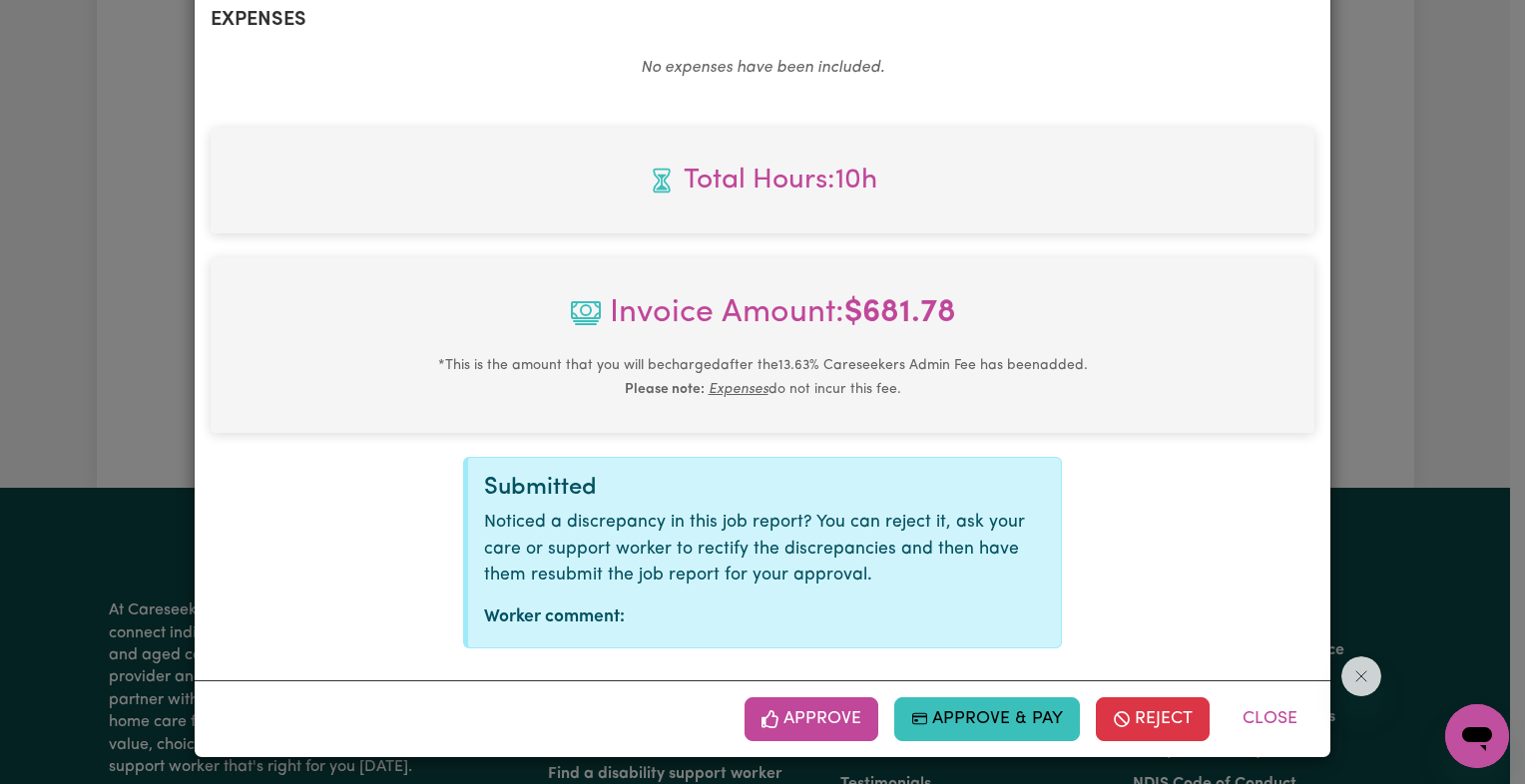 scroll, scrollTop: 1023, scrollLeft: 0, axis: vertical 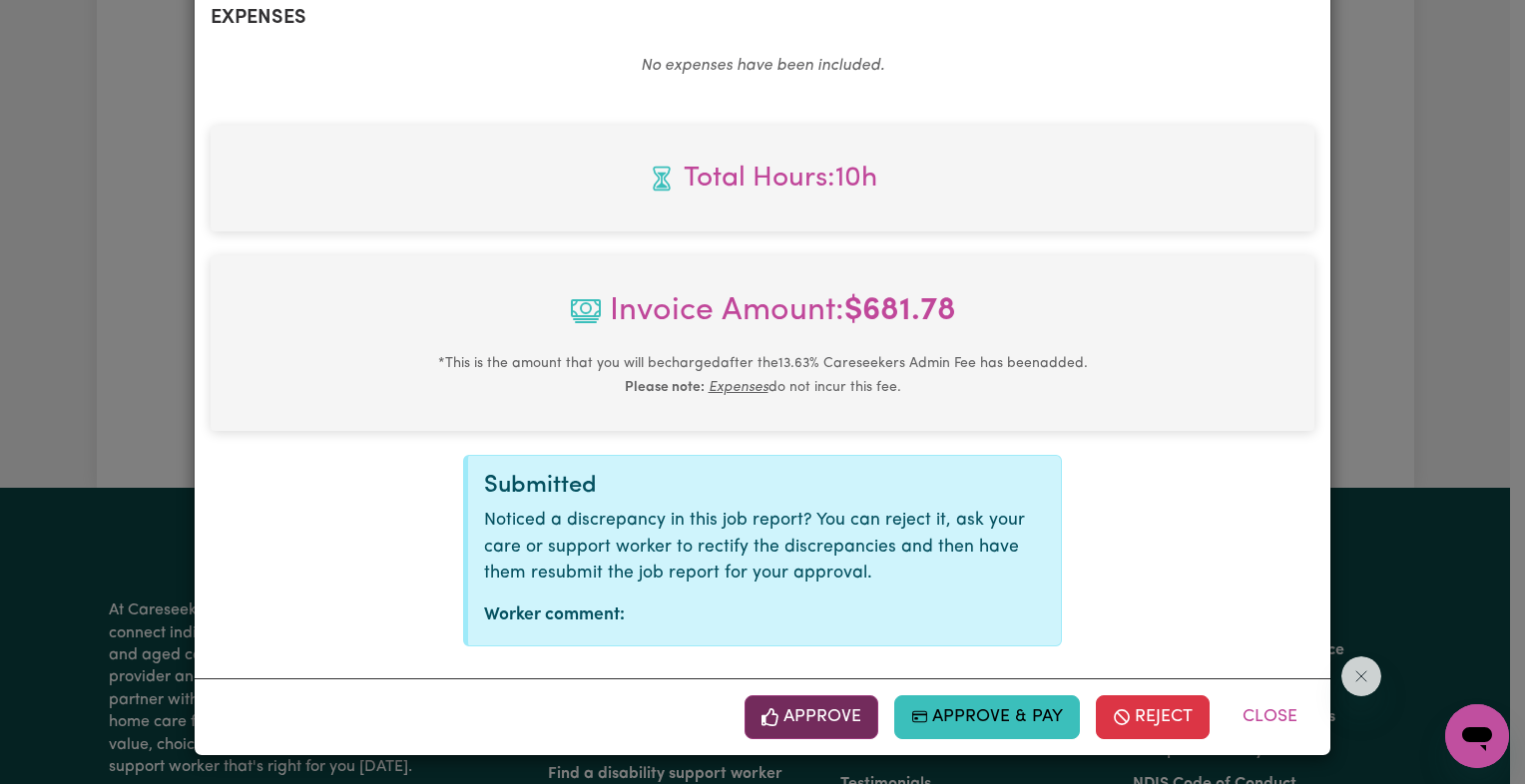 click on "Approve" at bounding box center (811, 717) 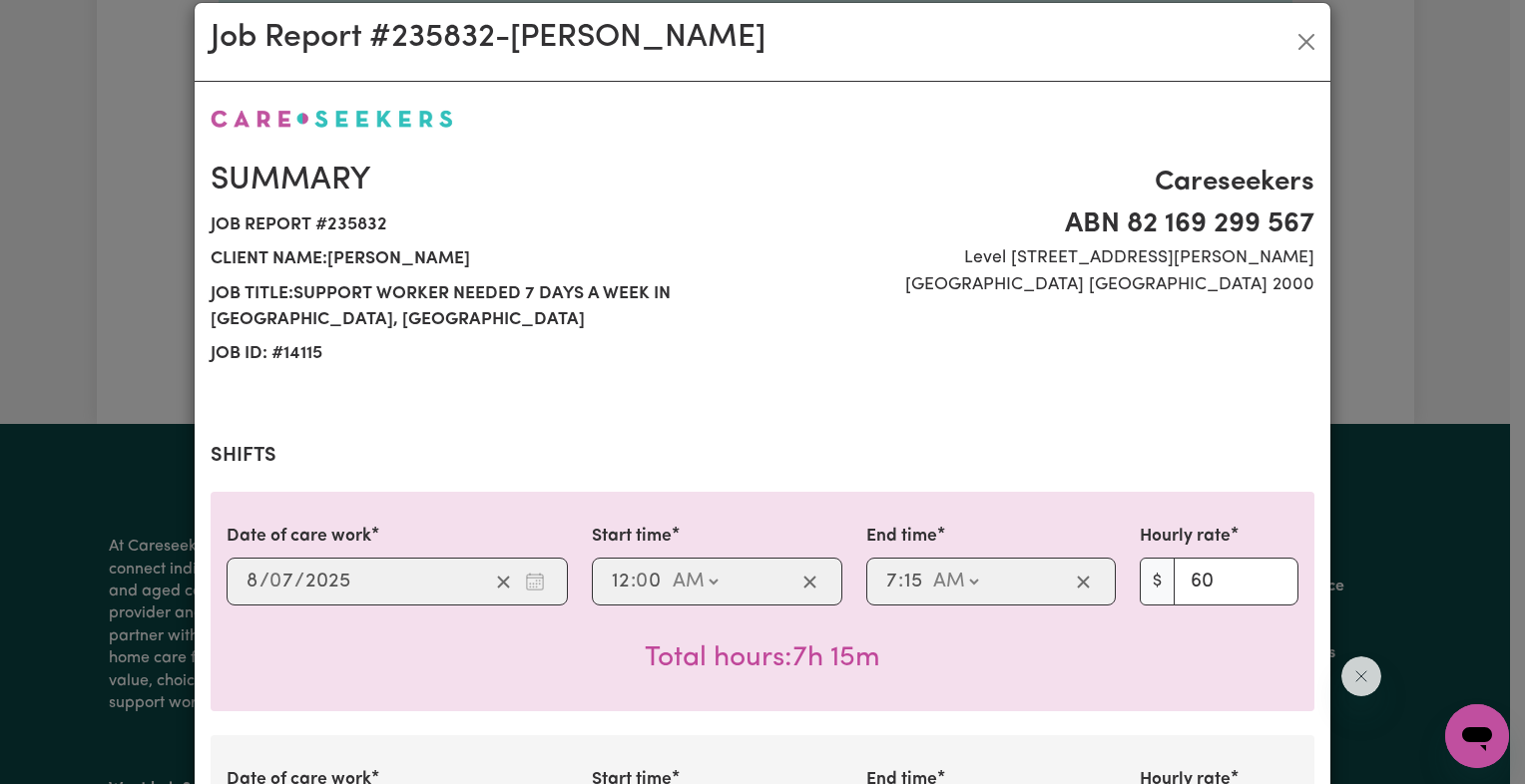 scroll, scrollTop: 0, scrollLeft: 0, axis: both 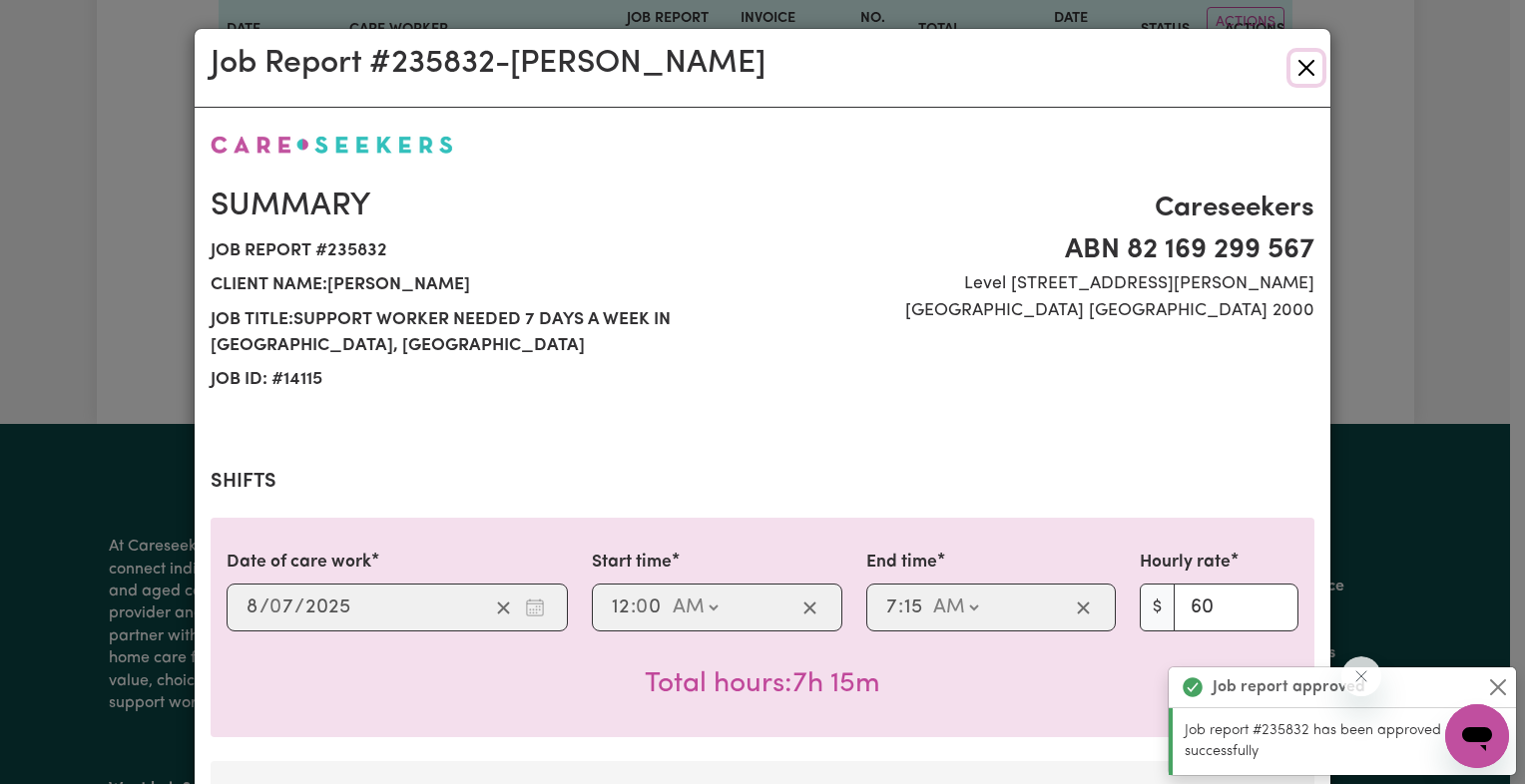 click at bounding box center (1306, 68) 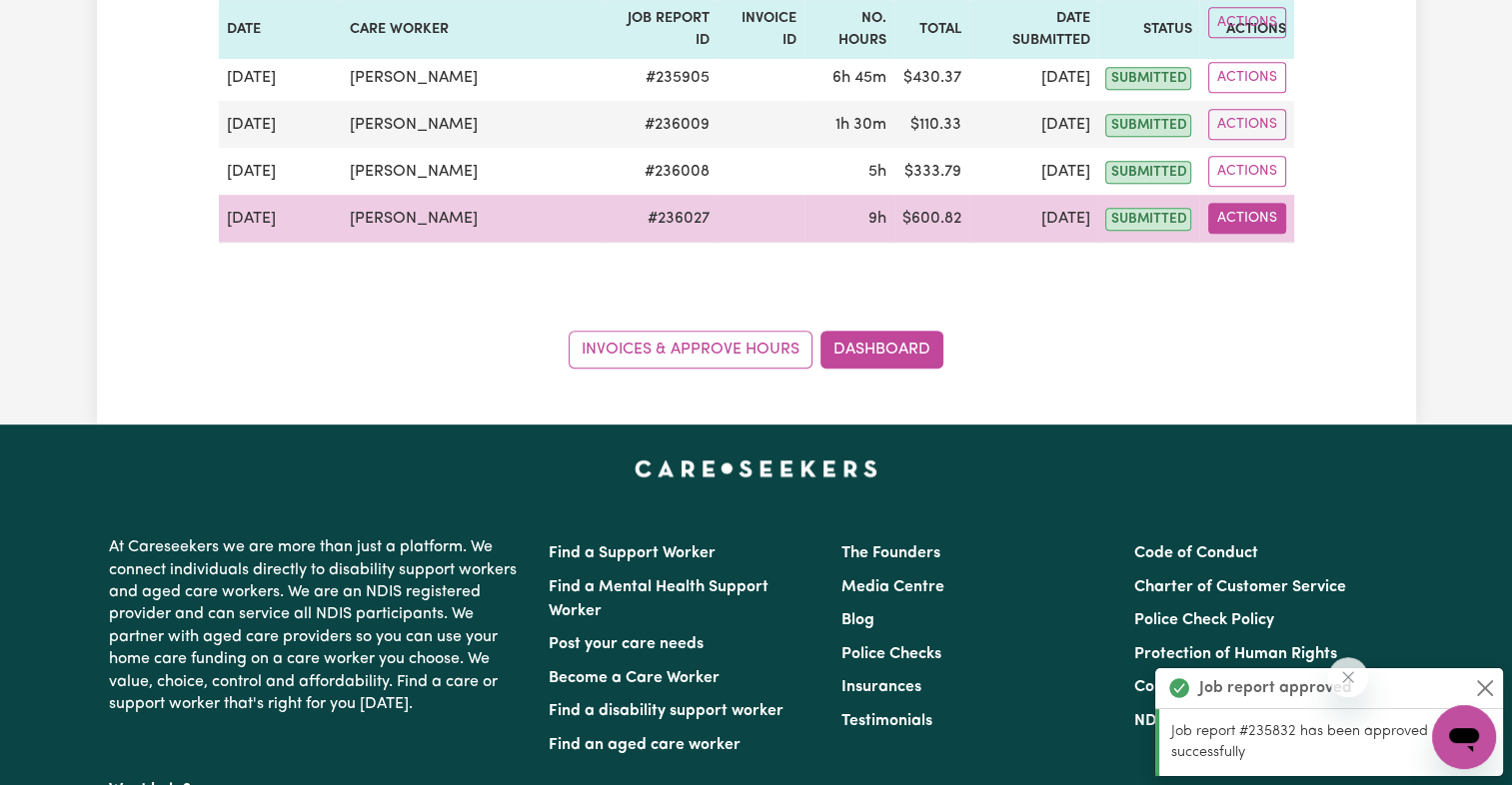 click on "Actions" at bounding box center (1247, 218) 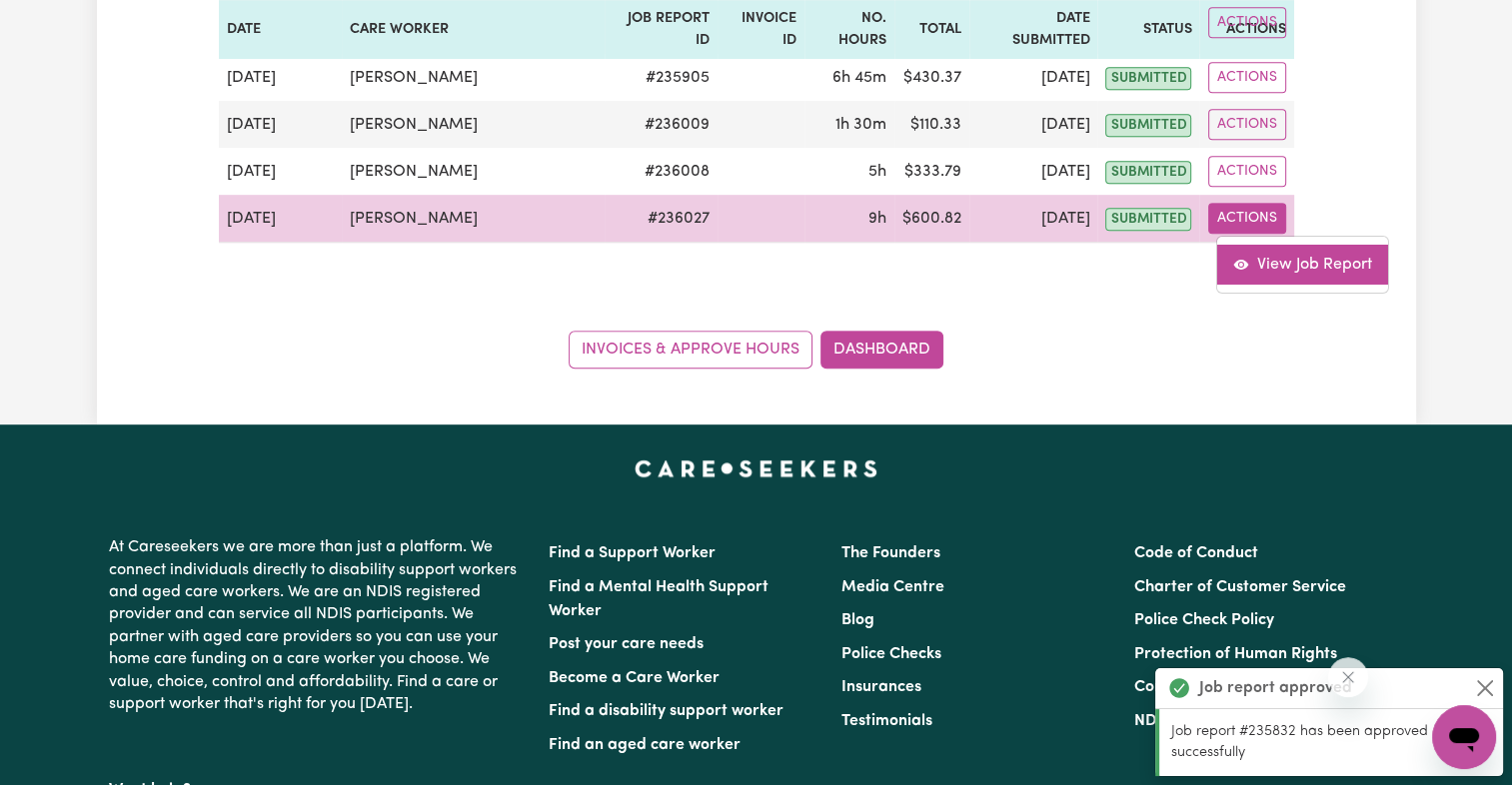 click on "View Job Report" at bounding box center (1302, 265) 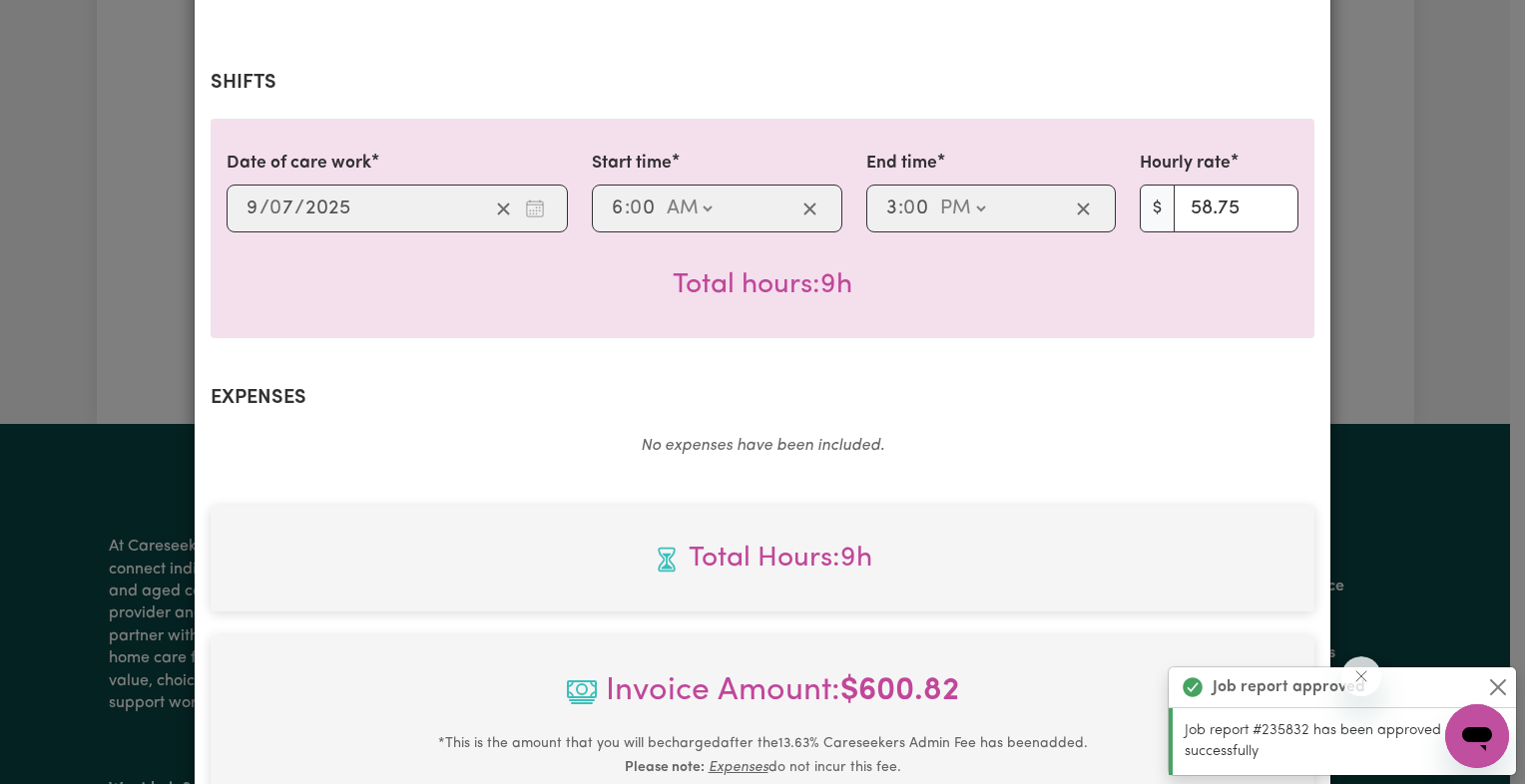 scroll, scrollTop: 779, scrollLeft: 0, axis: vertical 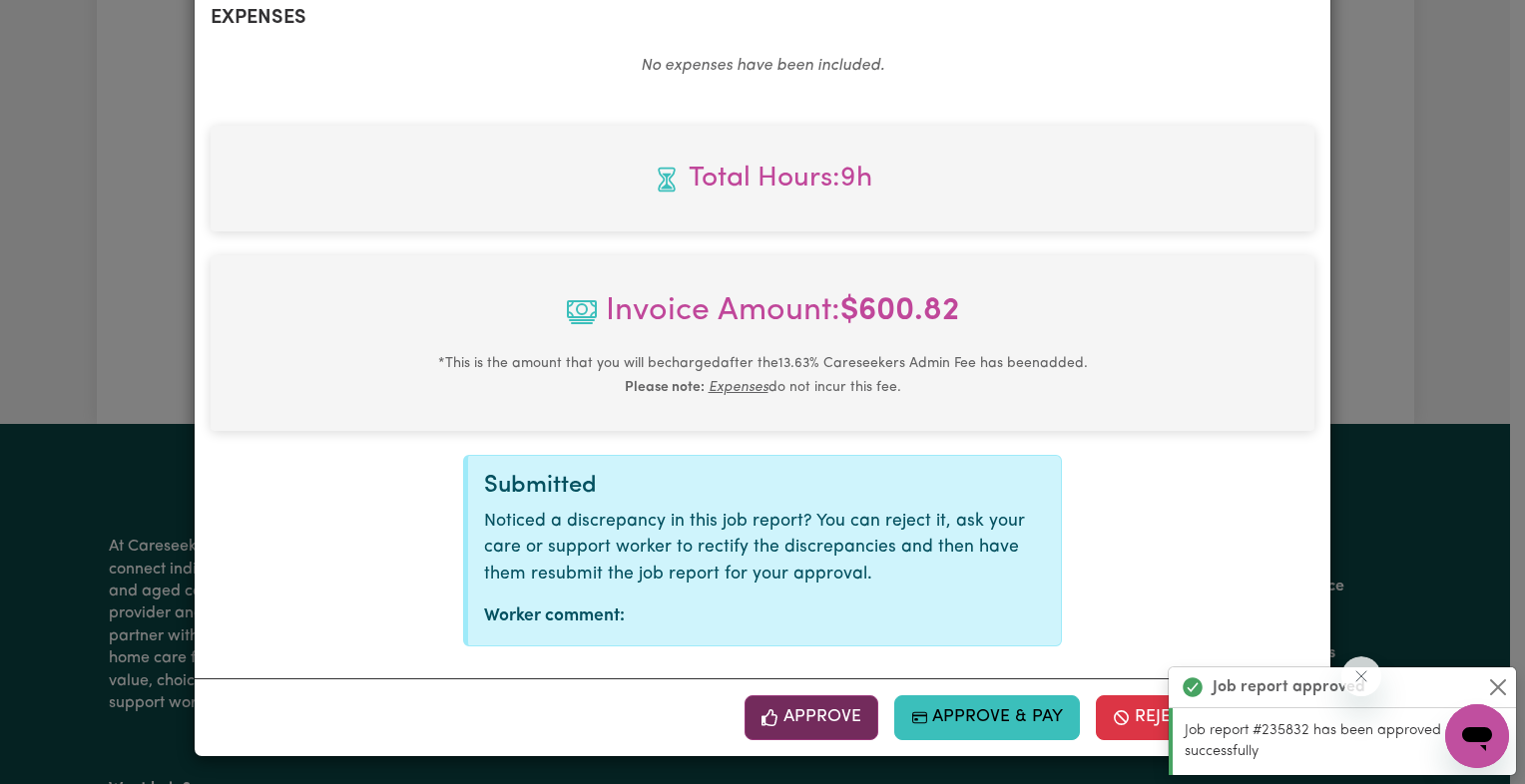 click on "Approve" at bounding box center [811, 717] 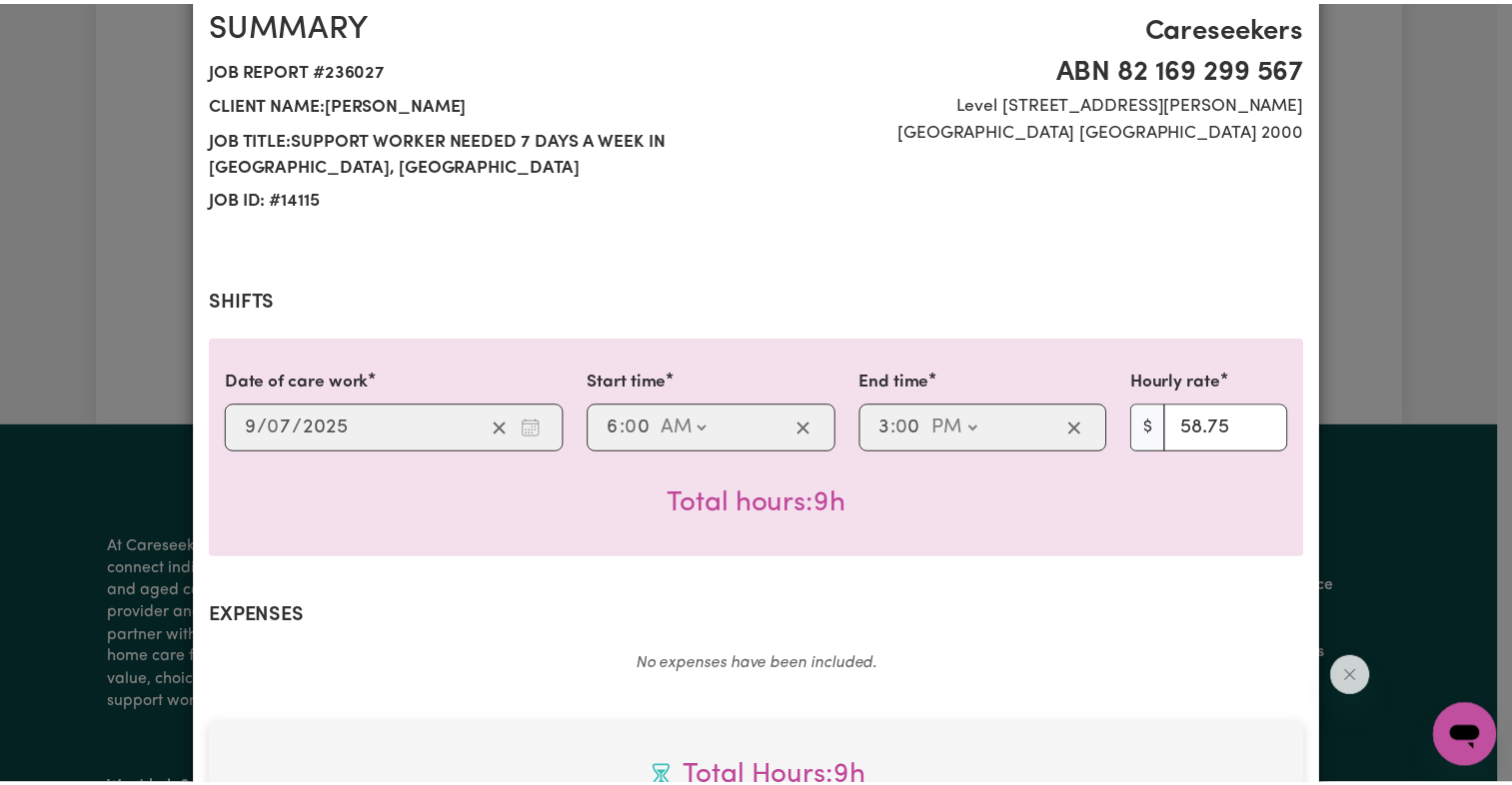 scroll, scrollTop: 0, scrollLeft: 0, axis: both 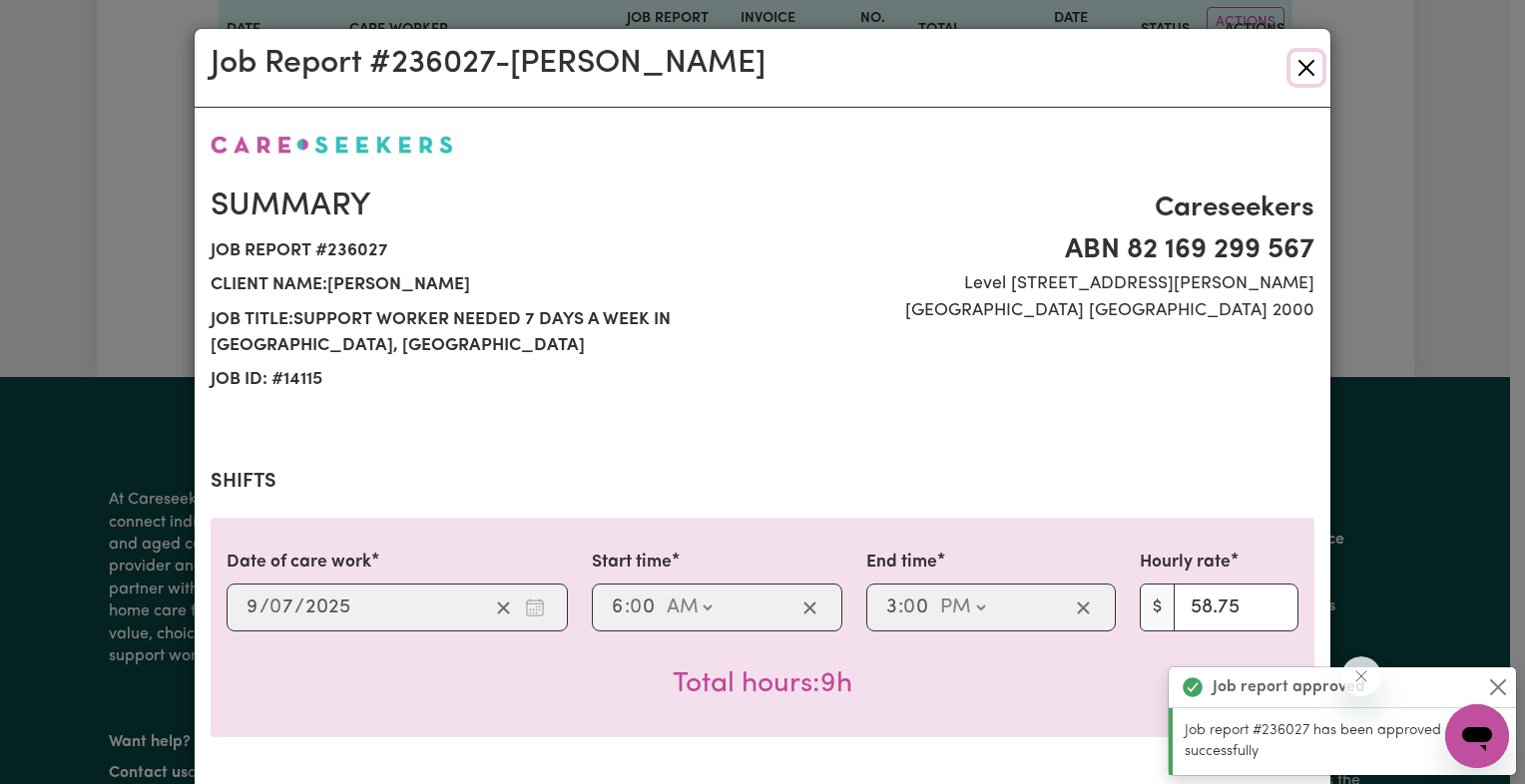 click at bounding box center (1306, 68) 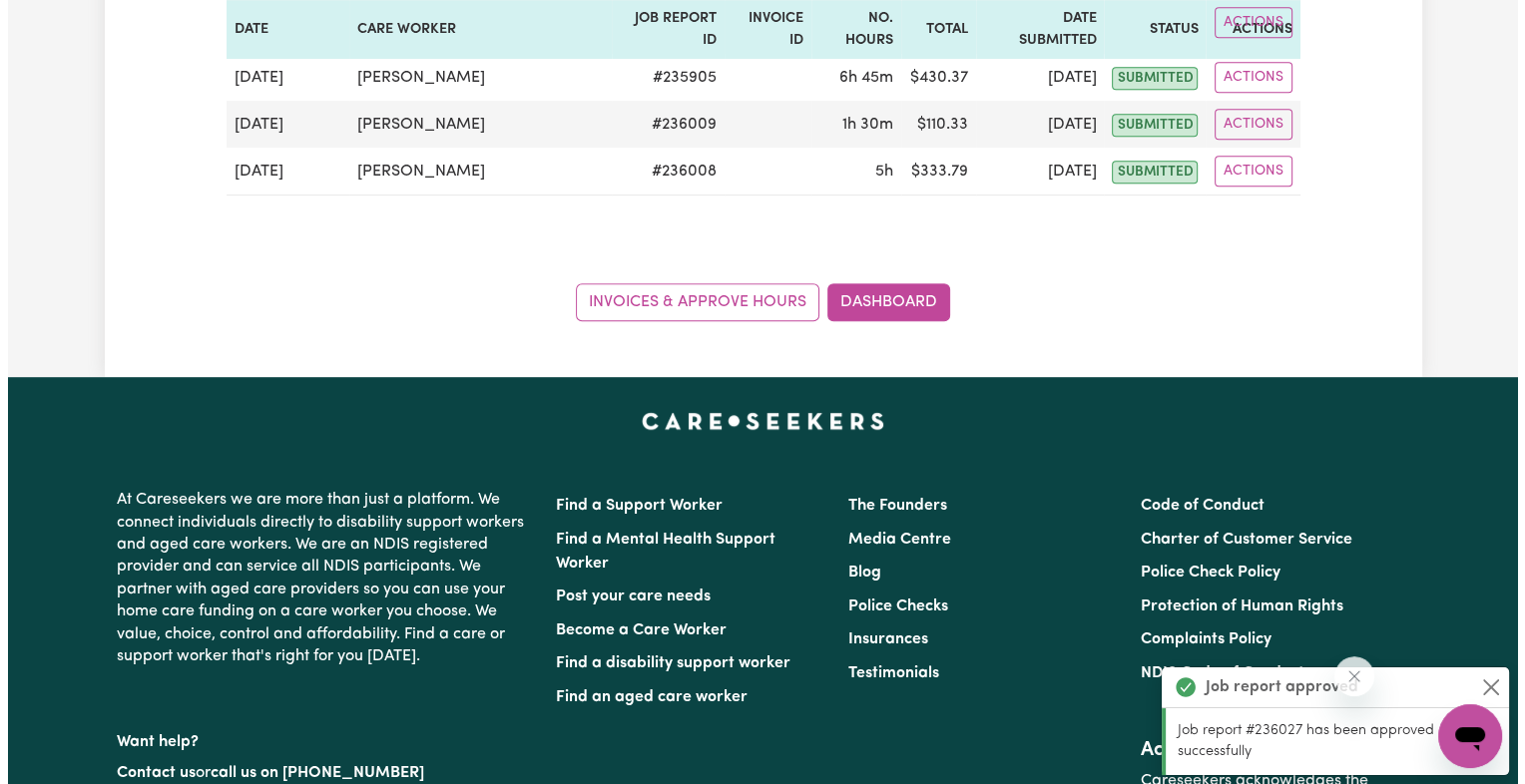 scroll, scrollTop: 598, scrollLeft: 0, axis: vertical 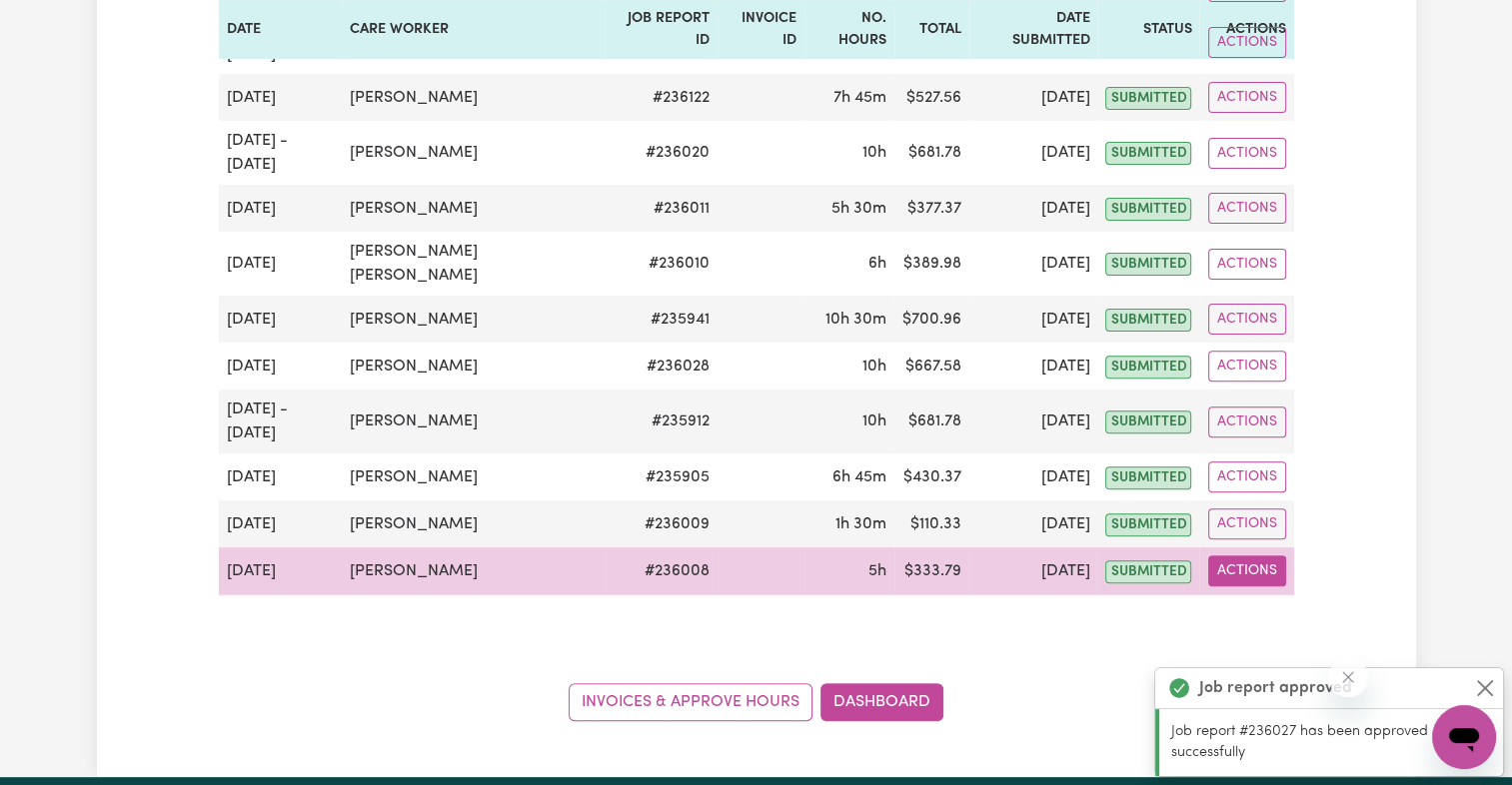click on "Actions" at bounding box center [1247, 570] 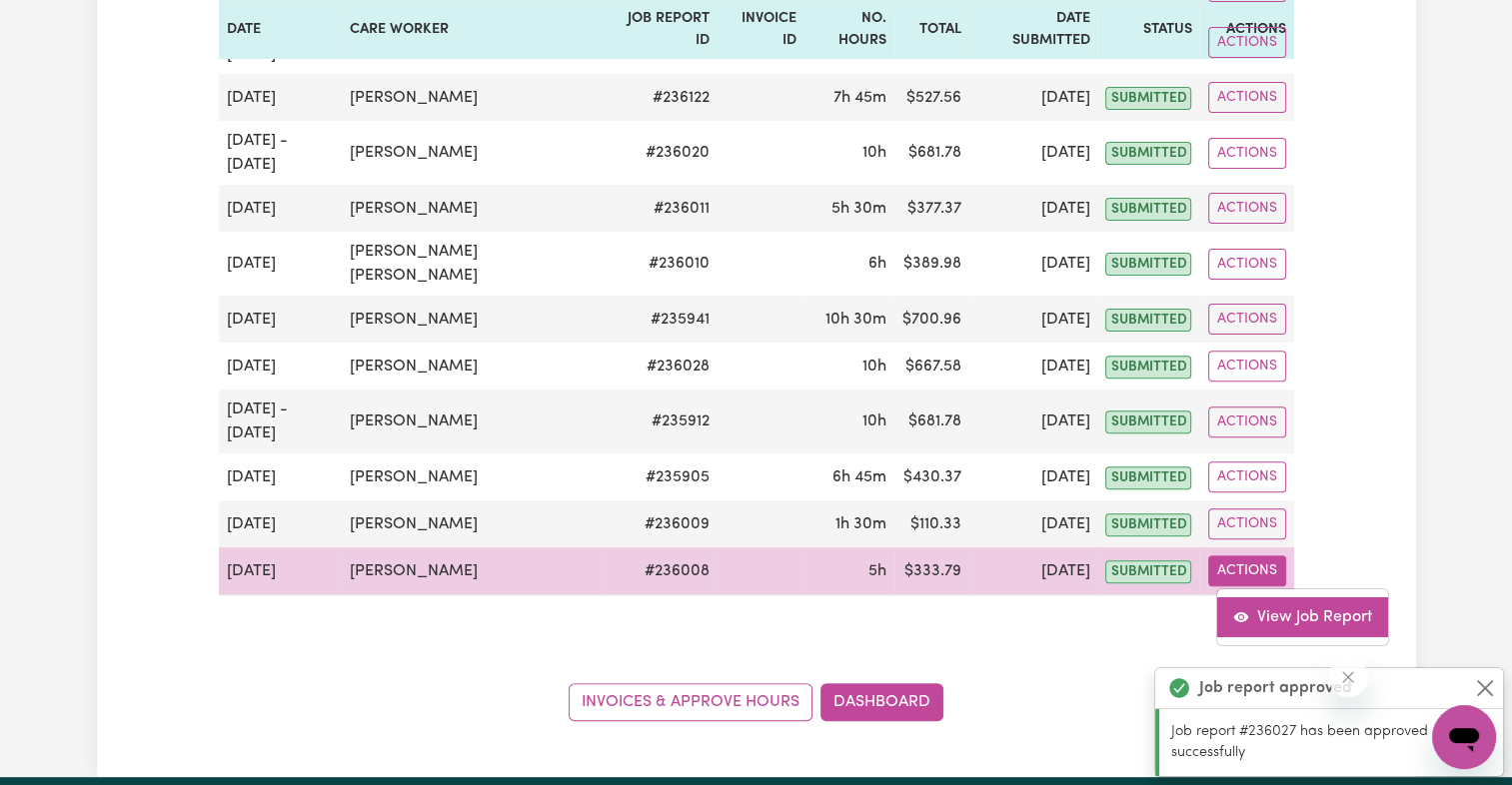 click on "View Job Report" at bounding box center (1302, 617) 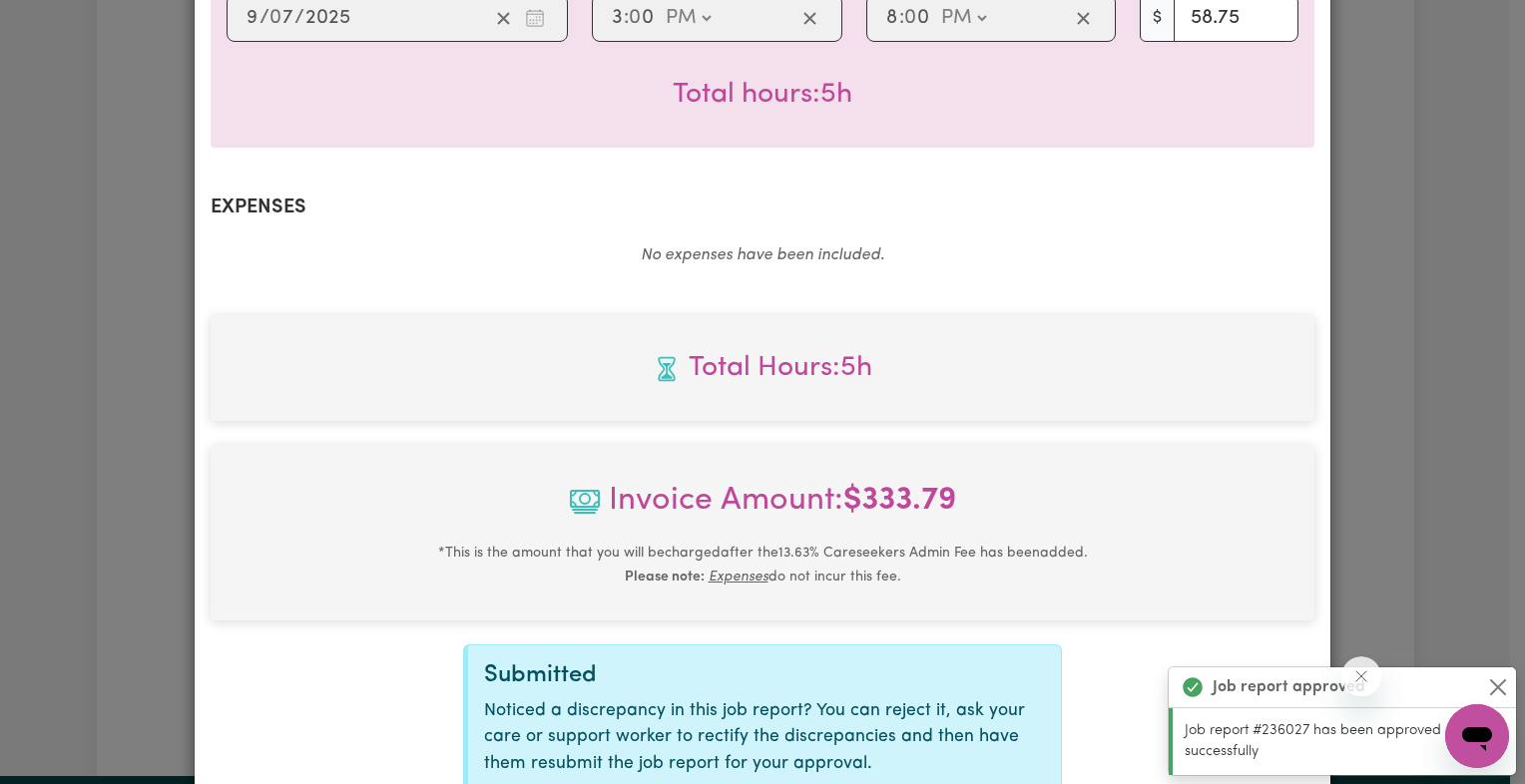 scroll, scrollTop: 779, scrollLeft: 0, axis: vertical 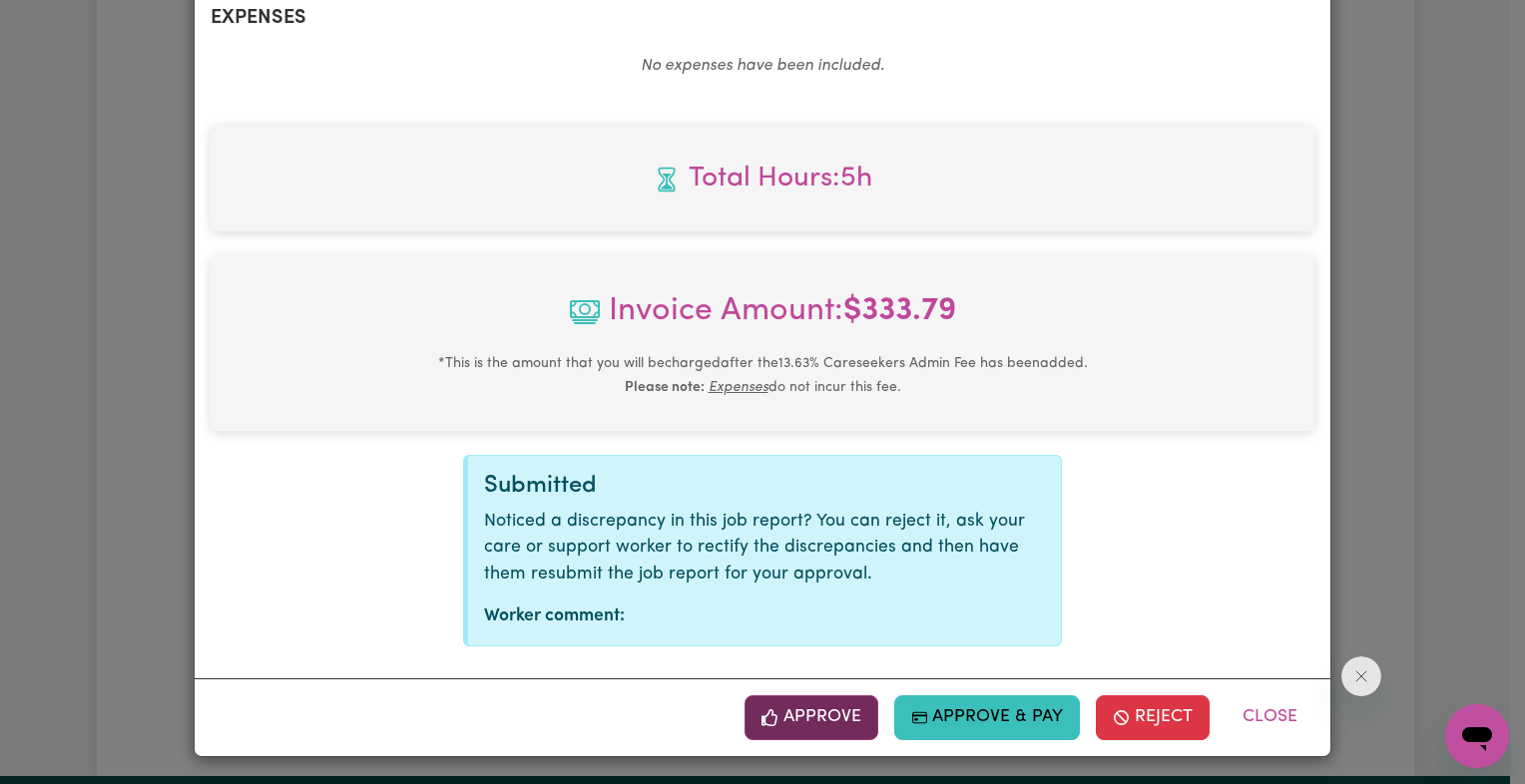 click on "Approve" at bounding box center [811, 717] 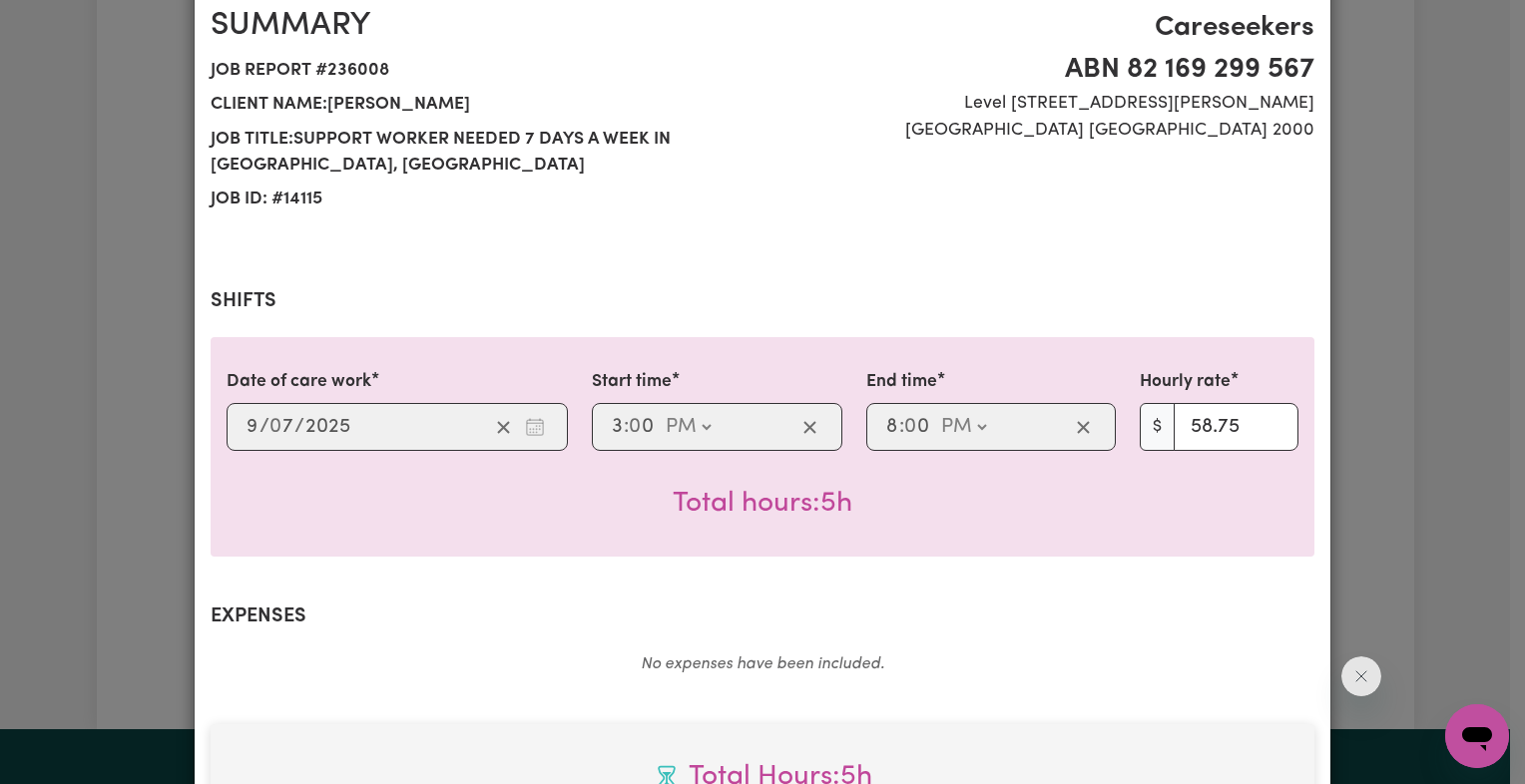 scroll, scrollTop: 0, scrollLeft: 0, axis: both 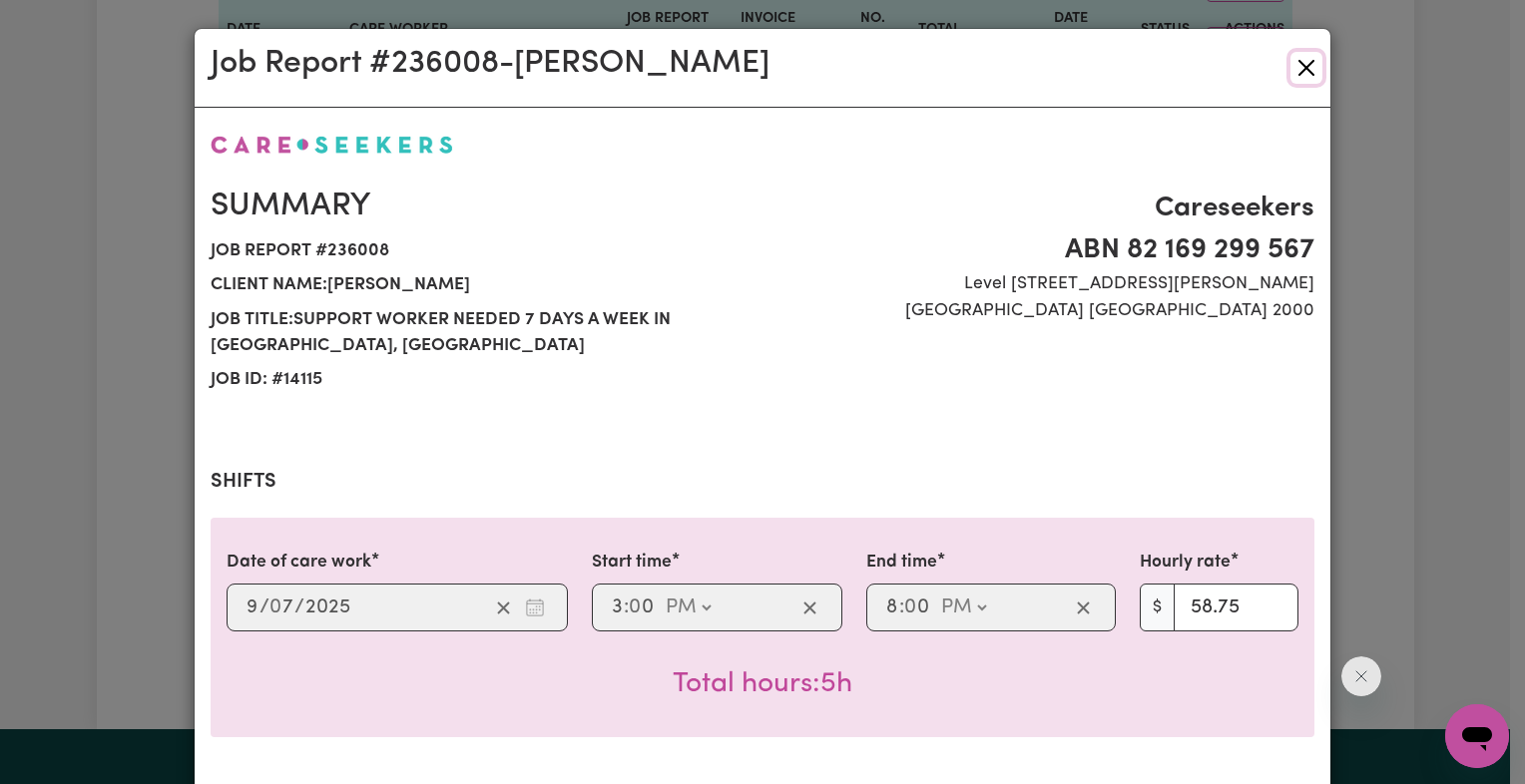 click at bounding box center [1306, 68] 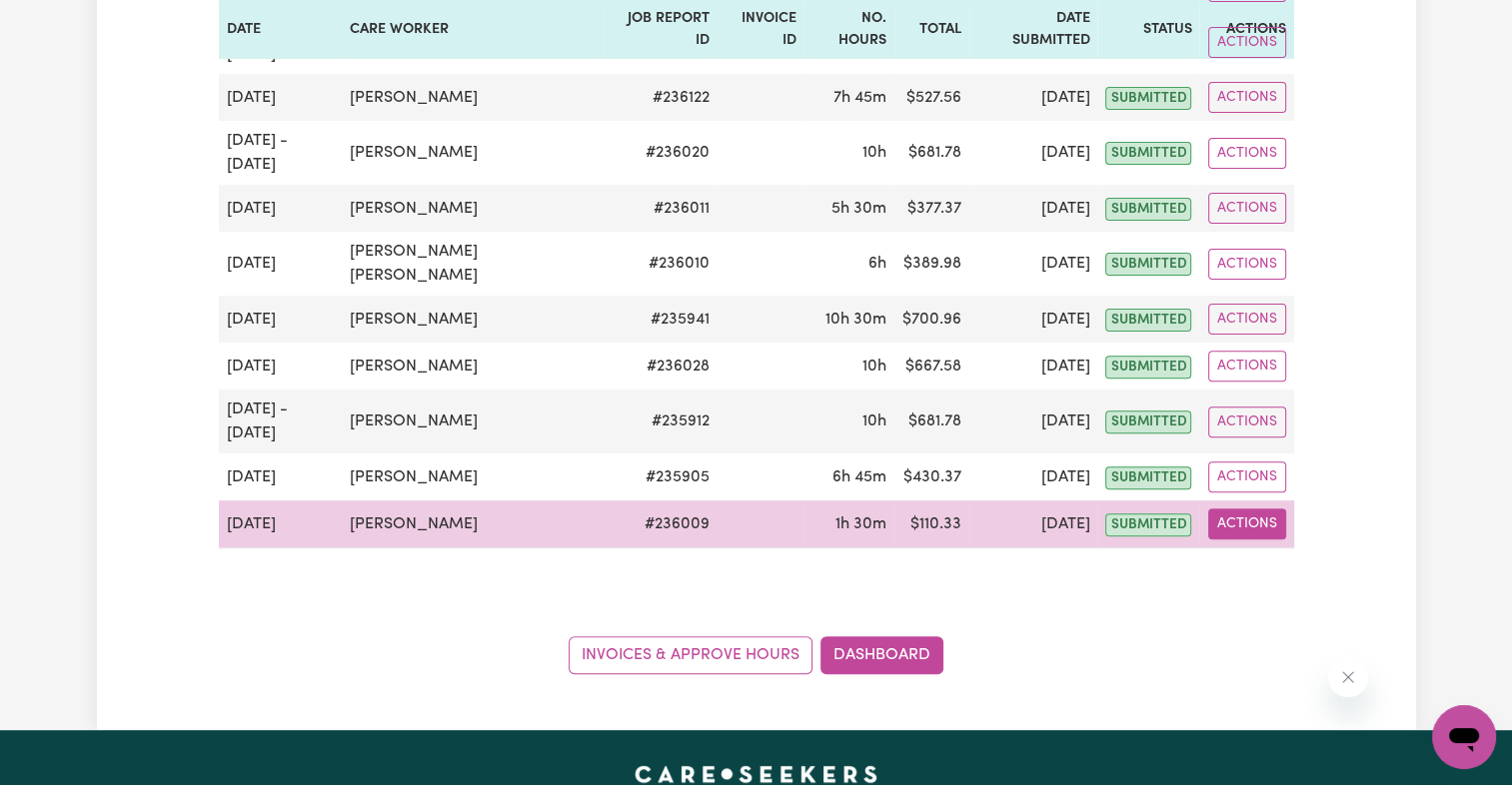 click on "Actions" at bounding box center (1247, 523) 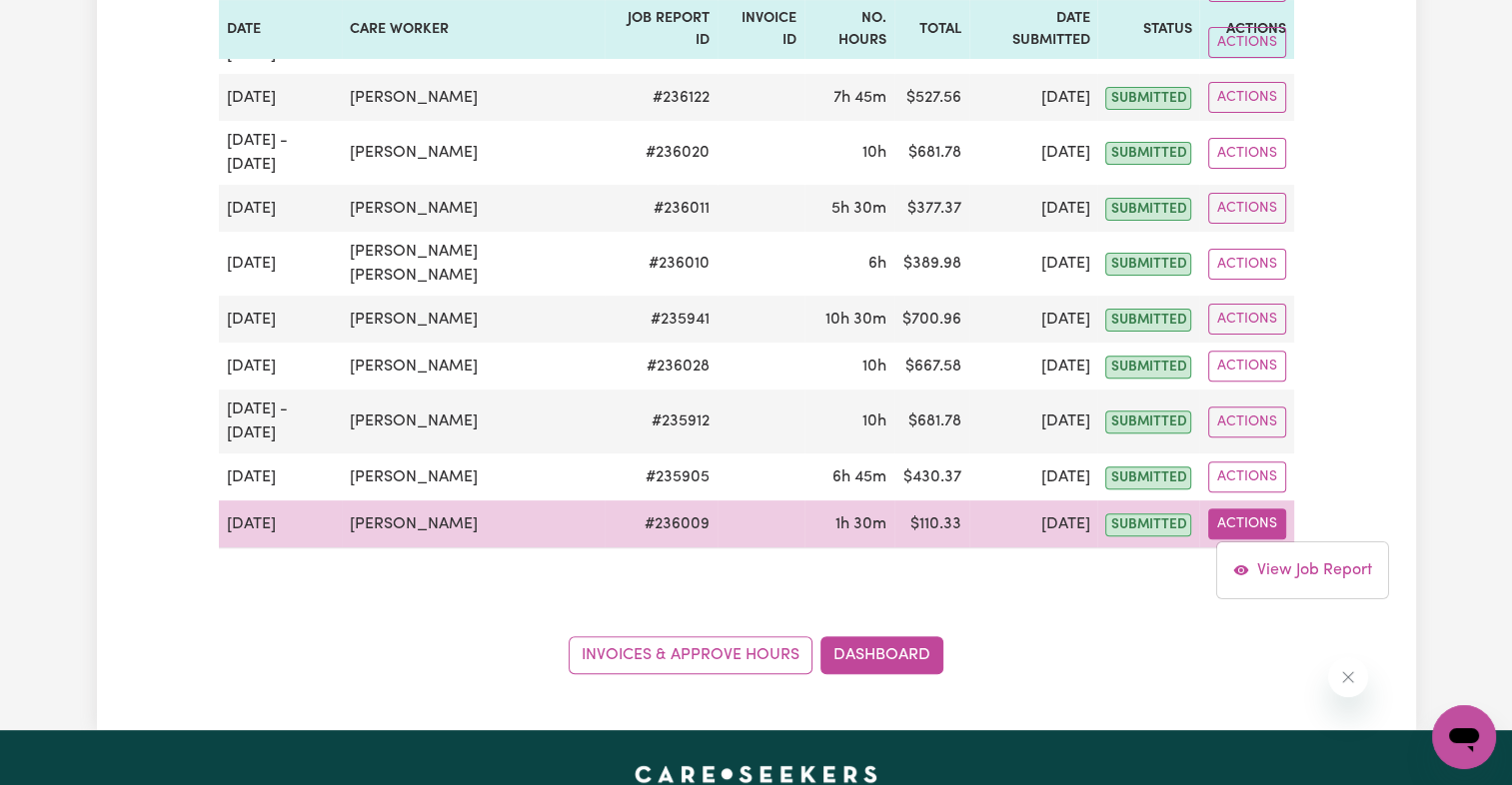 click on "Actions" at bounding box center (1247, 523) 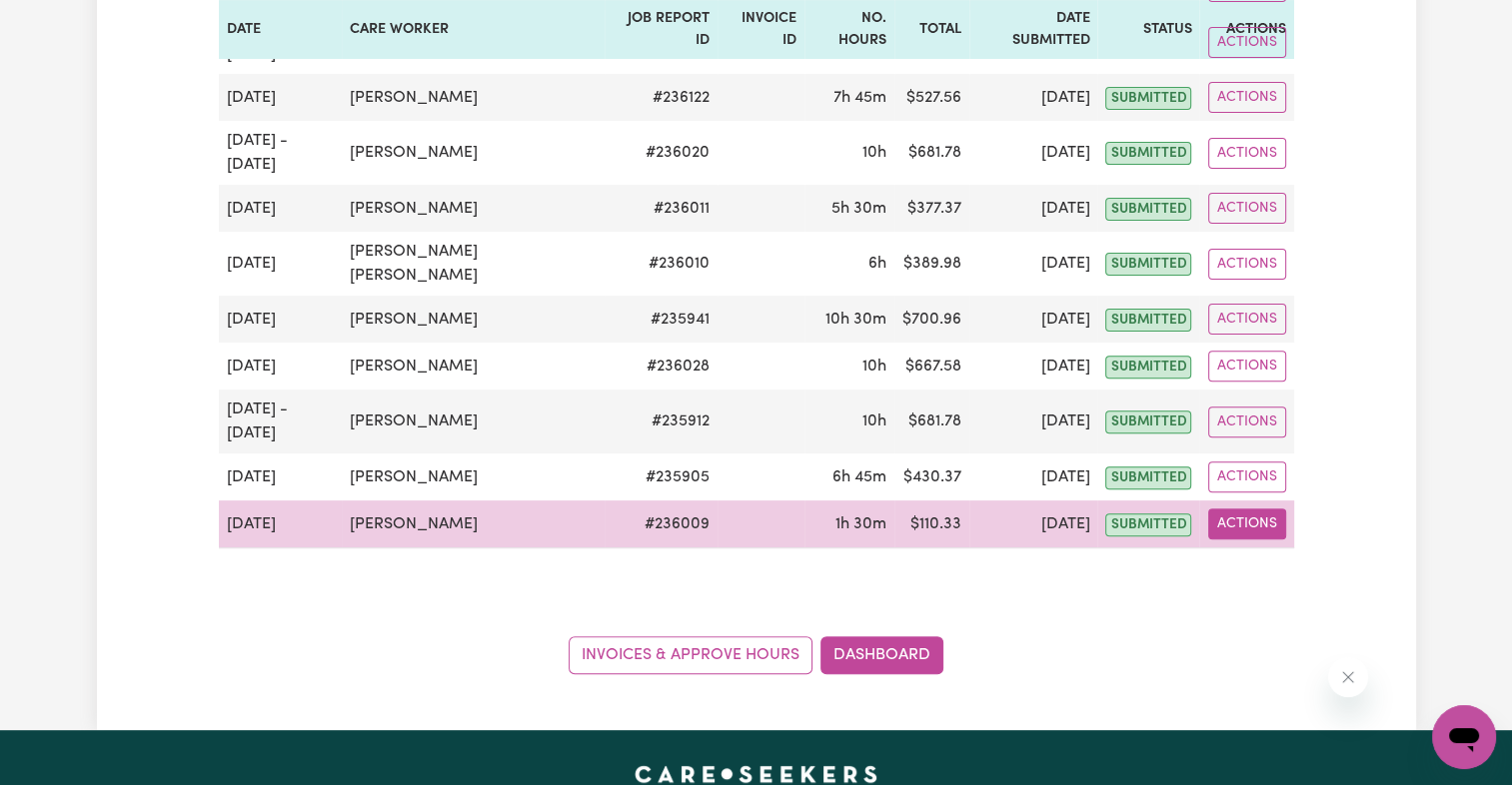 click on "Actions" at bounding box center [1247, 523] 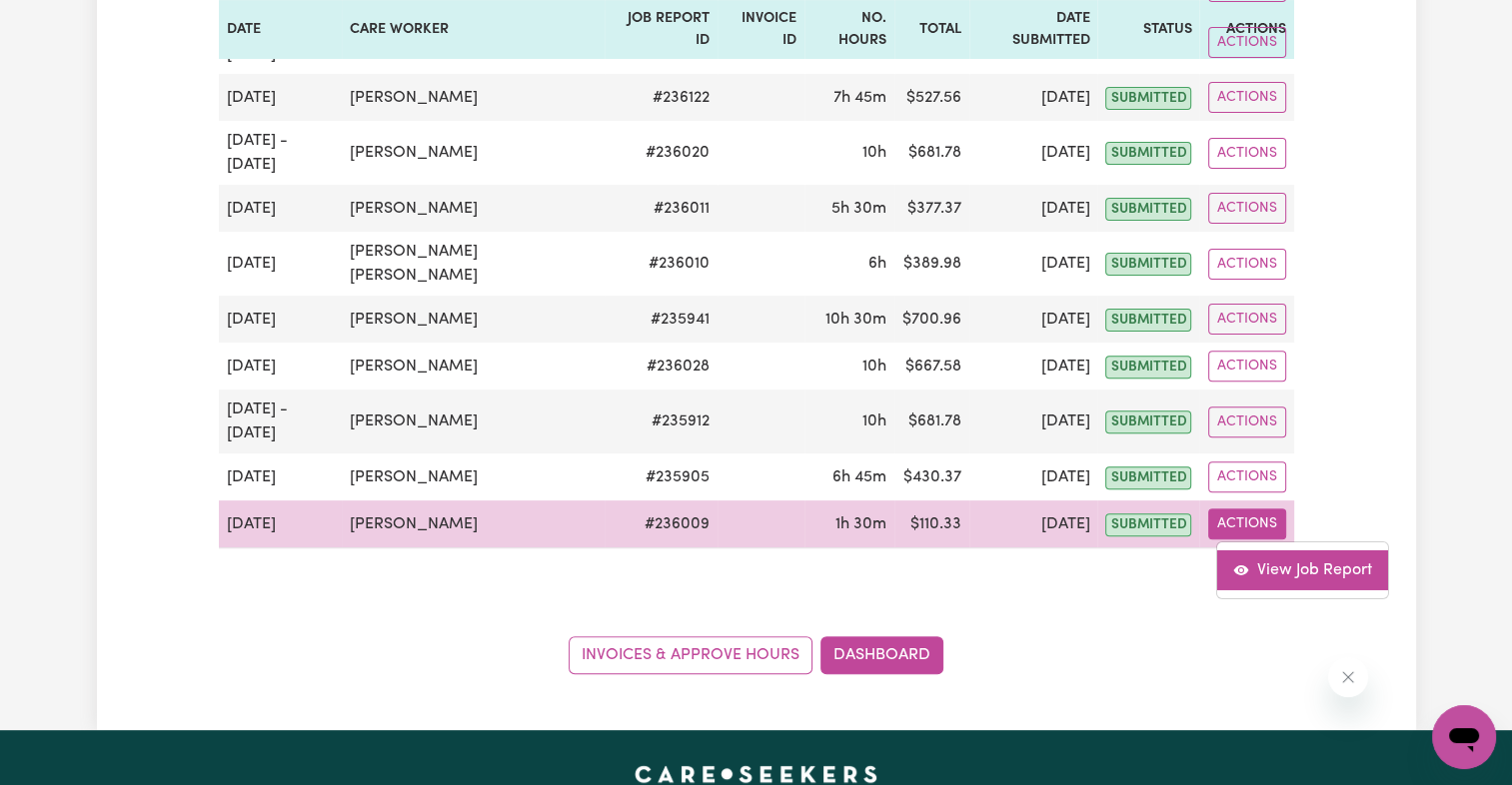 click on "View Job Report" at bounding box center [1302, 570] 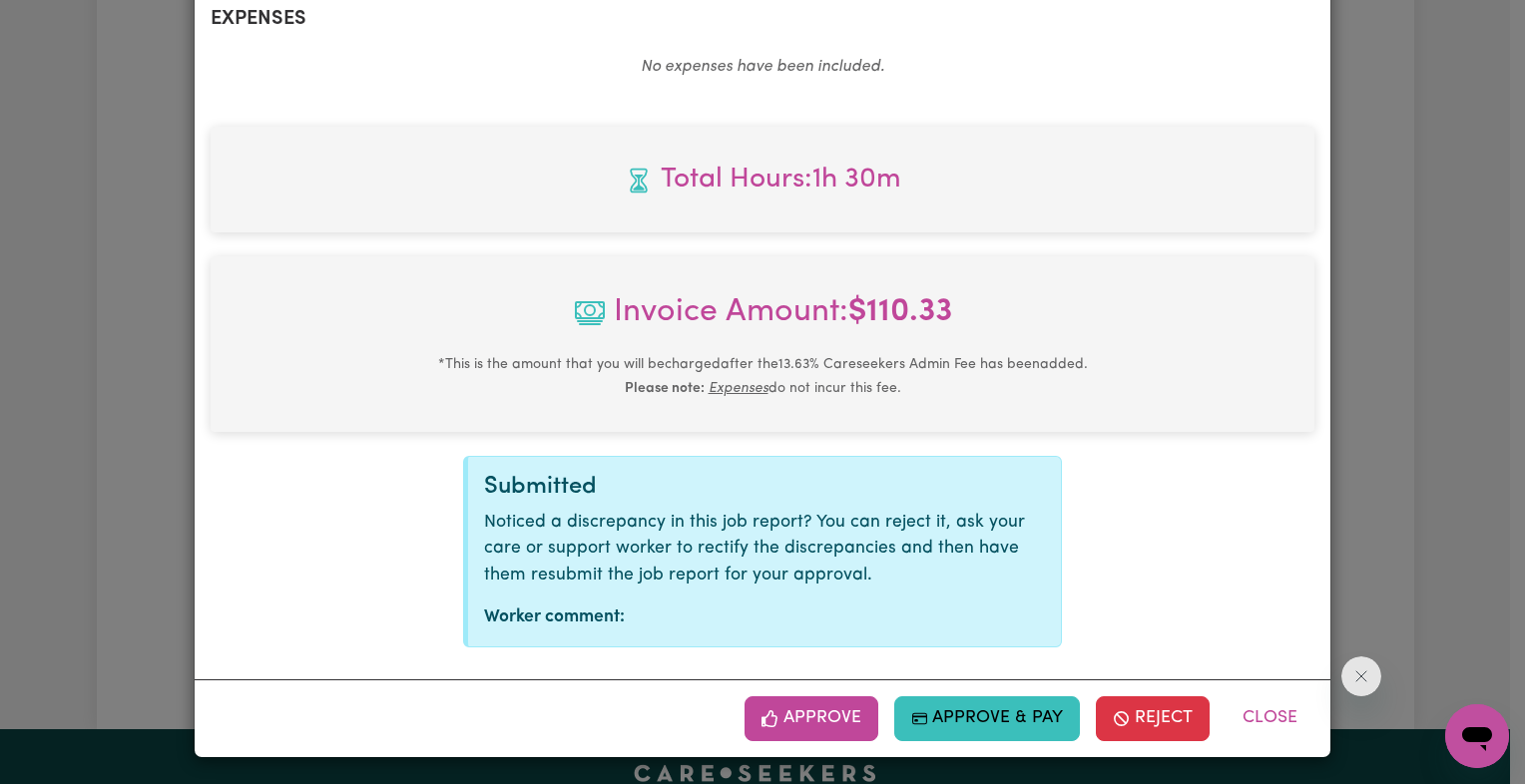 scroll, scrollTop: 779, scrollLeft: 0, axis: vertical 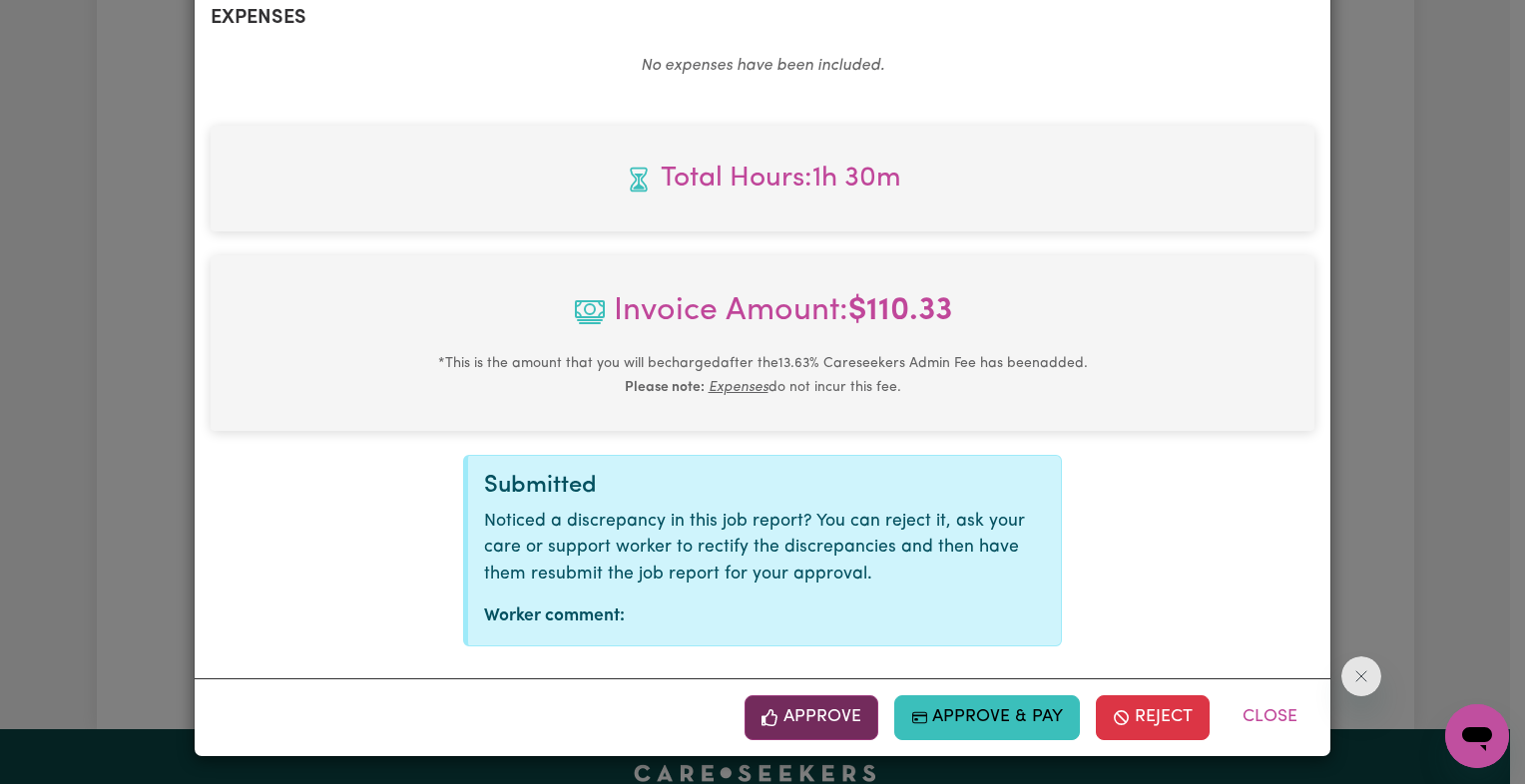 click on "Approve" at bounding box center (811, 717) 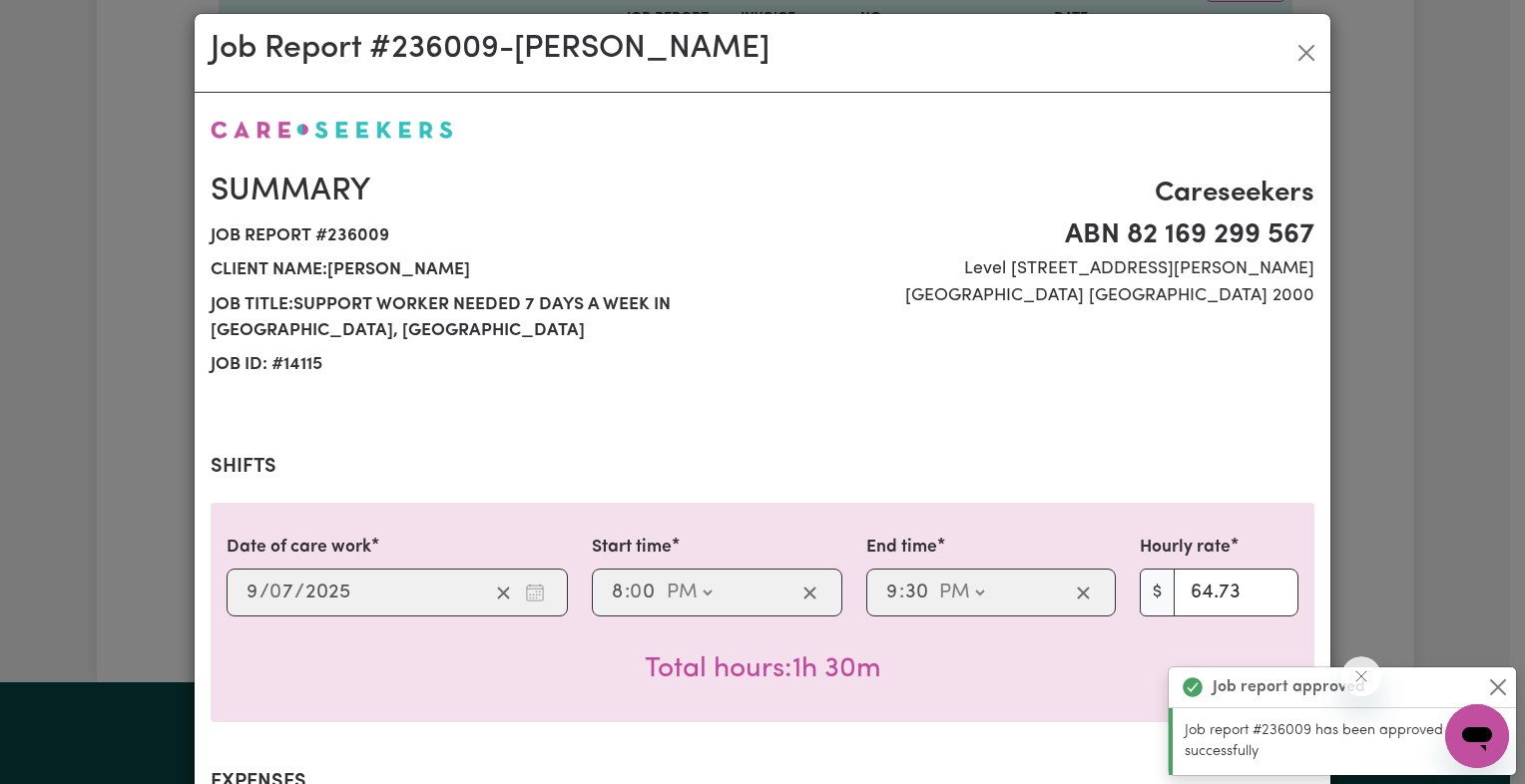 scroll, scrollTop: 0, scrollLeft: 0, axis: both 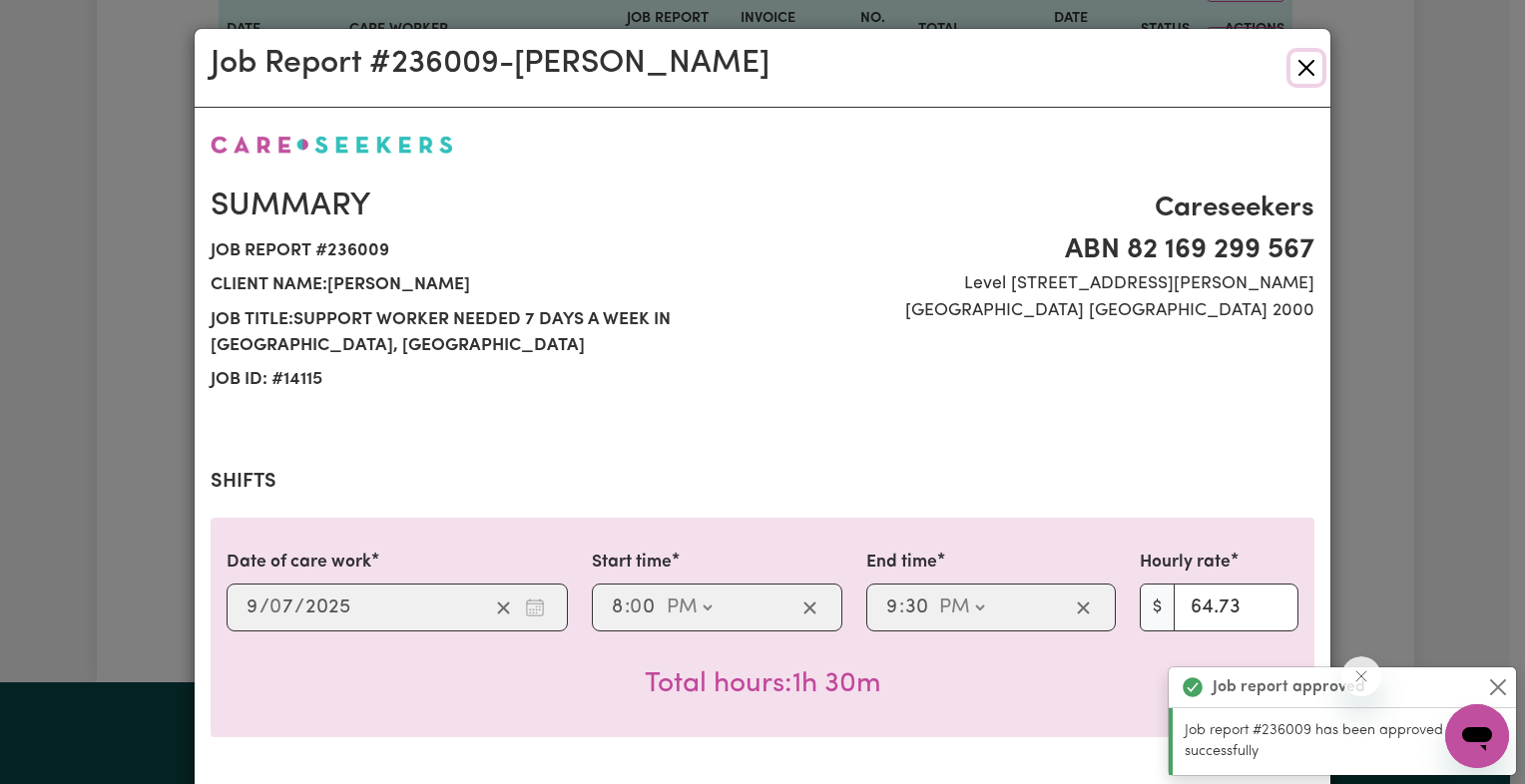 click at bounding box center [1306, 68] 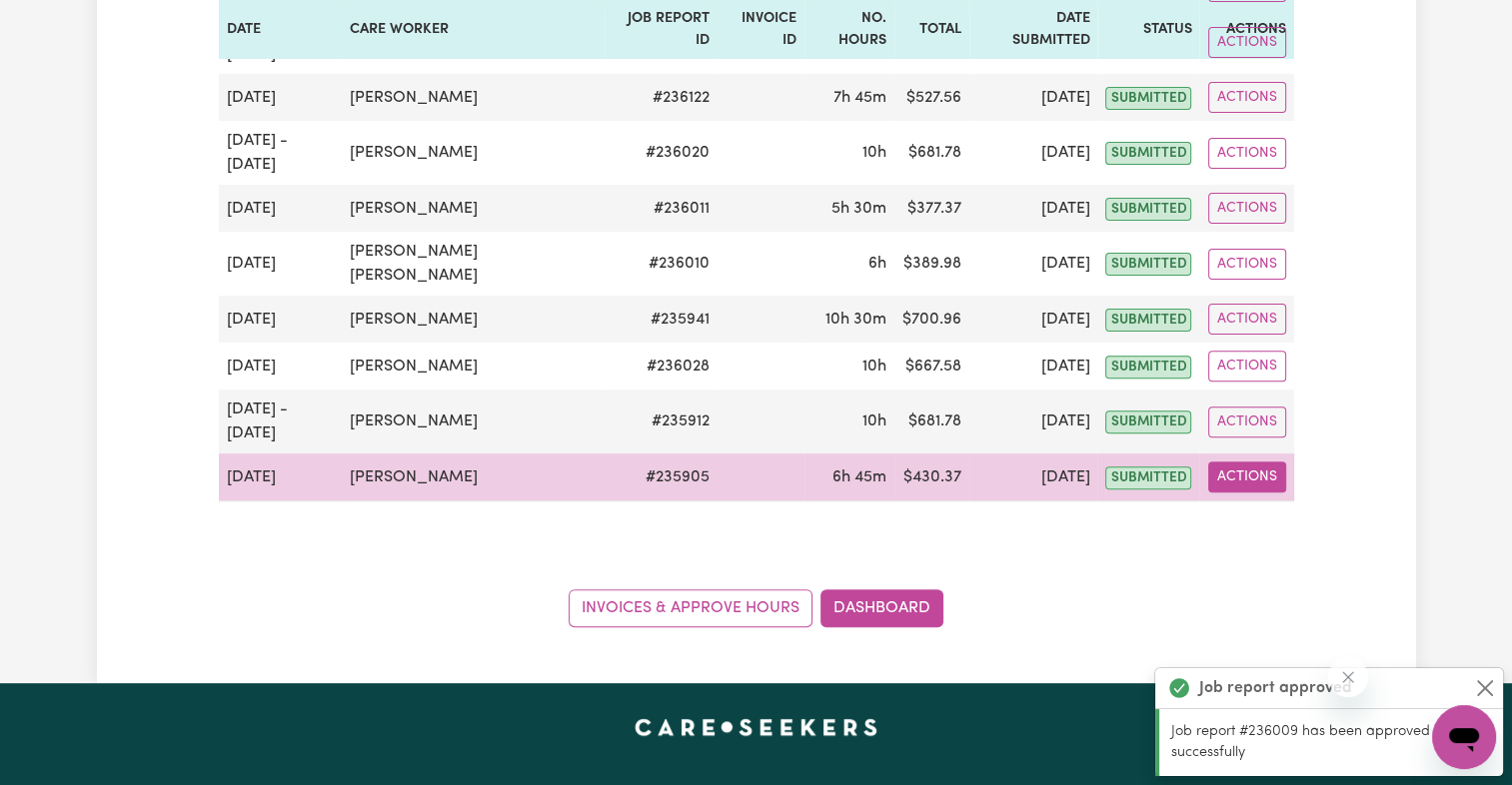 click on "Actions" at bounding box center [1247, 476] 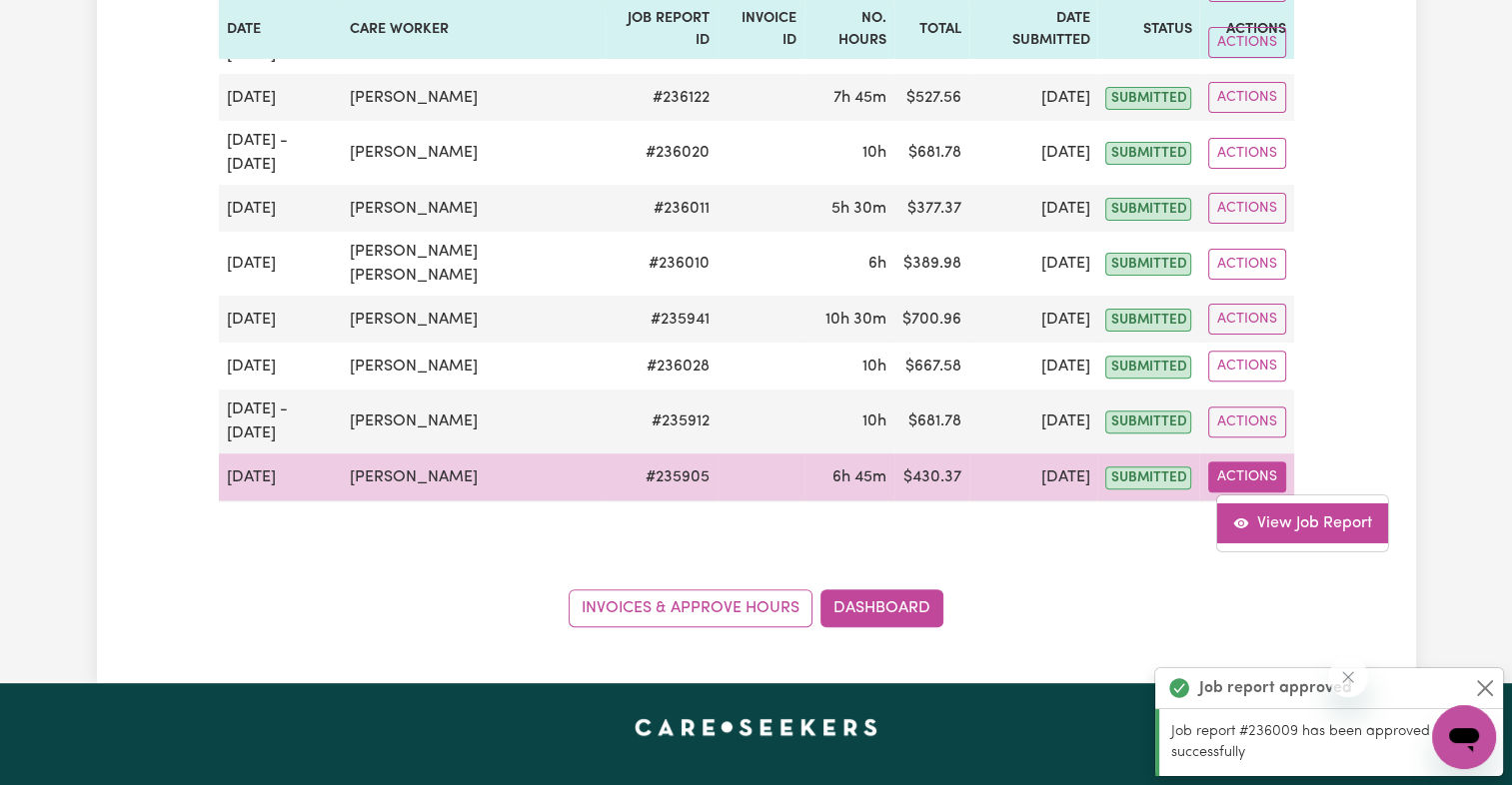click 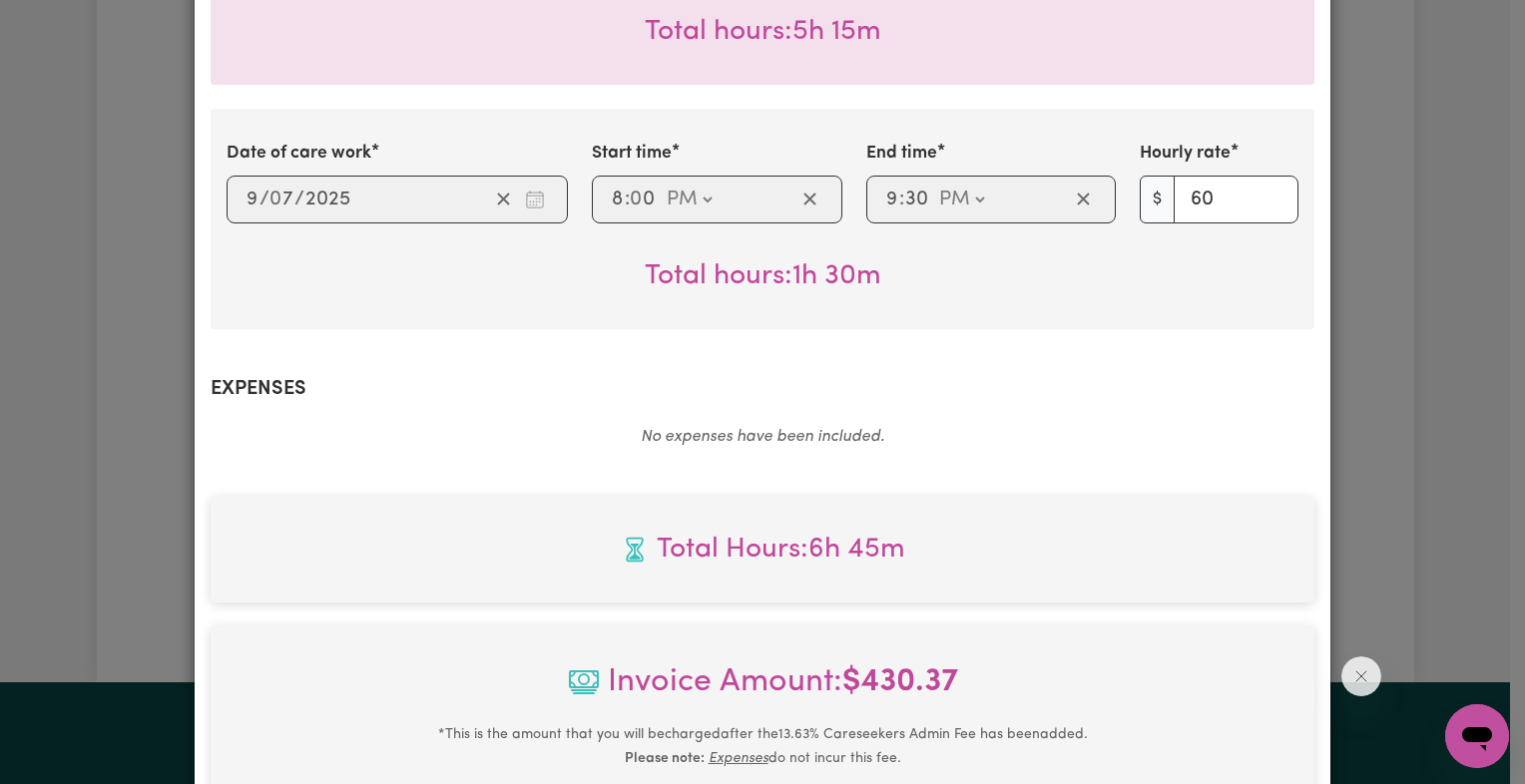 scroll, scrollTop: 997, scrollLeft: 0, axis: vertical 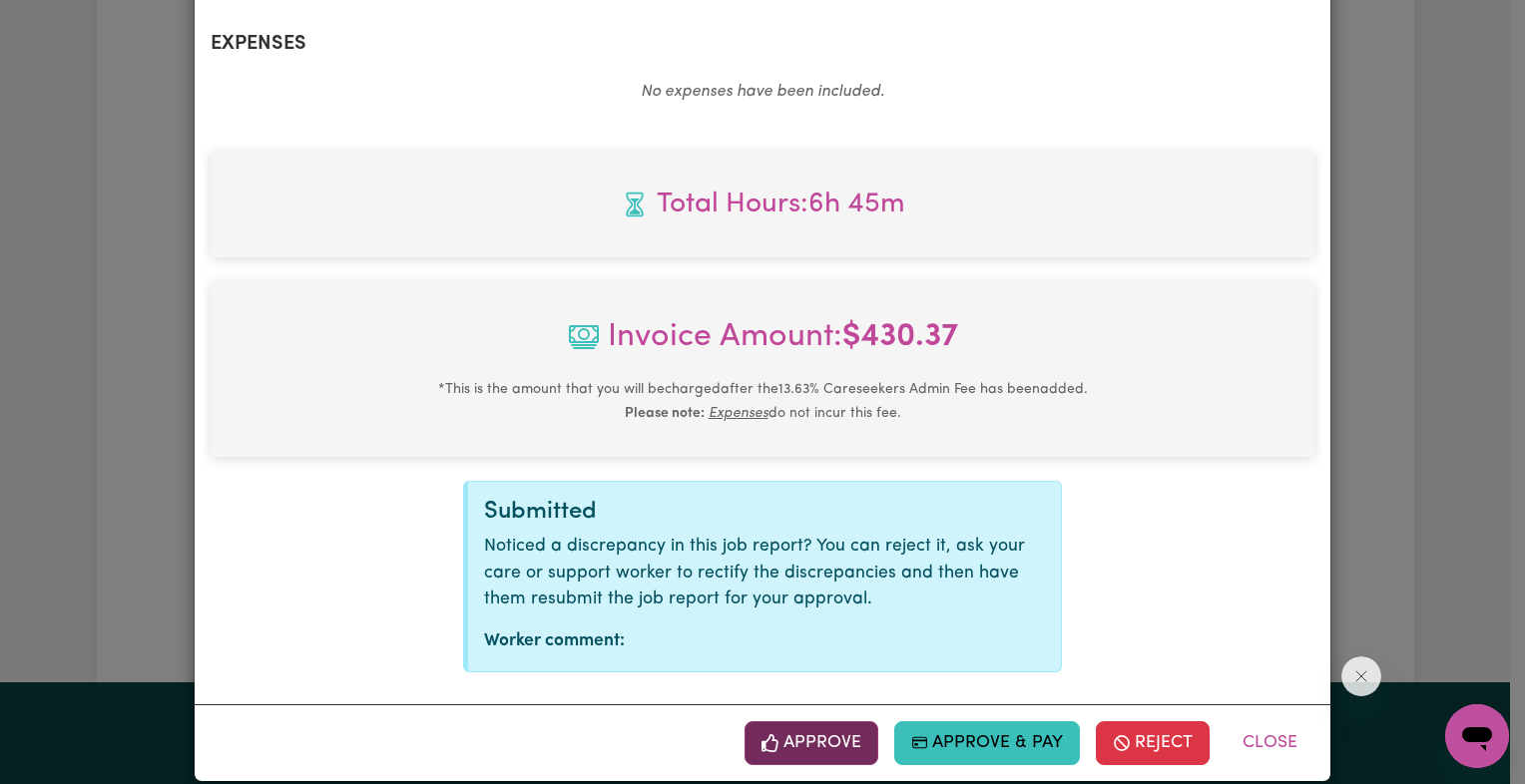 click on "Approve" at bounding box center (811, 743) 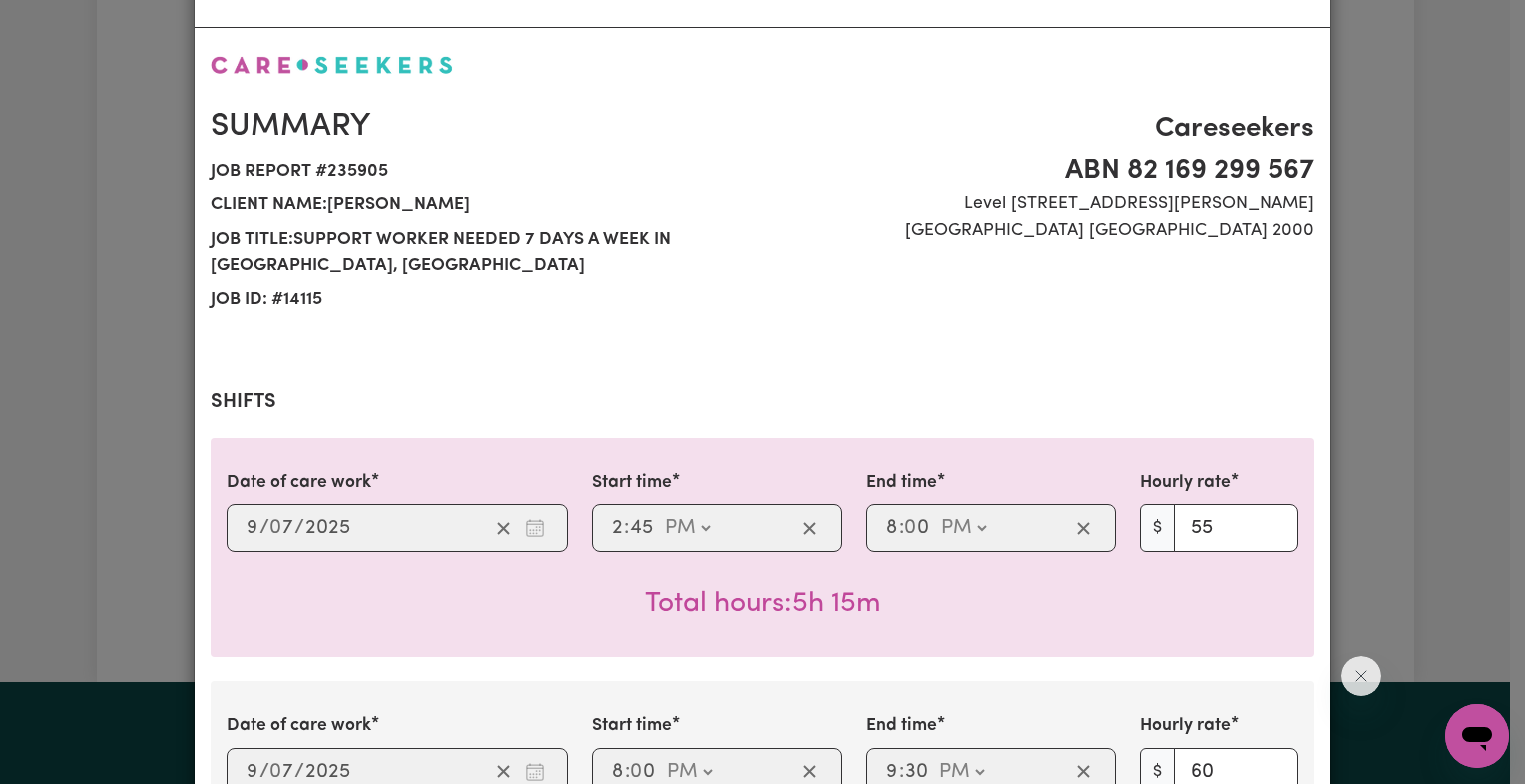 scroll, scrollTop: 0, scrollLeft: 0, axis: both 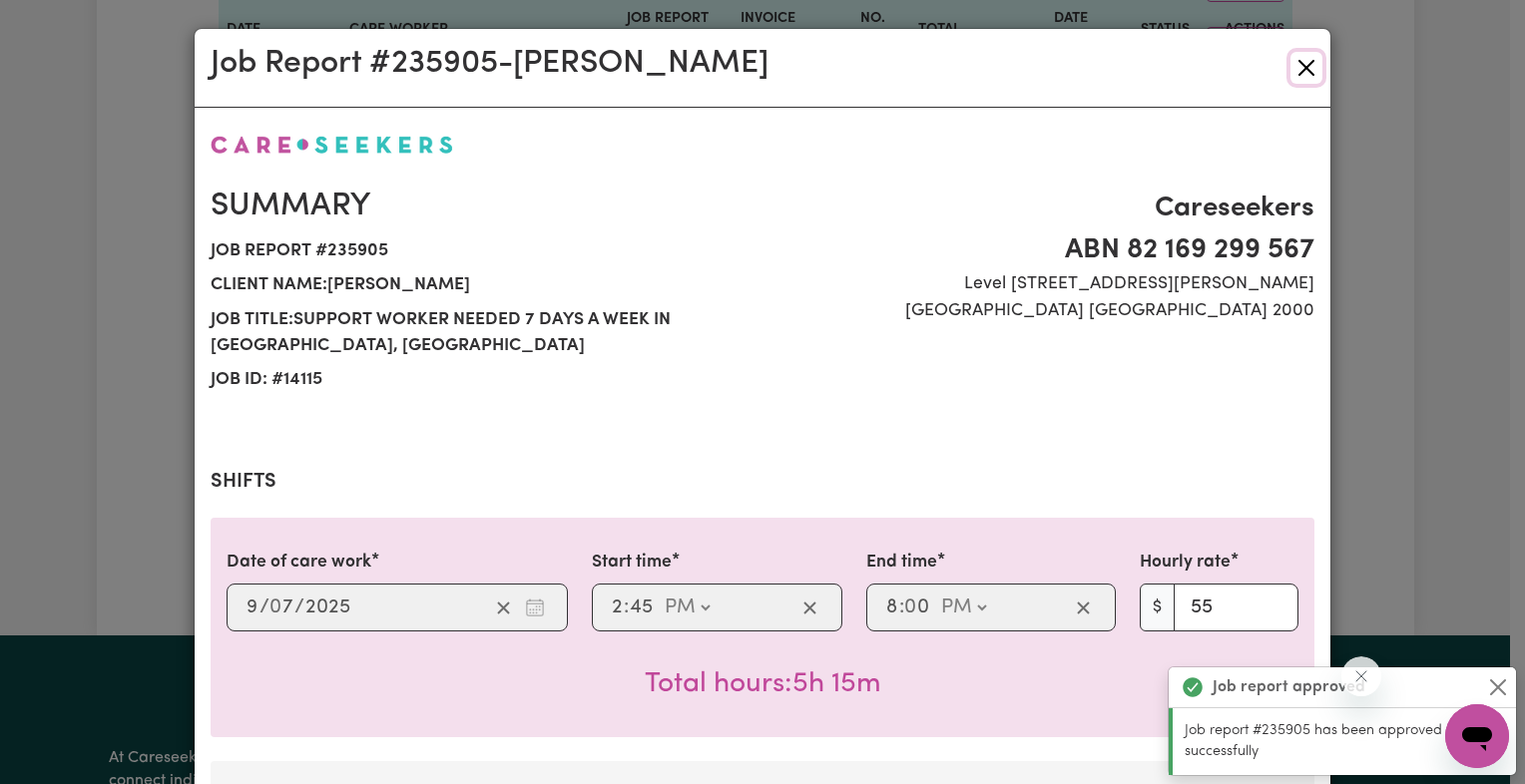 click at bounding box center [1306, 68] 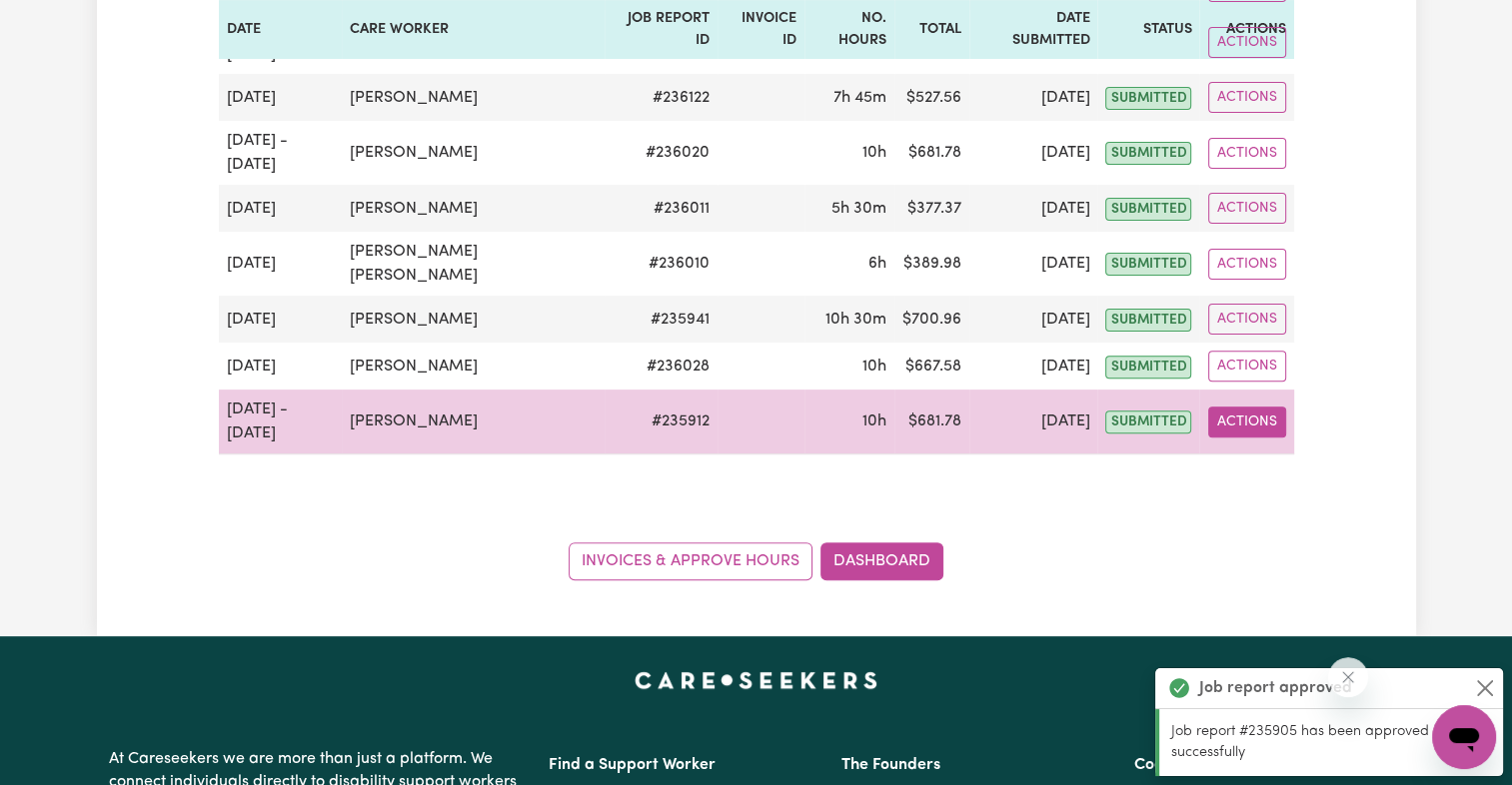 click on "Actions" at bounding box center (1247, 421) 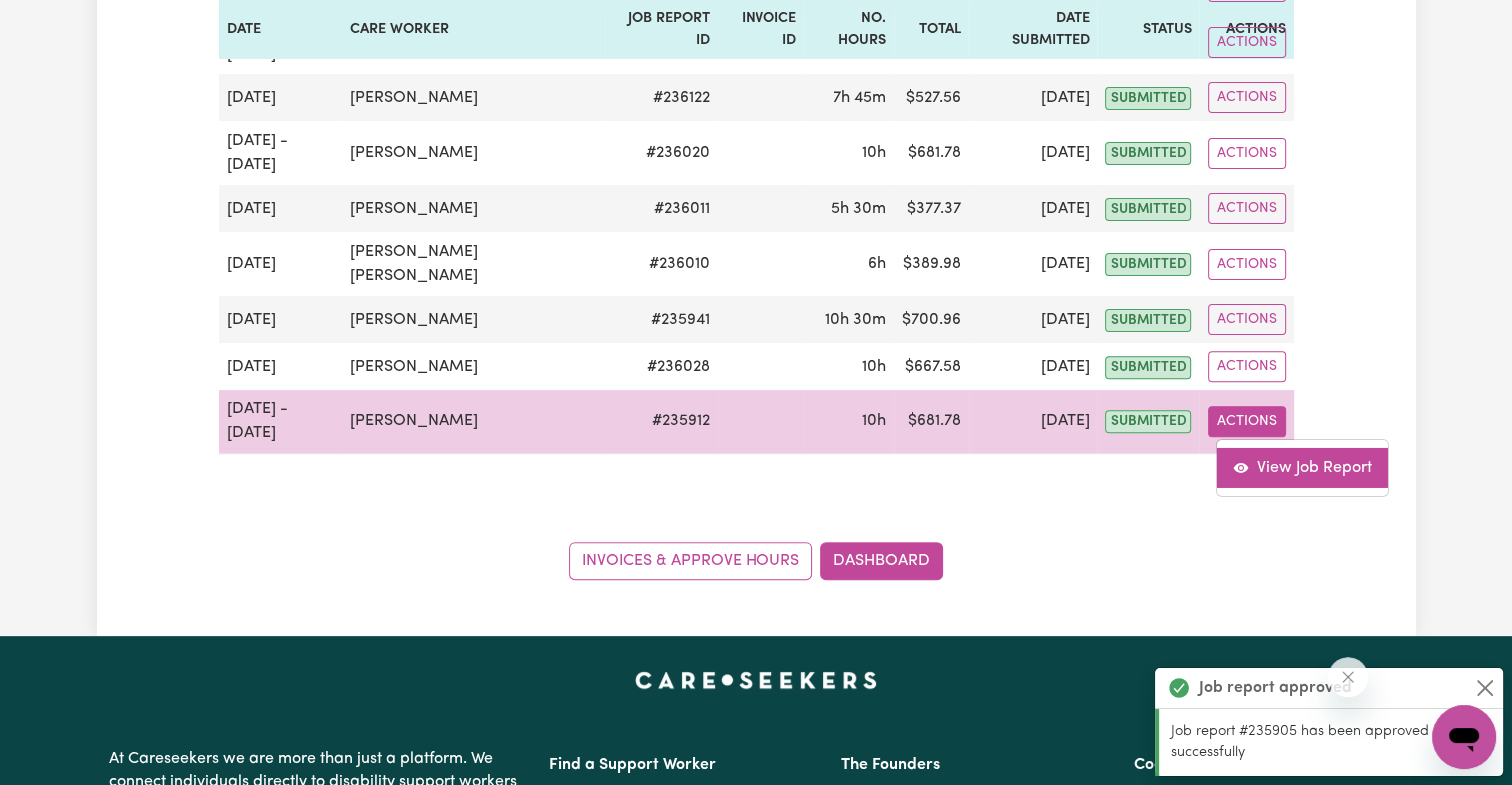 click on "View Job Report" at bounding box center [1302, 468] 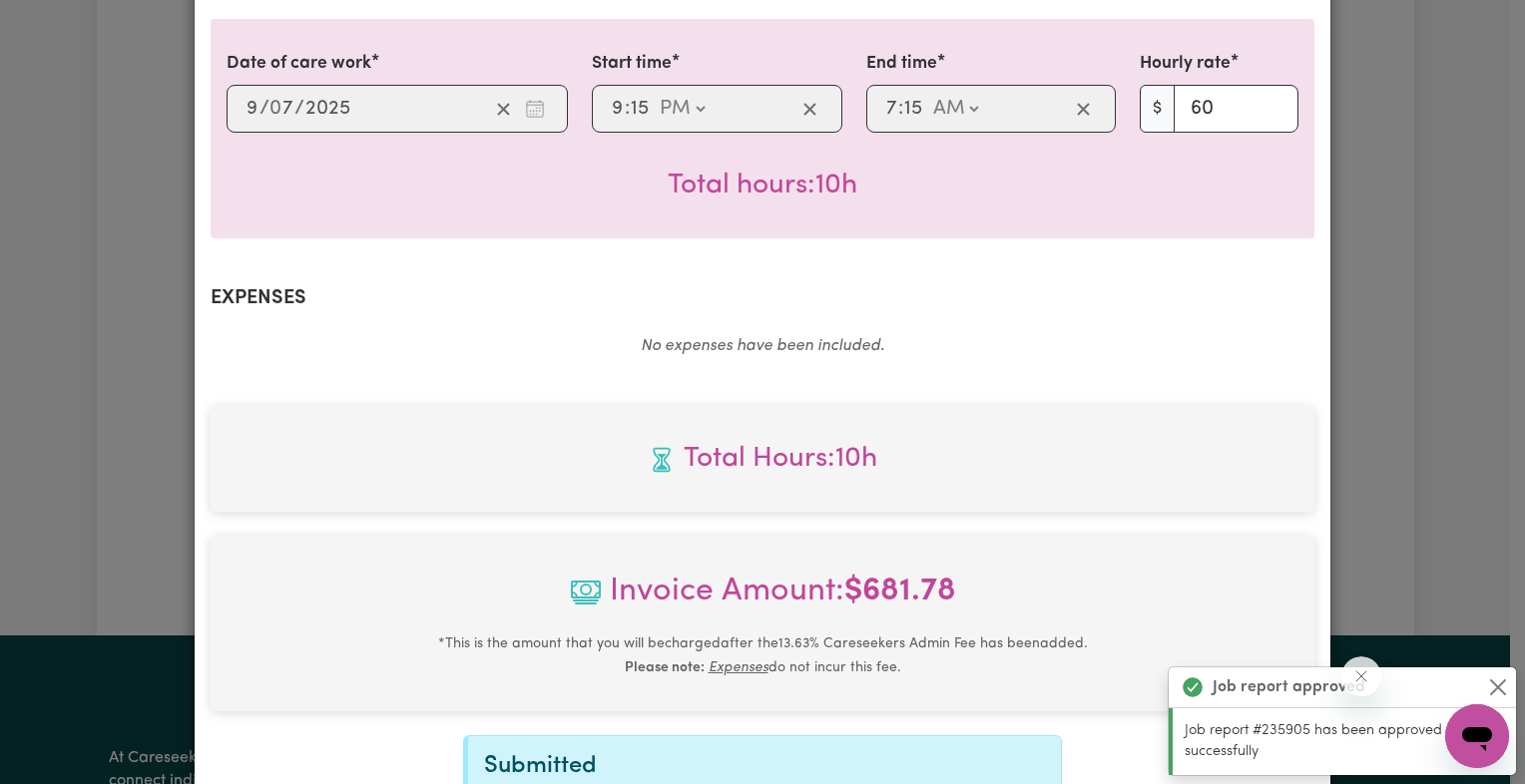 scroll, scrollTop: 779, scrollLeft: 0, axis: vertical 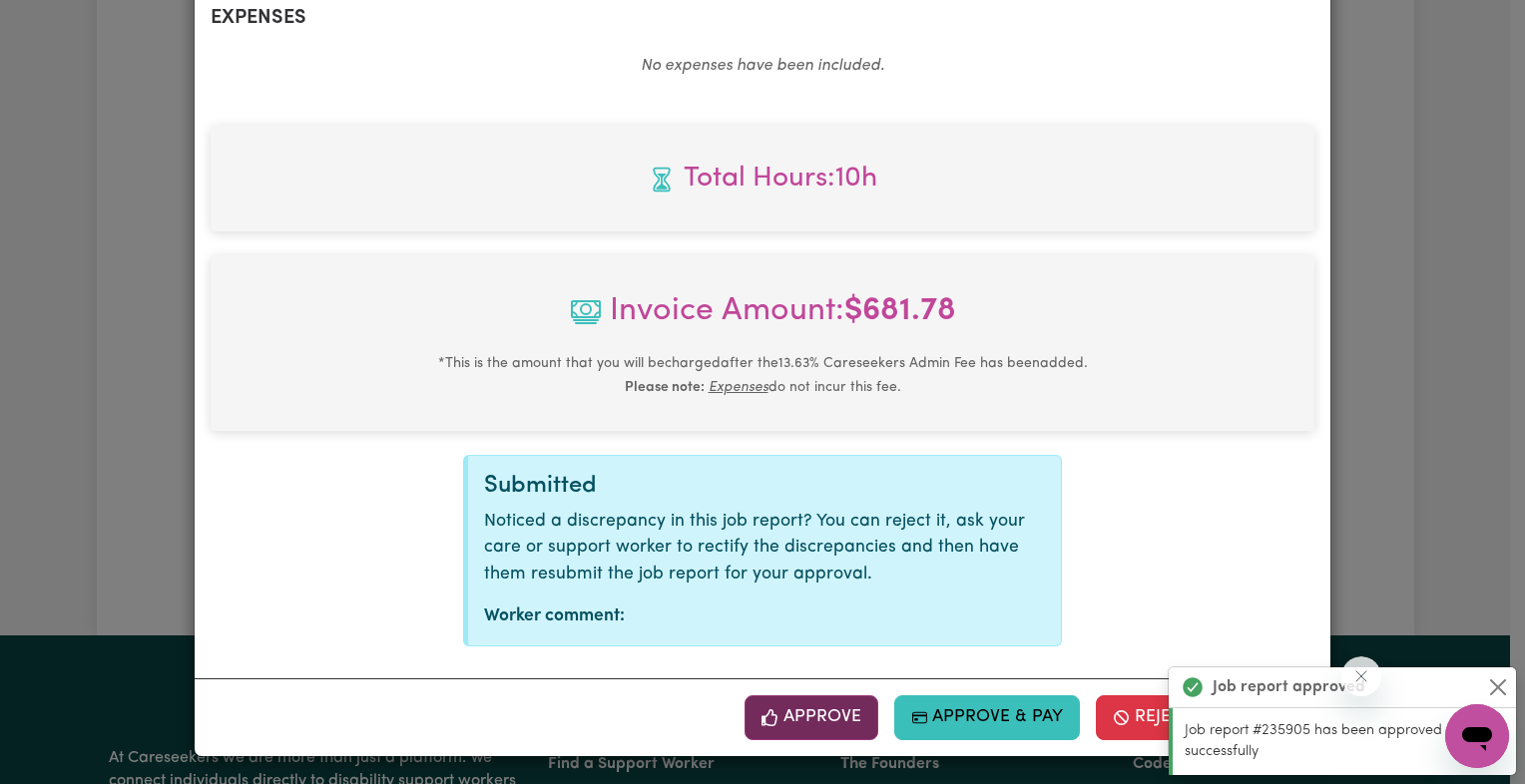 click on "Approve" at bounding box center (811, 717) 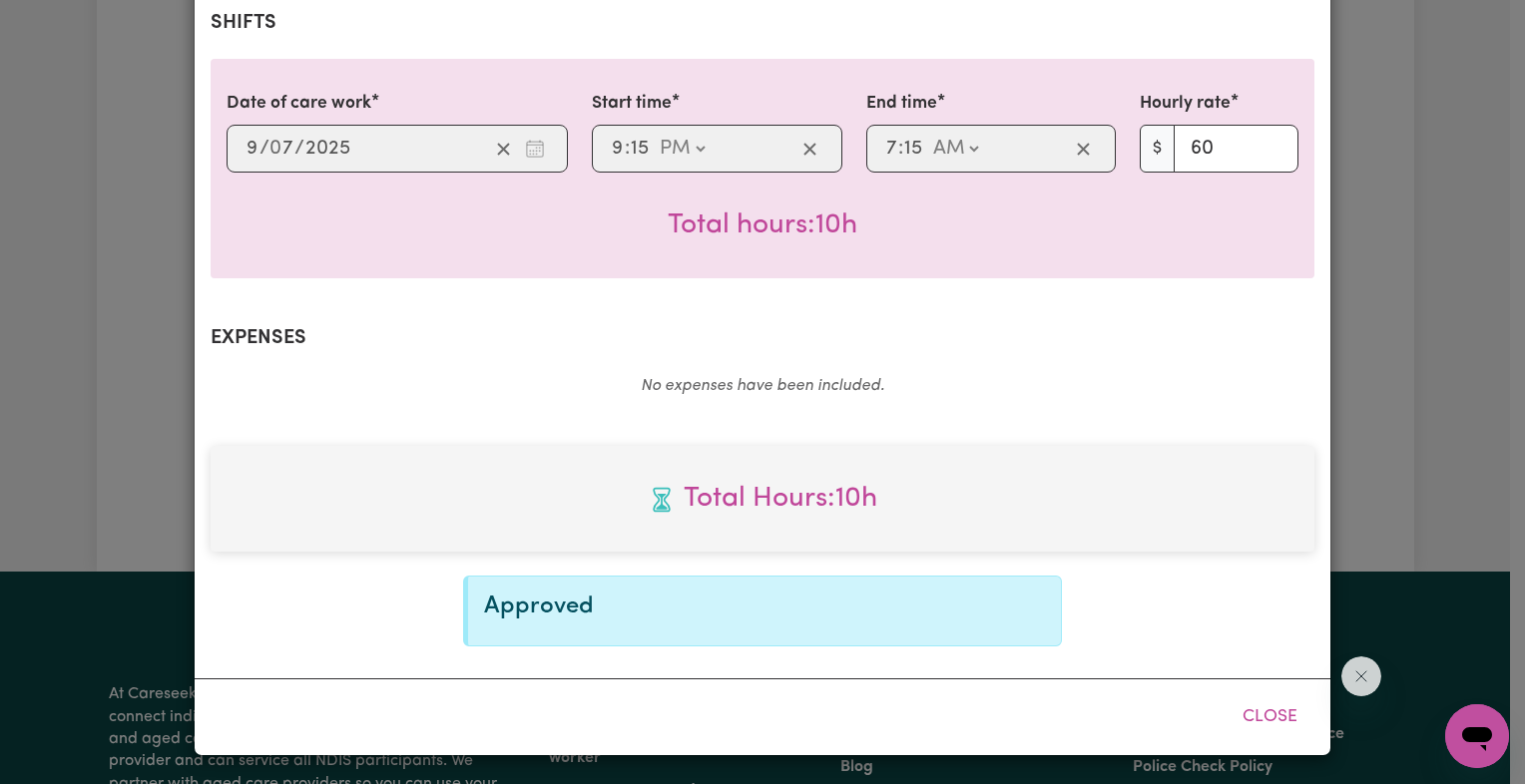 scroll, scrollTop: 0, scrollLeft: 0, axis: both 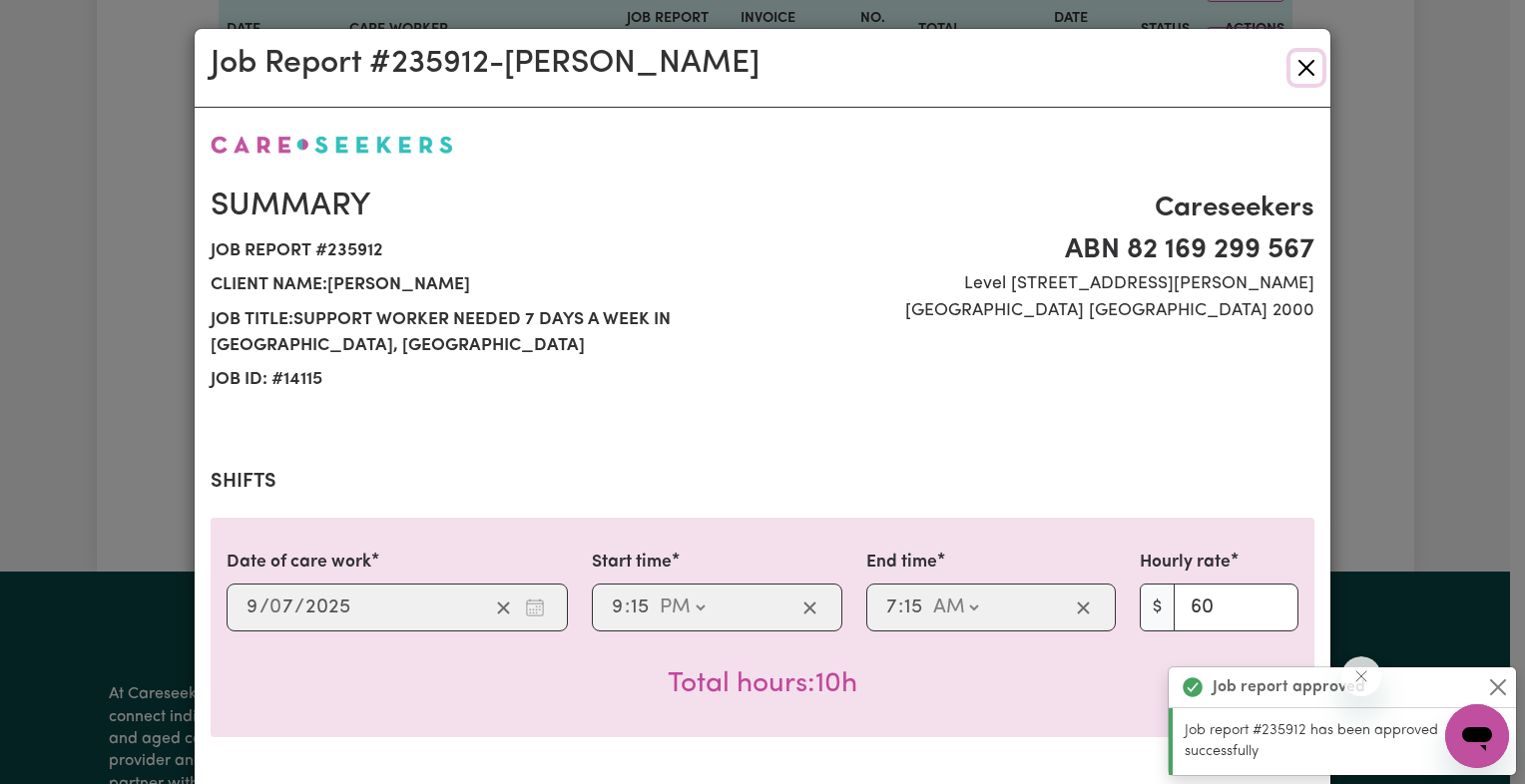 click at bounding box center (1306, 68) 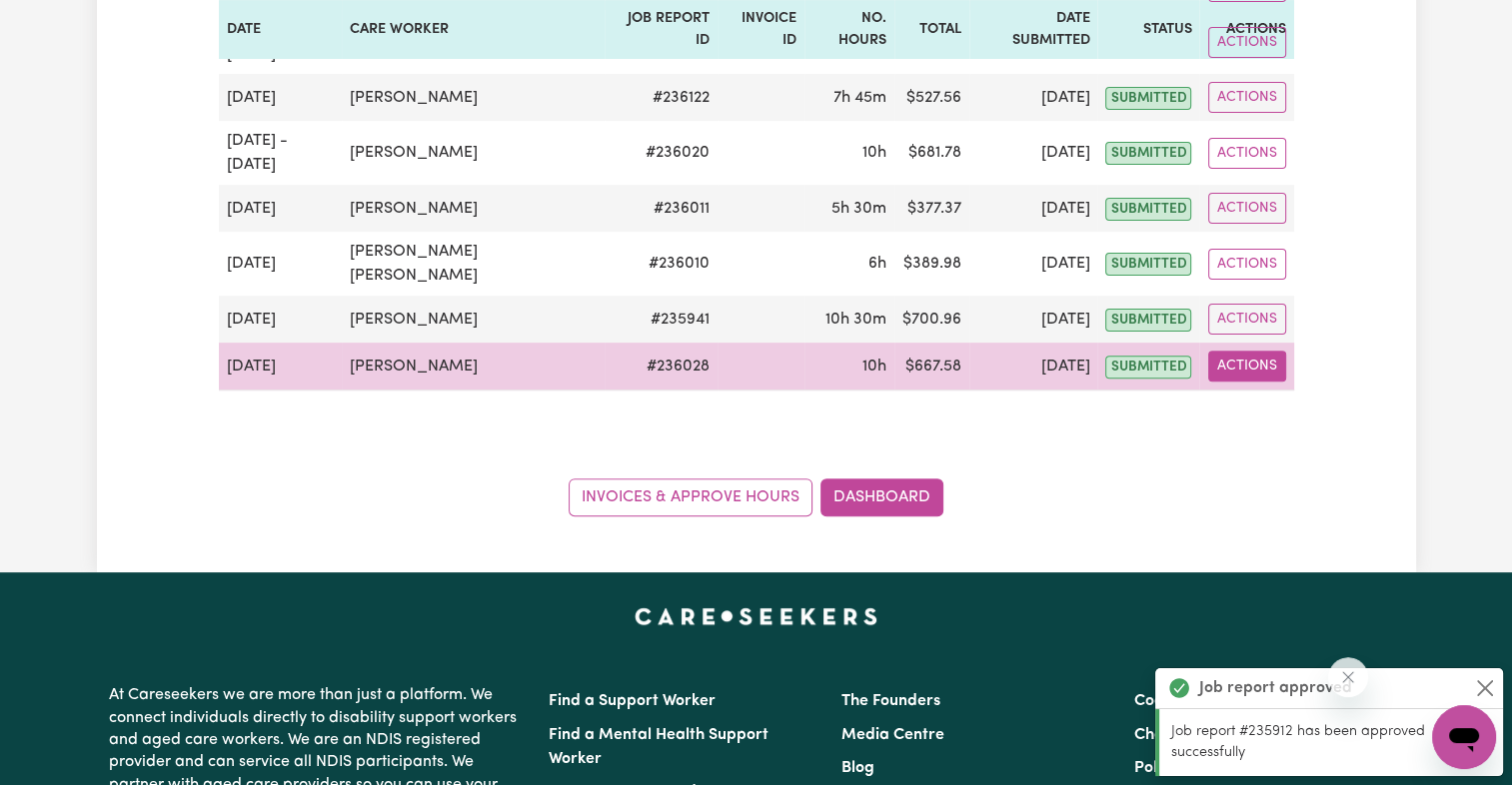 click on "Actions" at bounding box center [1247, 366] 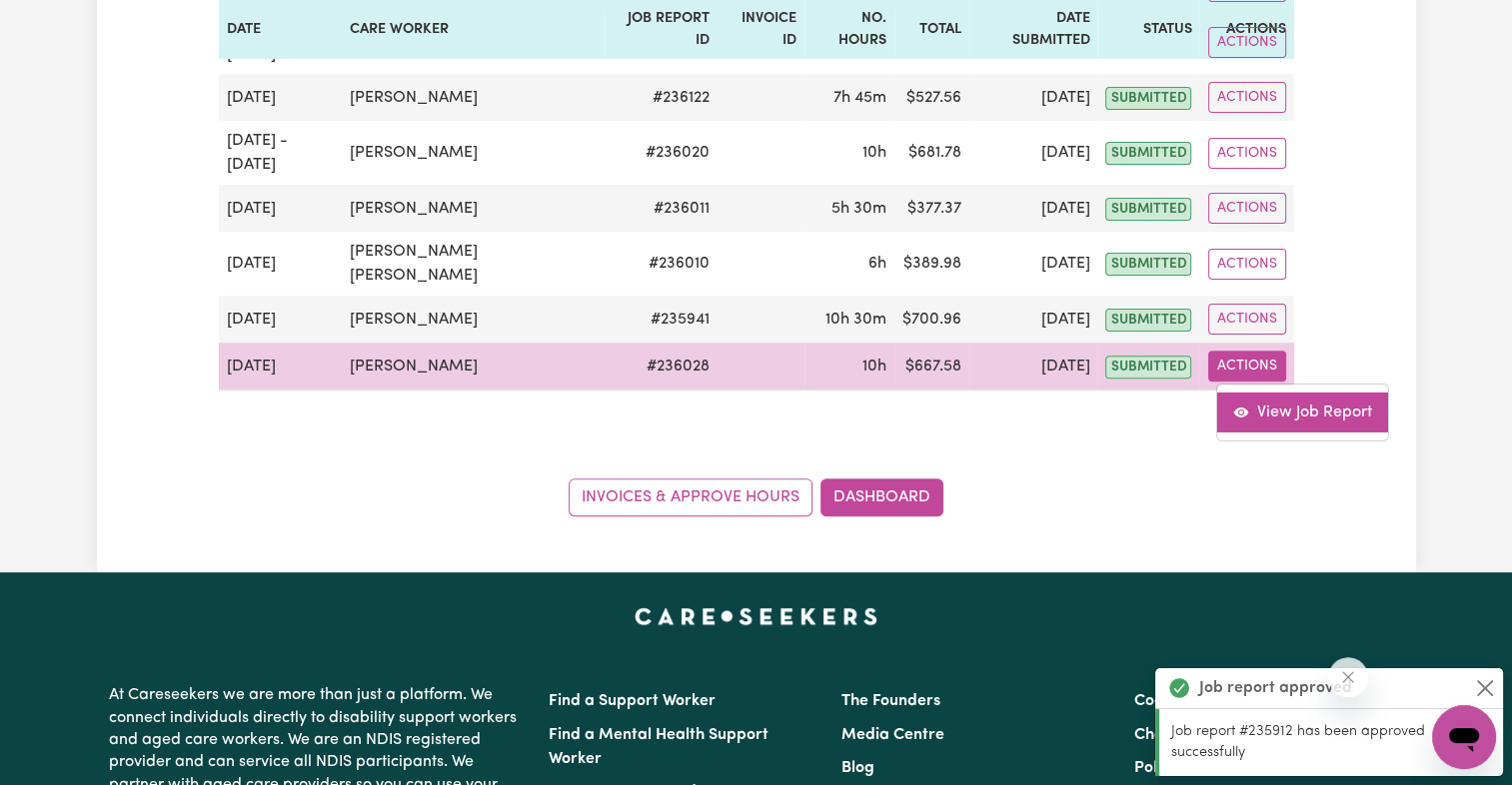 click 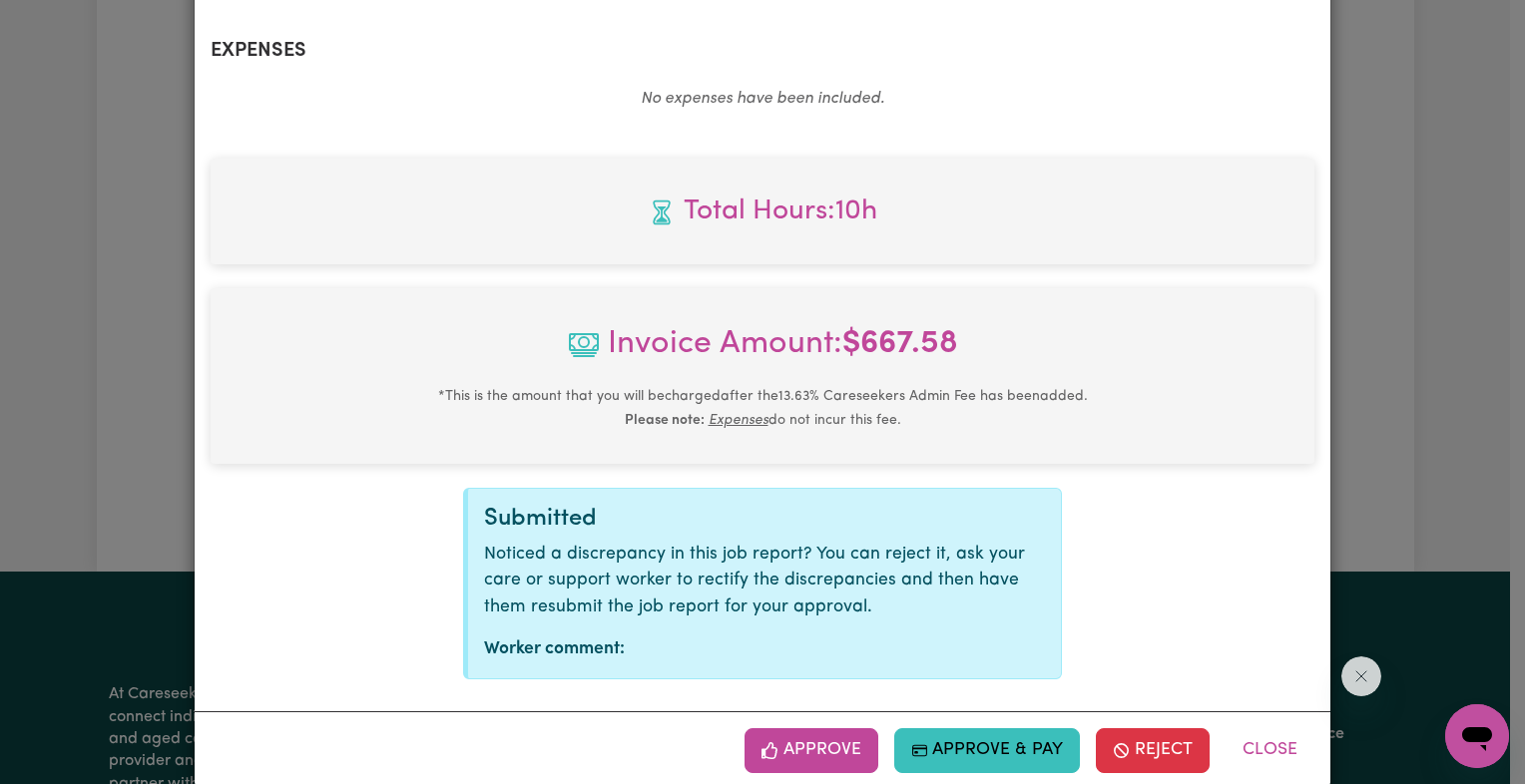 scroll, scrollTop: 779, scrollLeft: 0, axis: vertical 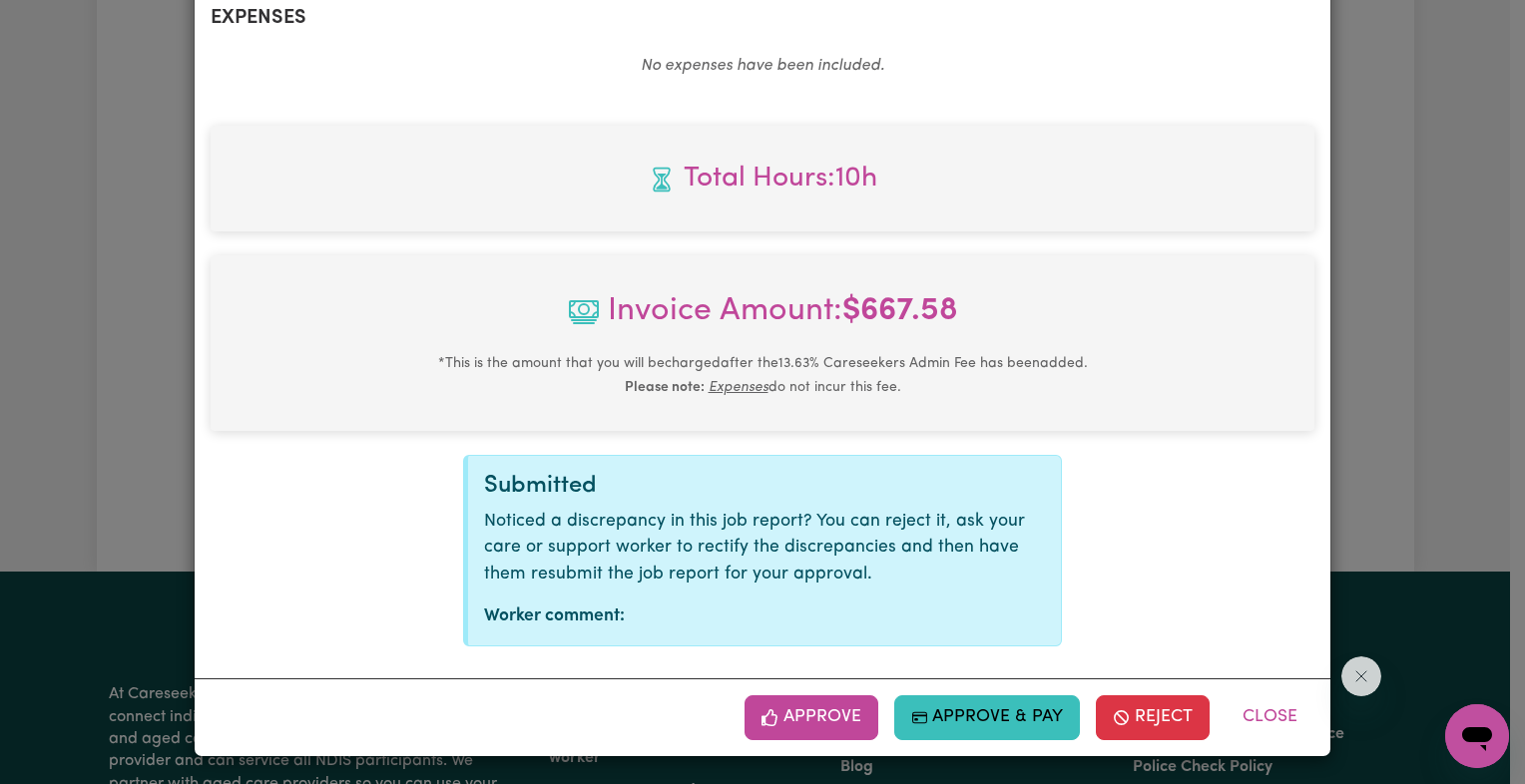 click on "Approve Approve & Pay Reject Close" at bounding box center (762, 716) 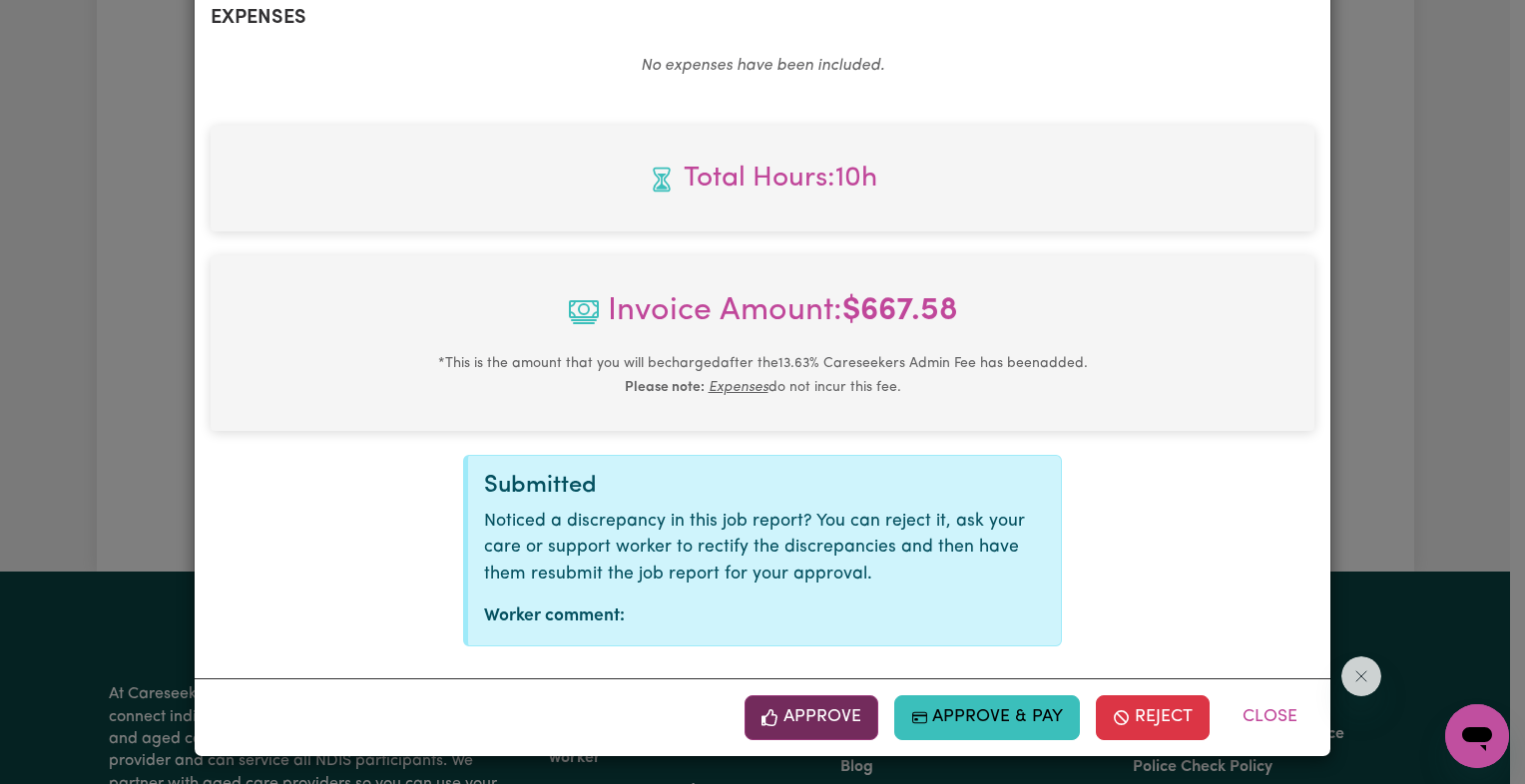 click on "Approve" at bounding box center [811, 717] 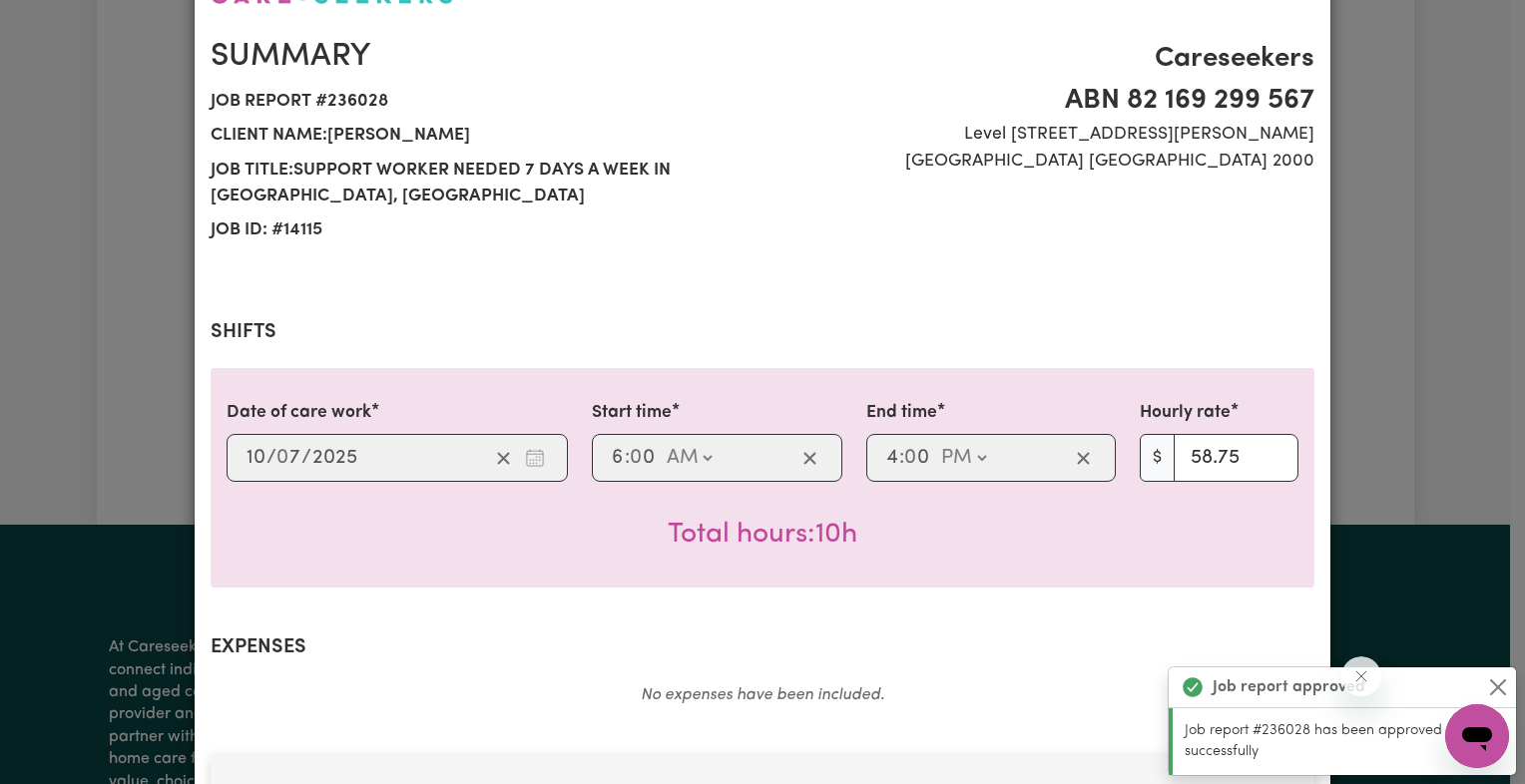 scroll, scrollTop: 0, scrollLeft: 0, axis: both 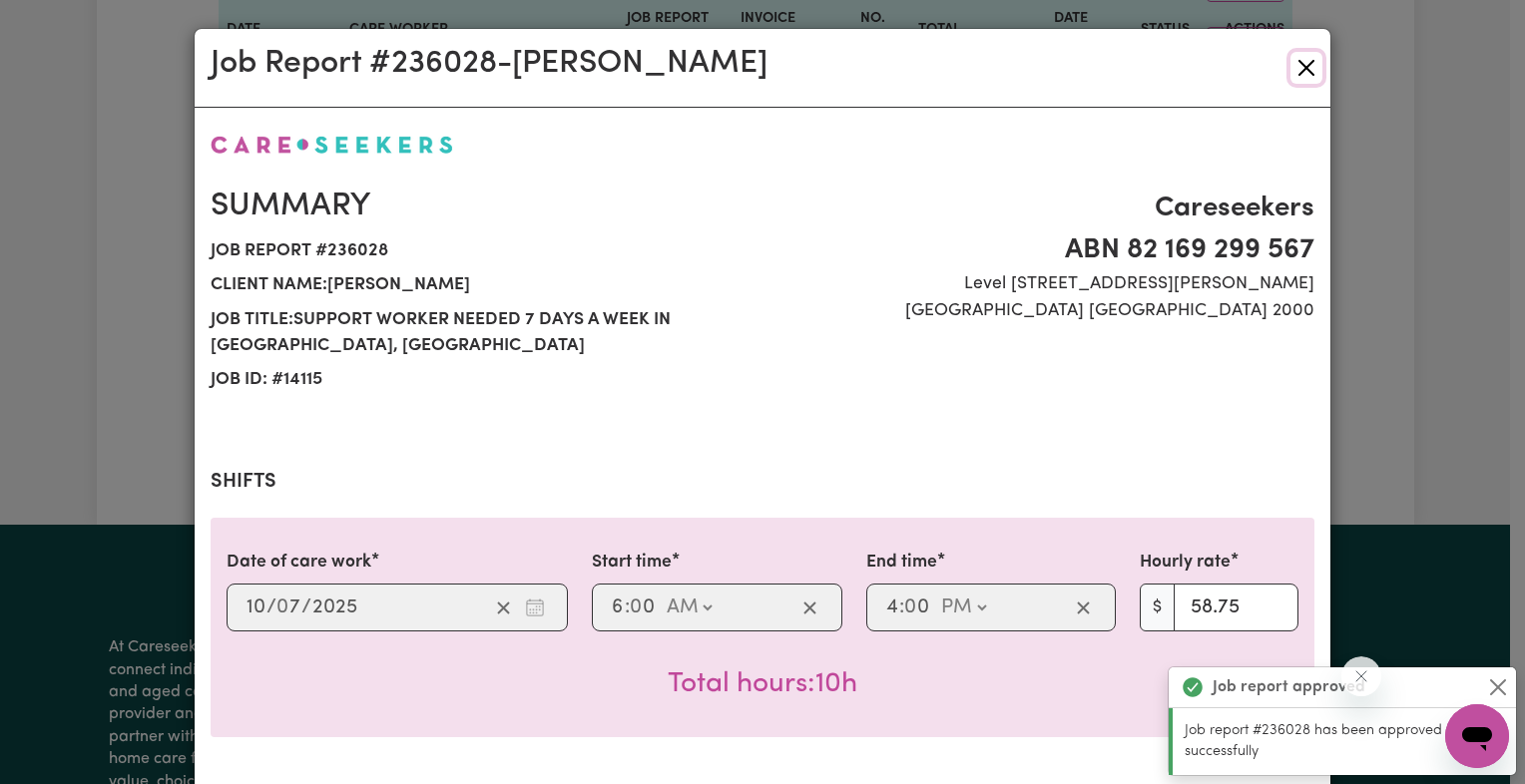 click at bounding box center (1306, 68) 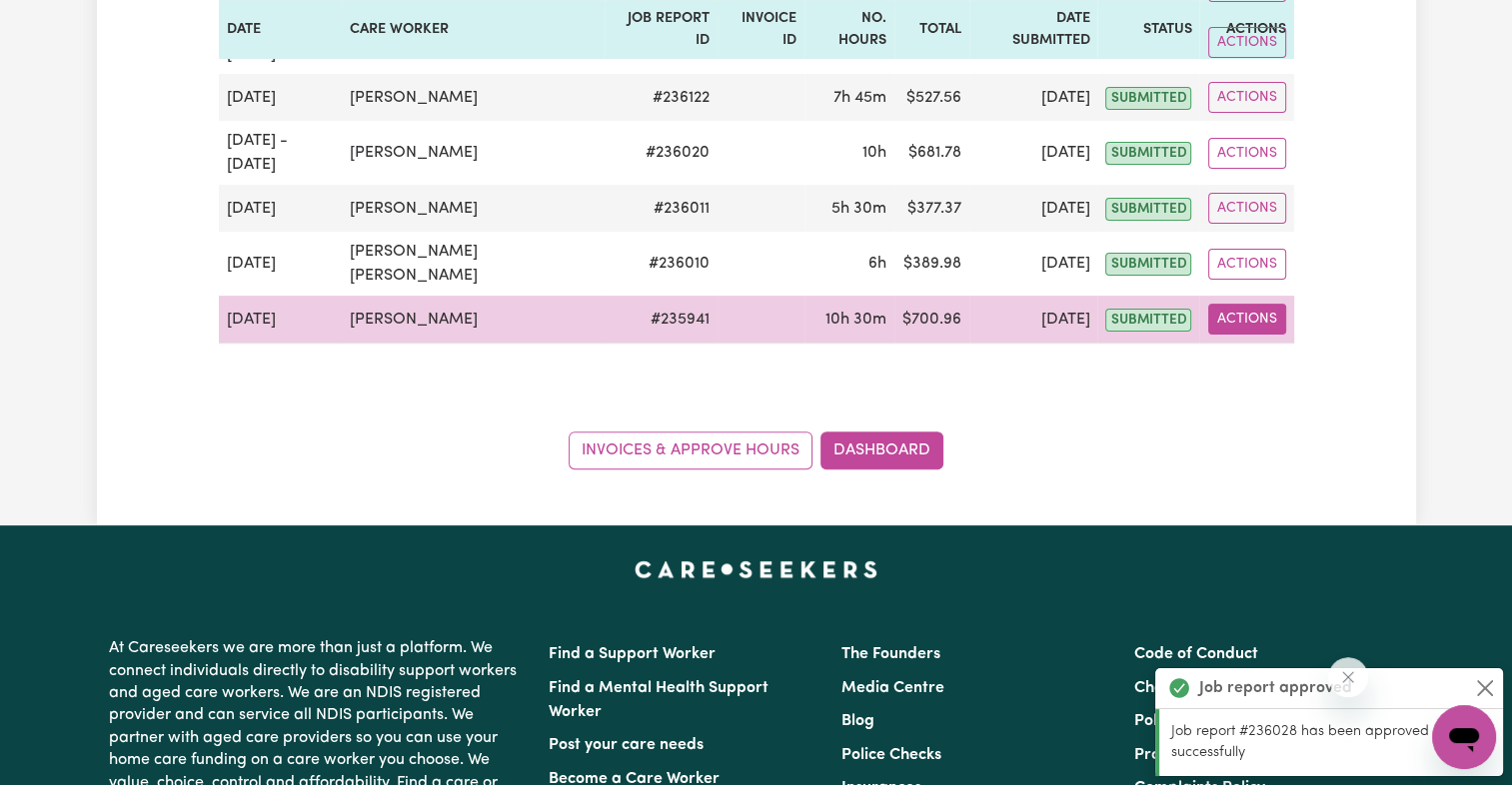 click on "Actions" at bounding box center [1247, 319] 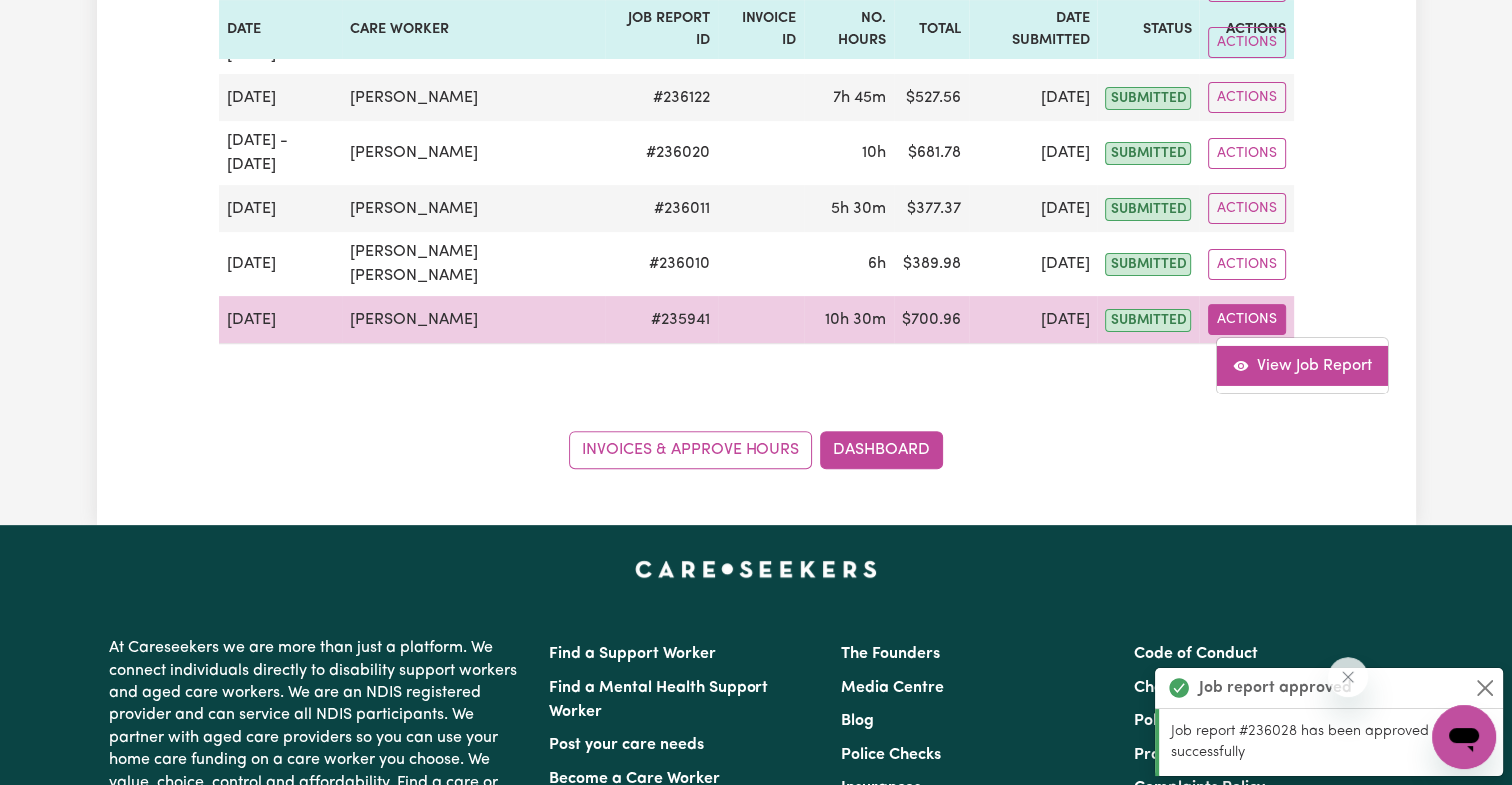 click on "View Job Report" at bounding box center [1302, 366] 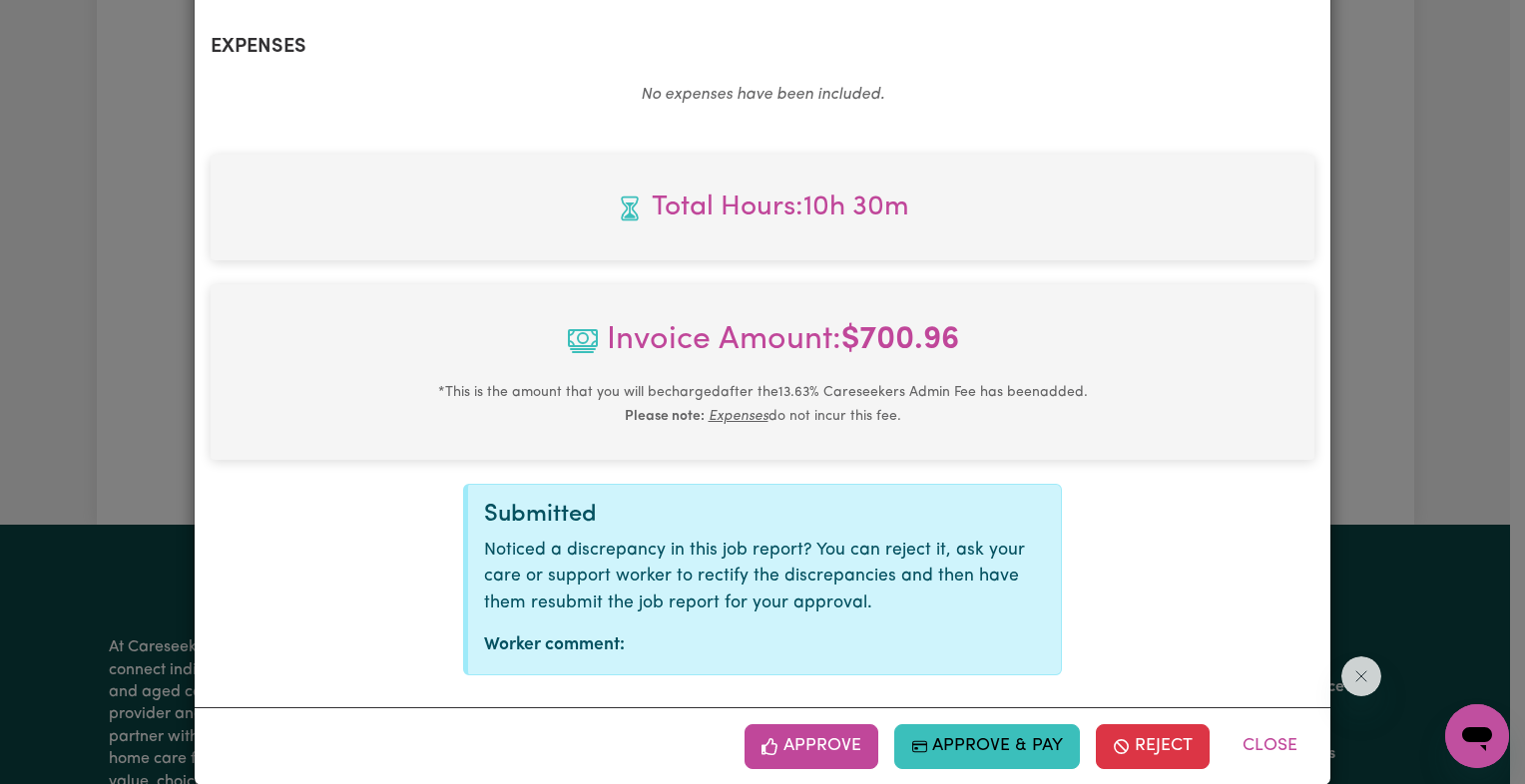 scroll, scrollTop: 779, scrollLeft: 0, axis: vertical 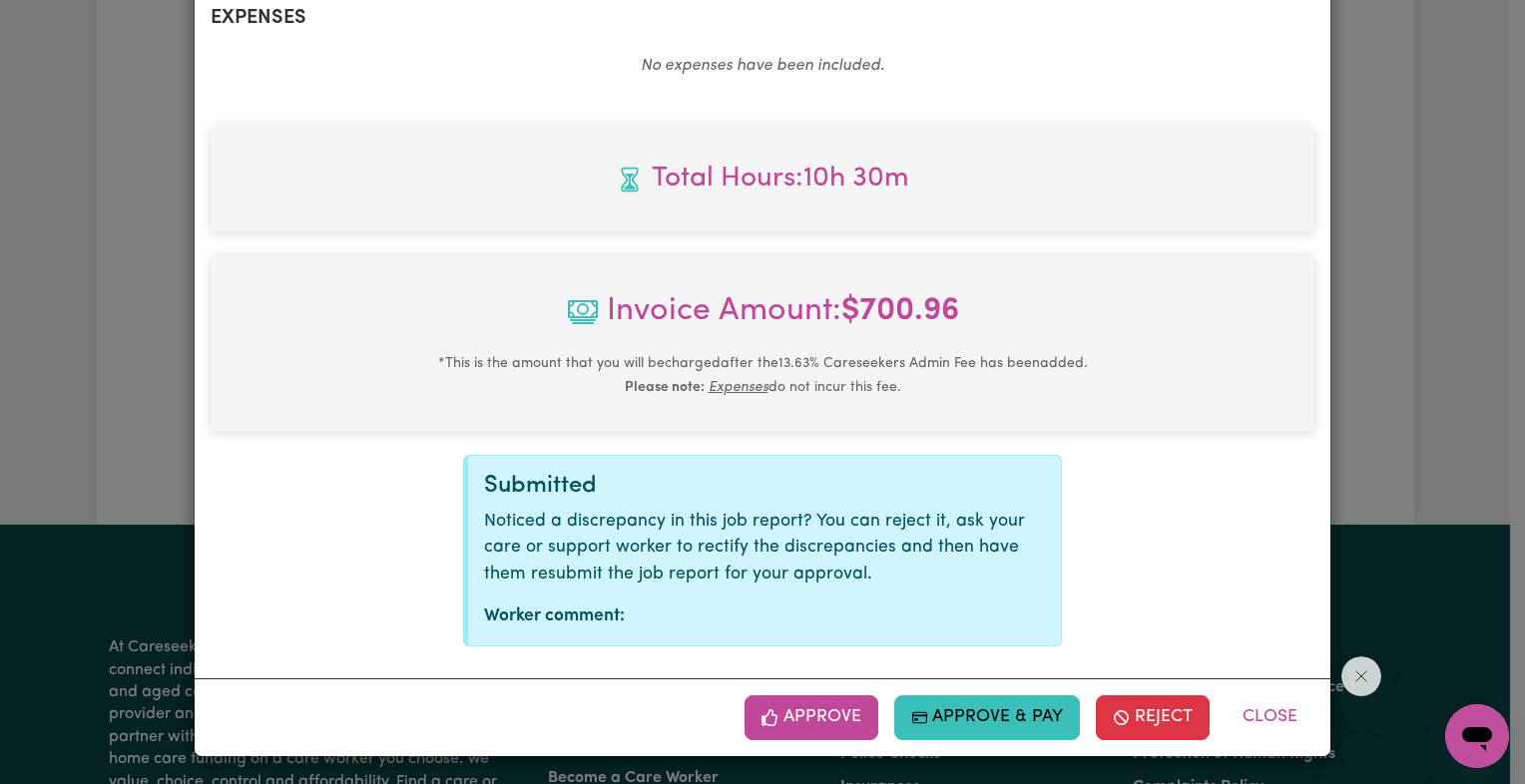 click on "Approve" at bounding box center [811, 717] 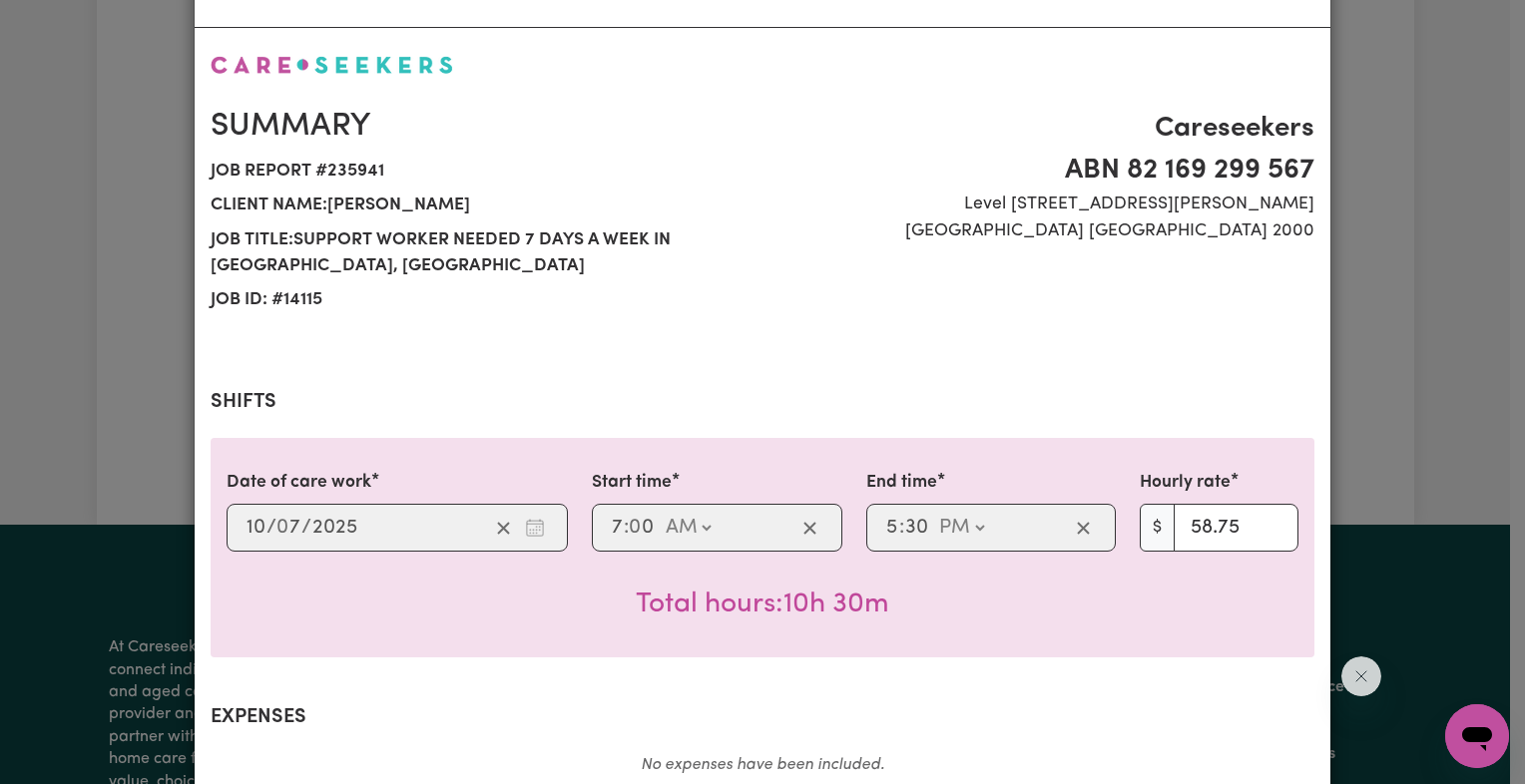 scroll, scrollTop: 0, scrollLeft: 0, axis: both 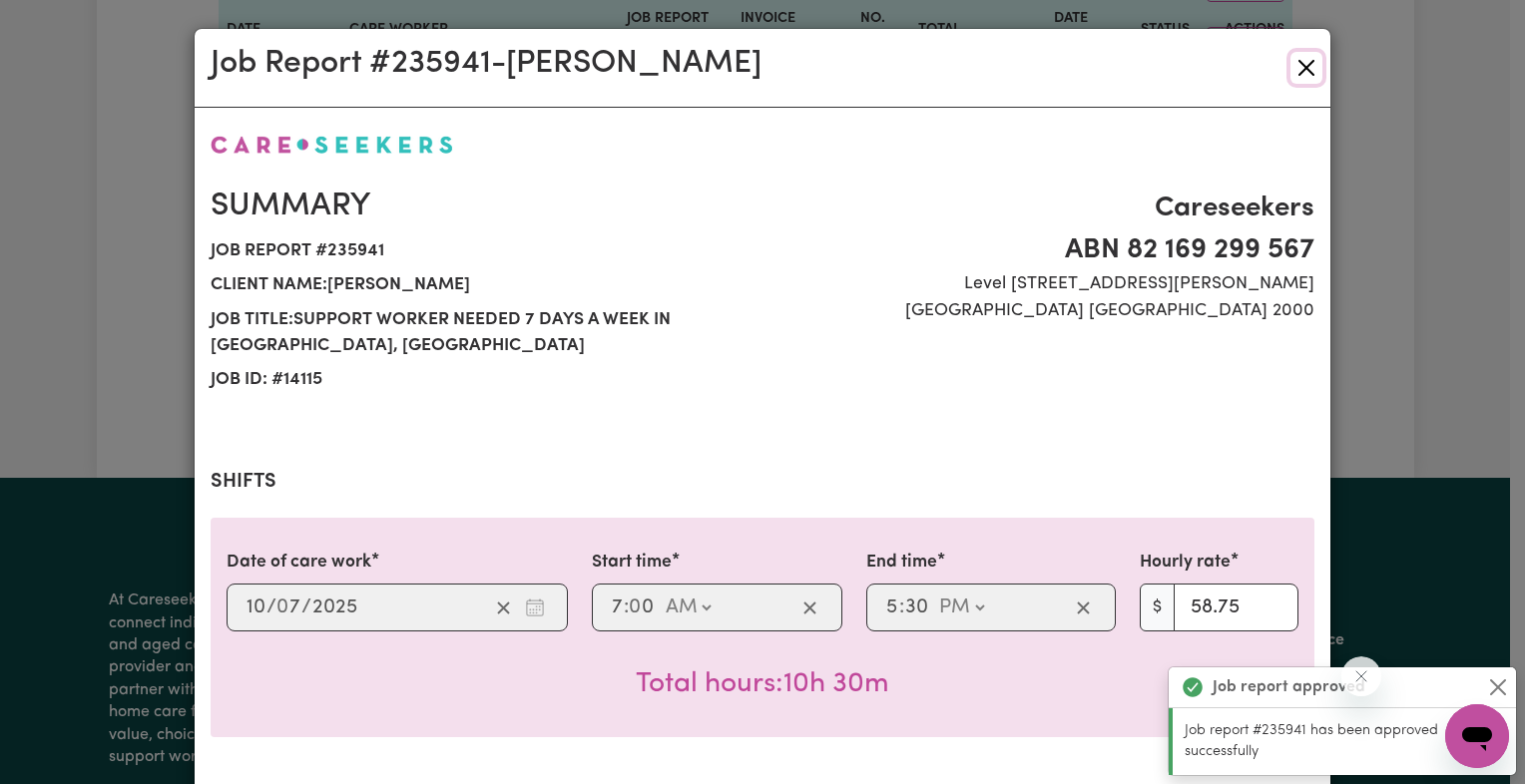 click at bounding box center [1306, 68] 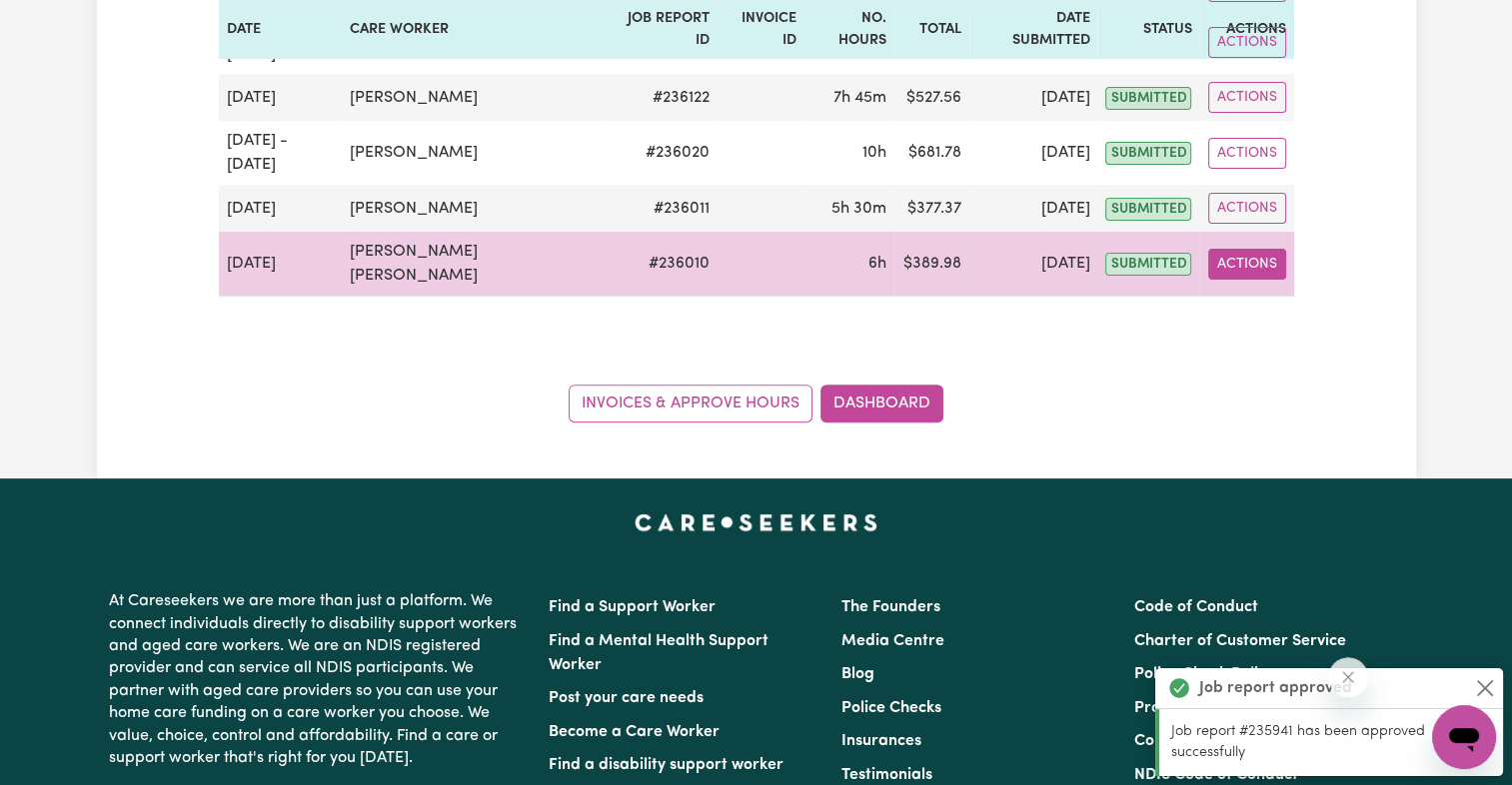 click on "Actions" at bounding box center [1247, 264] 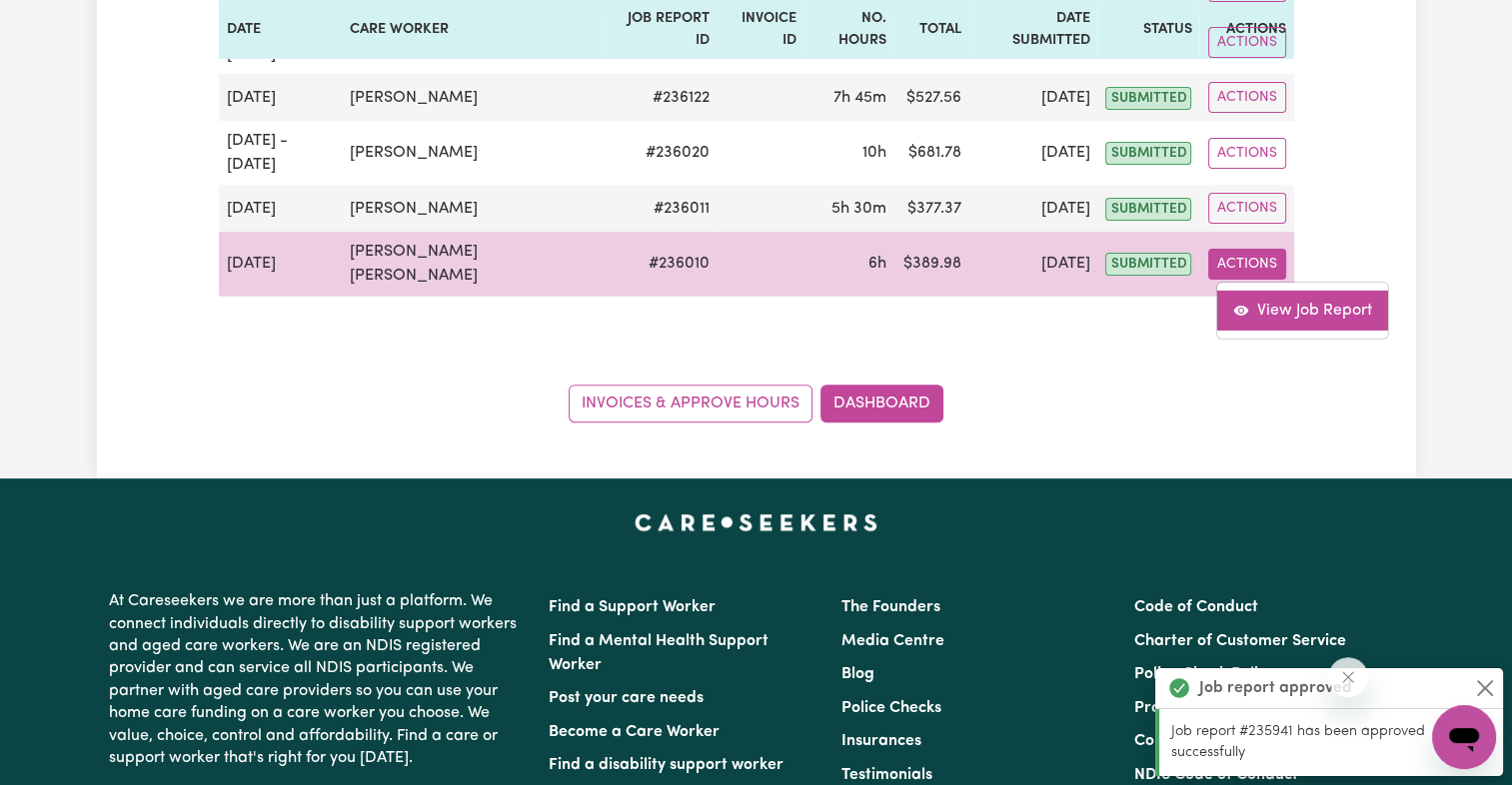 click on "View Job Report" at bounding box center (1302, 311) 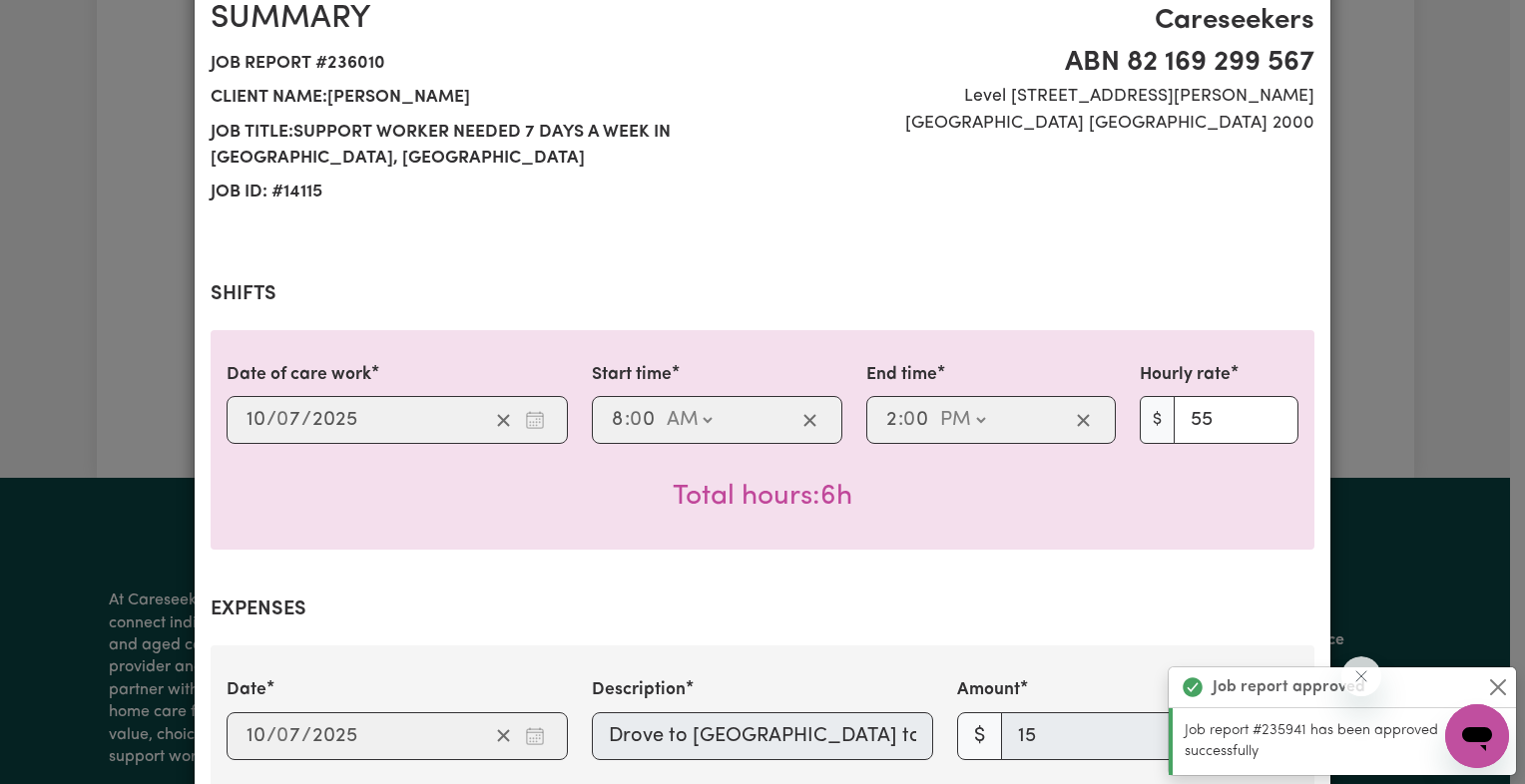 scroll, scrollTop: 399, scrollLeft: 0, axis: vertical 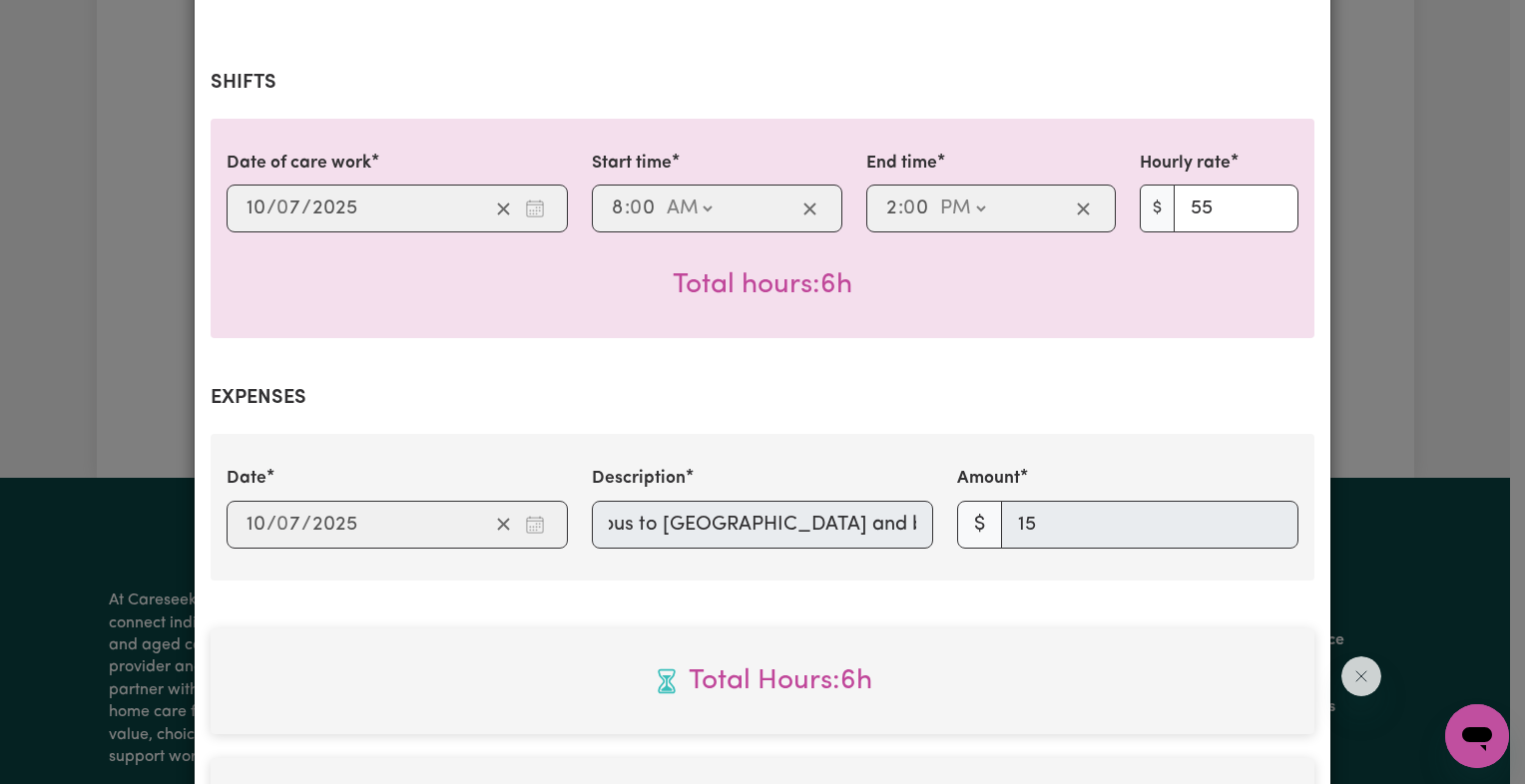 click on "Date [DATE] 10 / 0 7 / 2025 Description Drove to [GEOGRAPHIC_DATA] to catch 506 bus to [GEOGRAPHIC_DATA] and back home- 15km Amount $ 15" at bounding box center [762, 507] 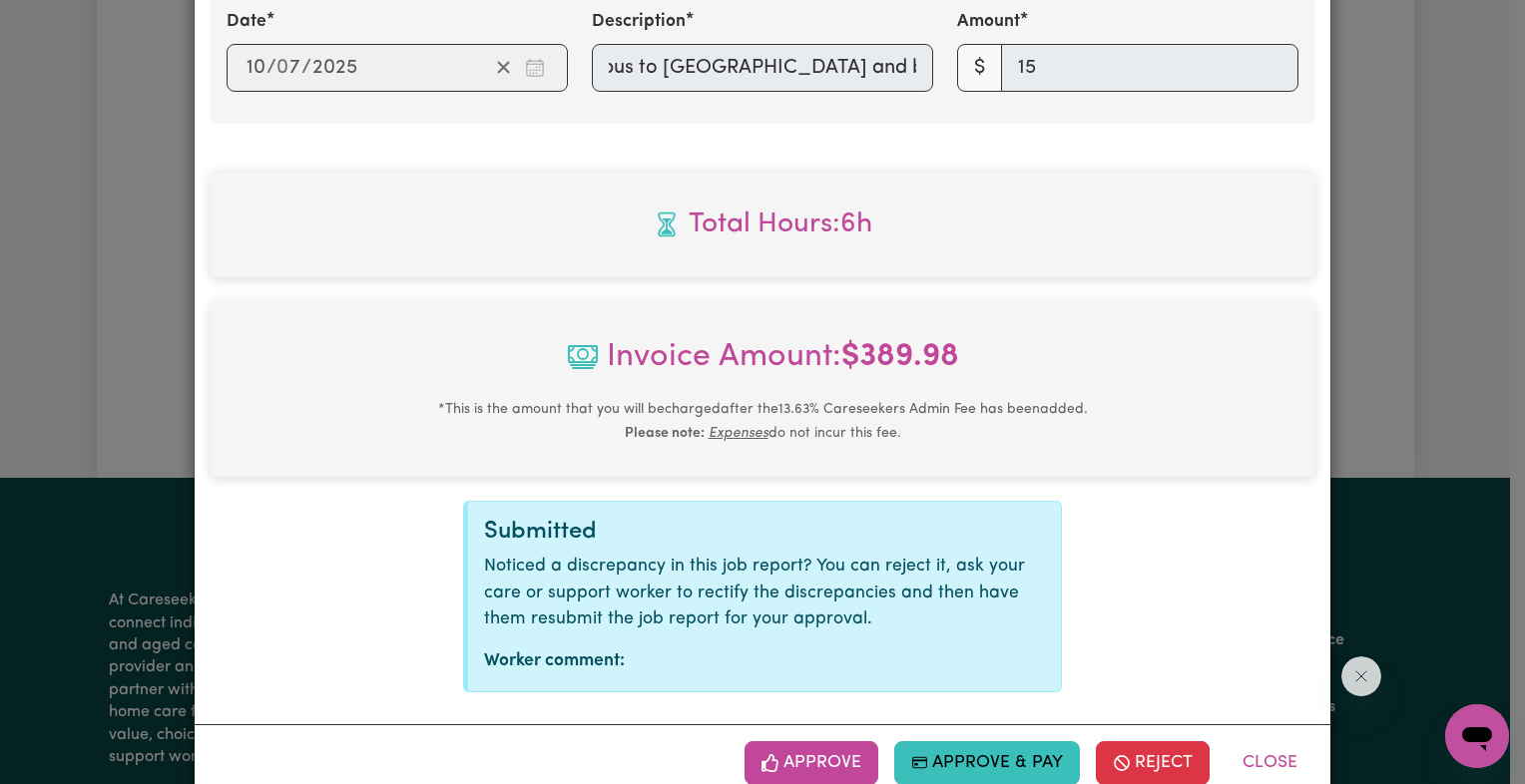 scroll, scrollTop: 902, scrollLeft: 0, axis: vertical 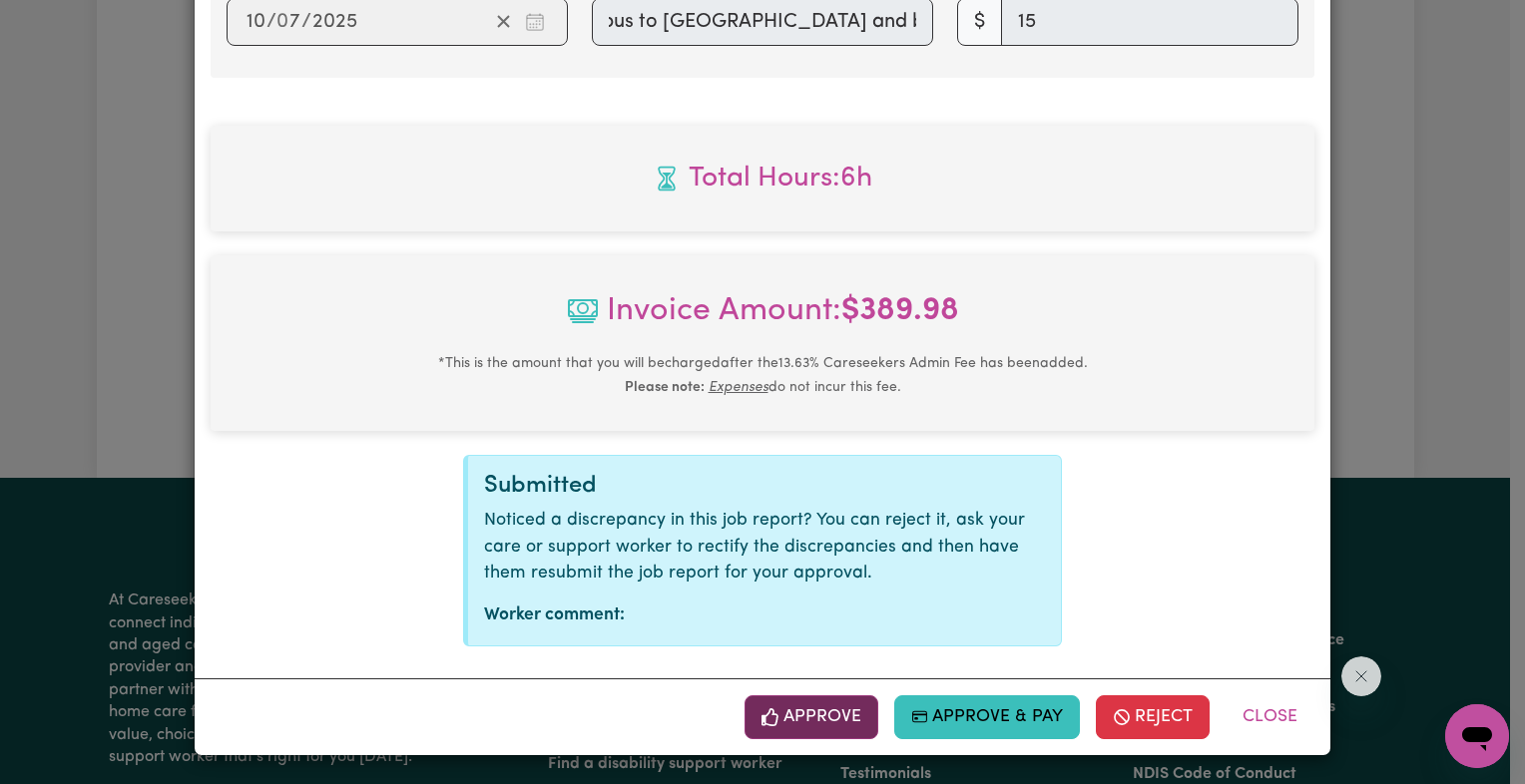 click on "Approve" at bounding box center (811, 717) 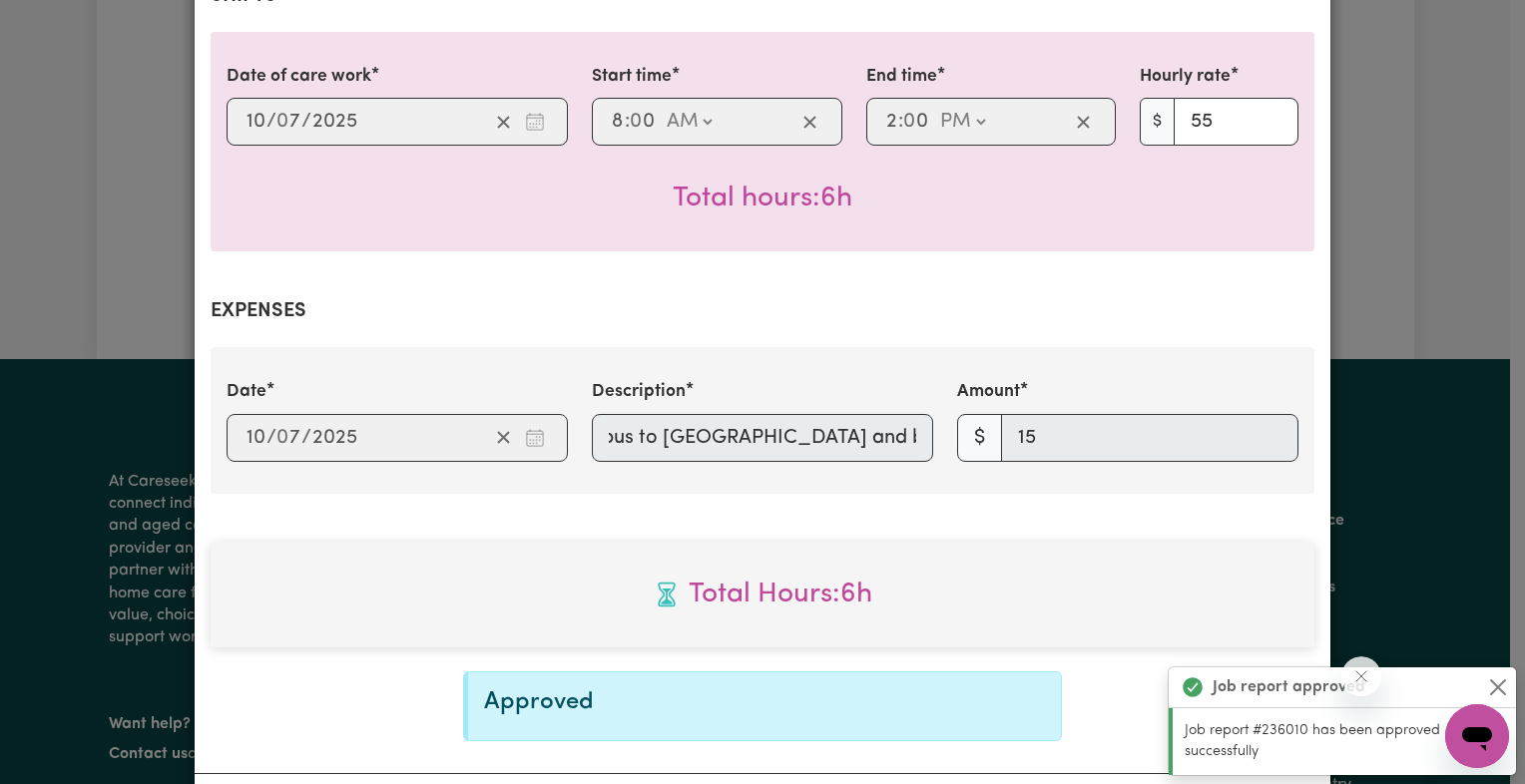 scroll, scrollTop: 0, scrollLeft: 0, axis: both 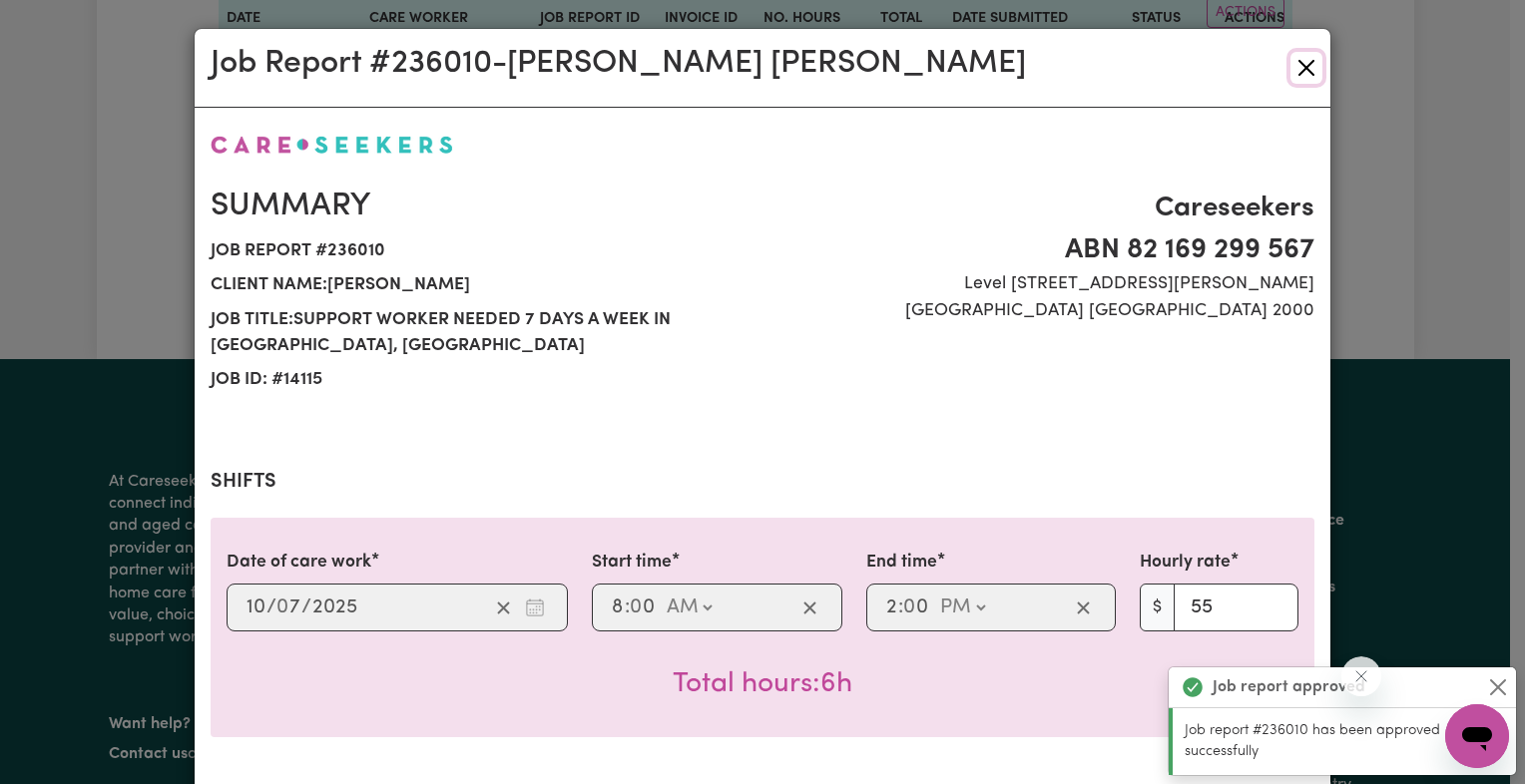 click at bounding box center (1306, 68) 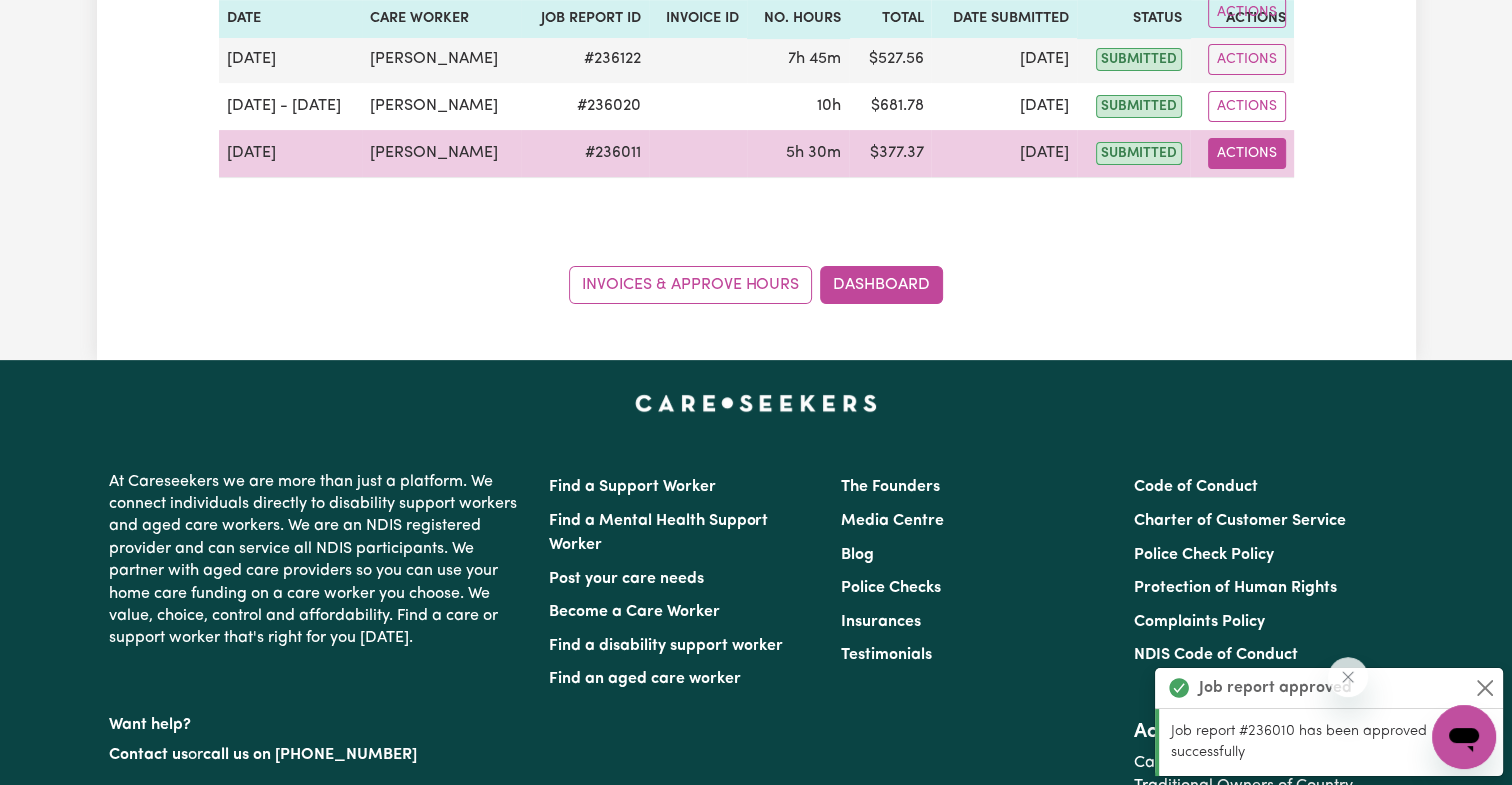 click on "Actions" at bounding box center (1247, 153) 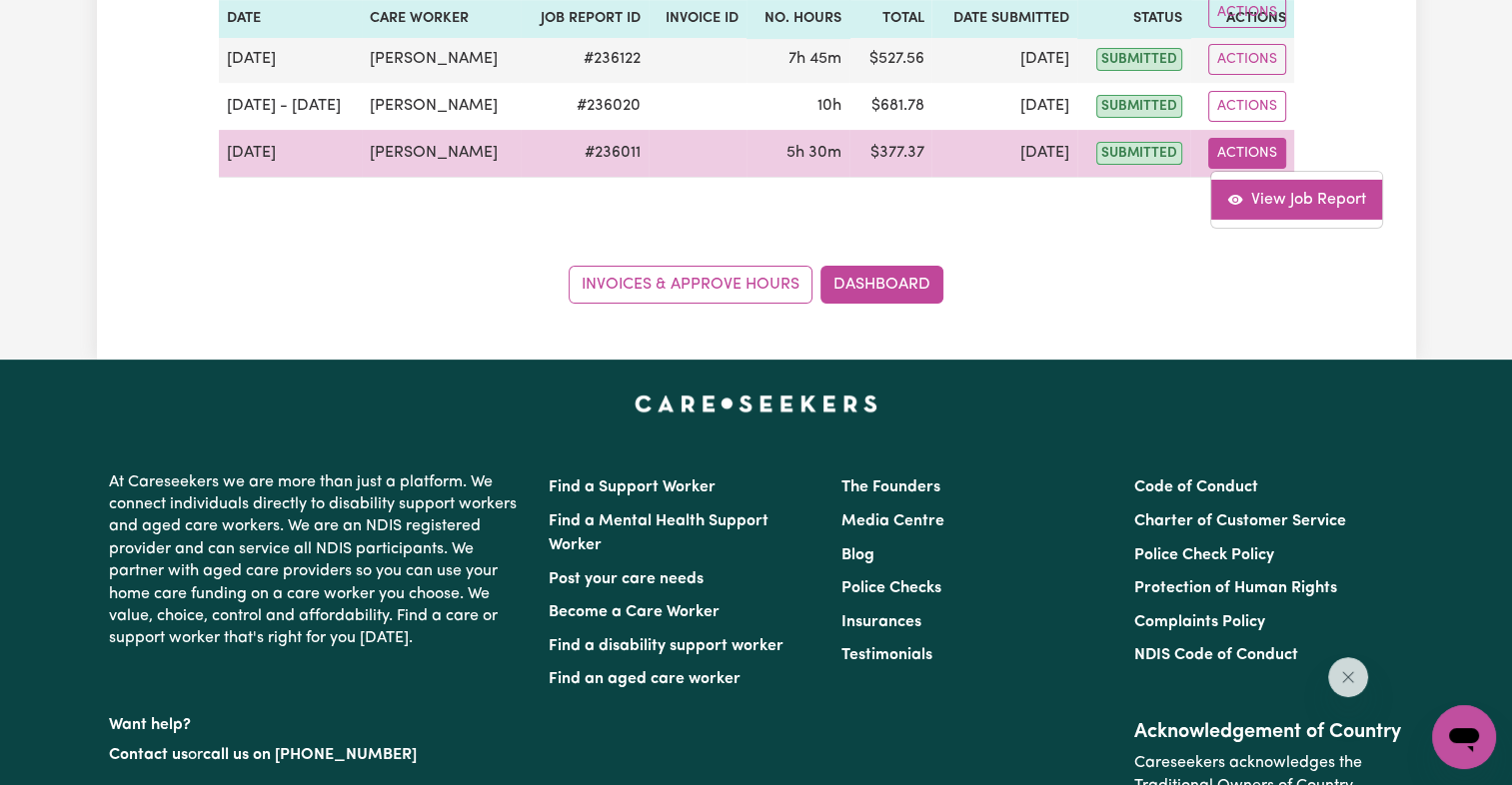 click on "View Job Report" at bounding box center (1296, 199) 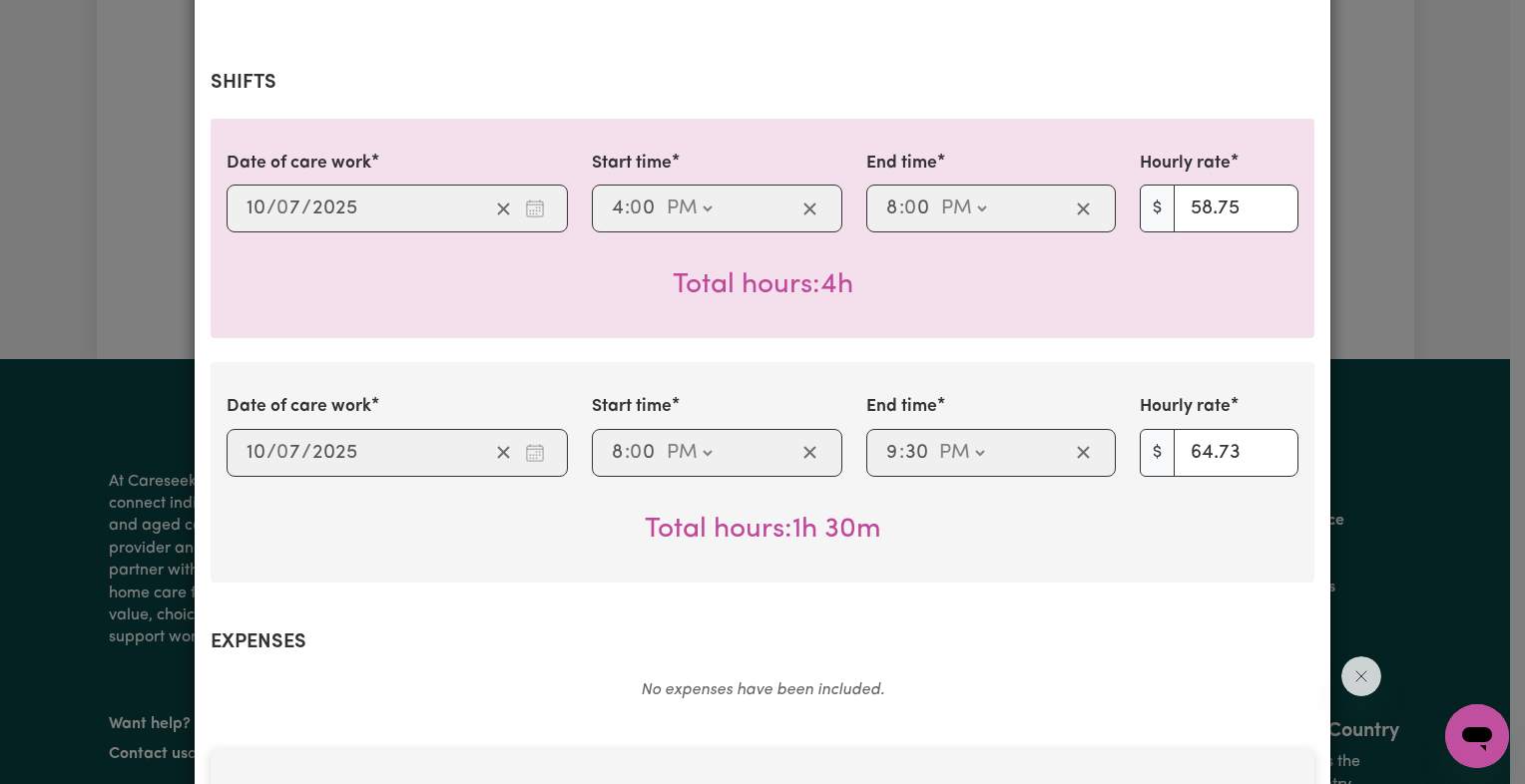 scroll, scrollTop: 997, scrollLeft: 0, axis: vertical 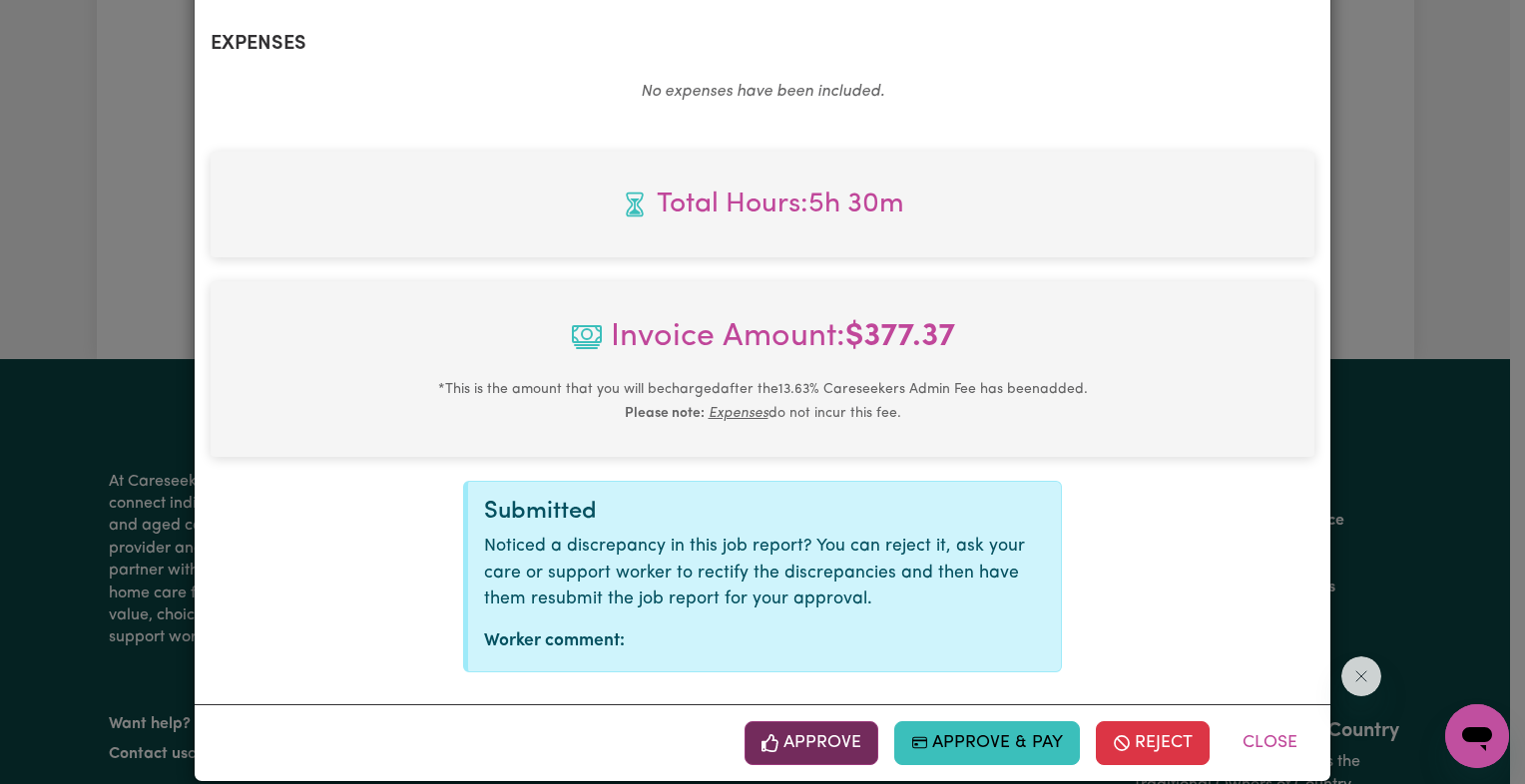 click on "Approve" at bounding box center (811, 743) 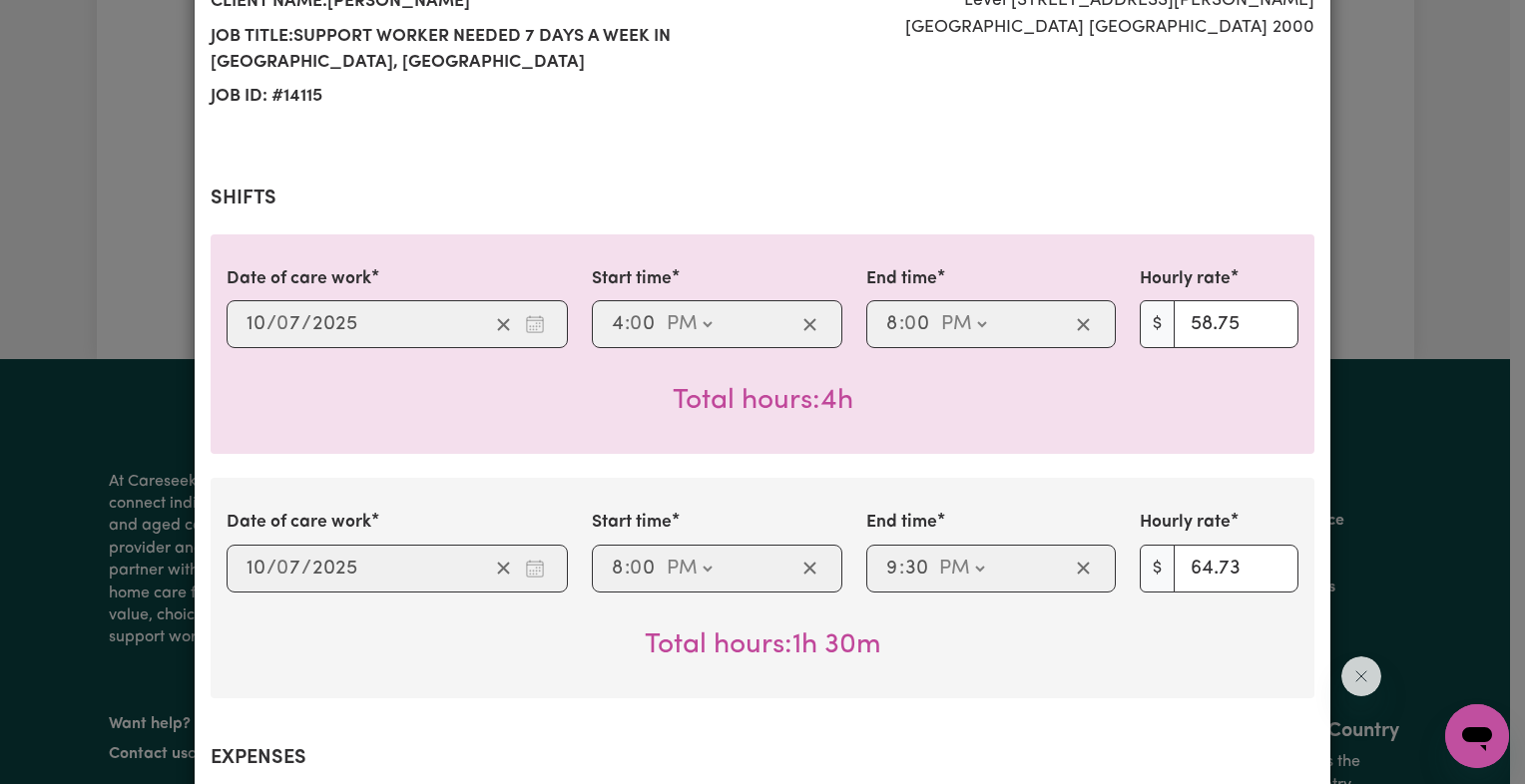 scroll, scrollTop: 0, scrollLeft: 0, axis: both 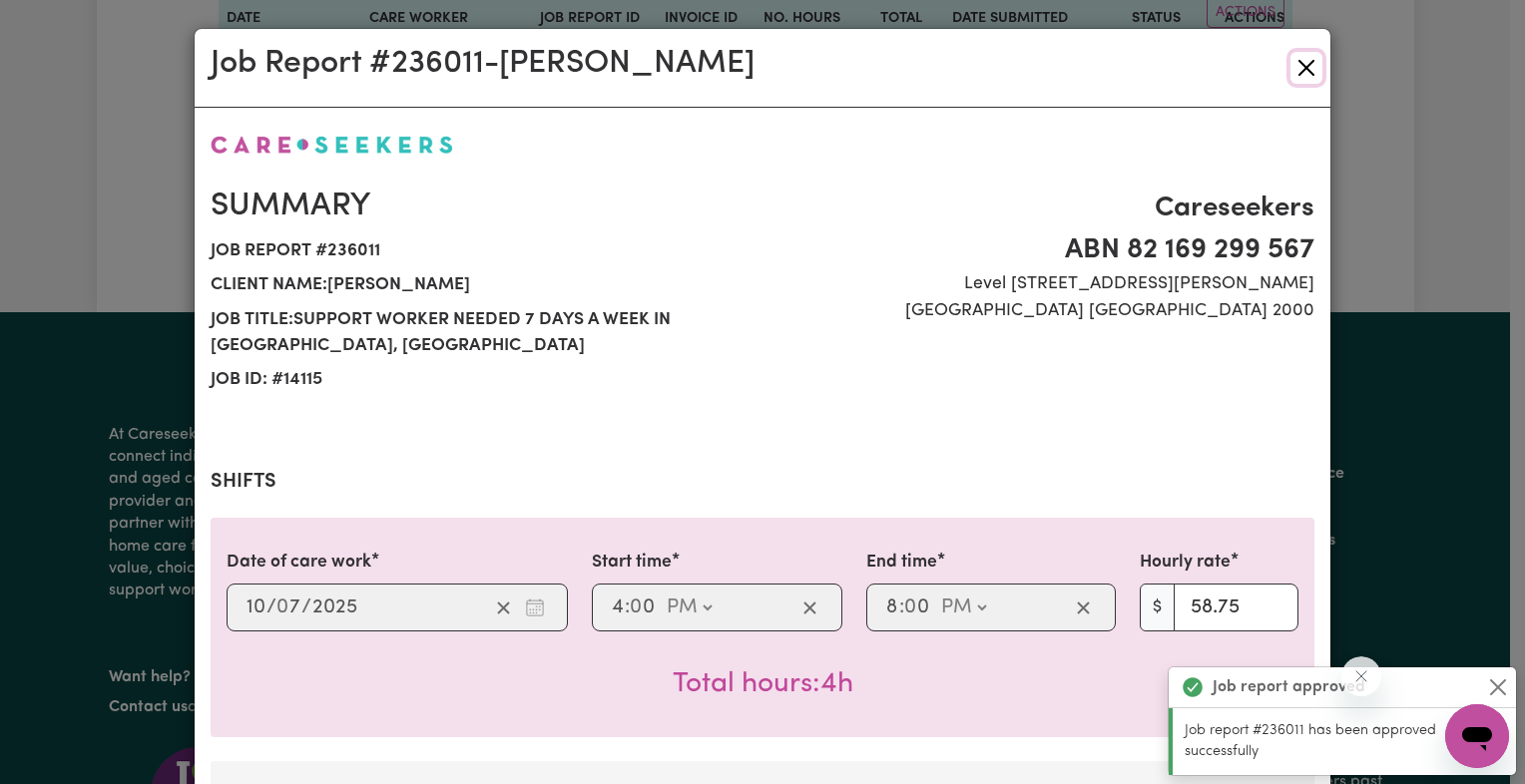 click at bounding box center [1306, 68] 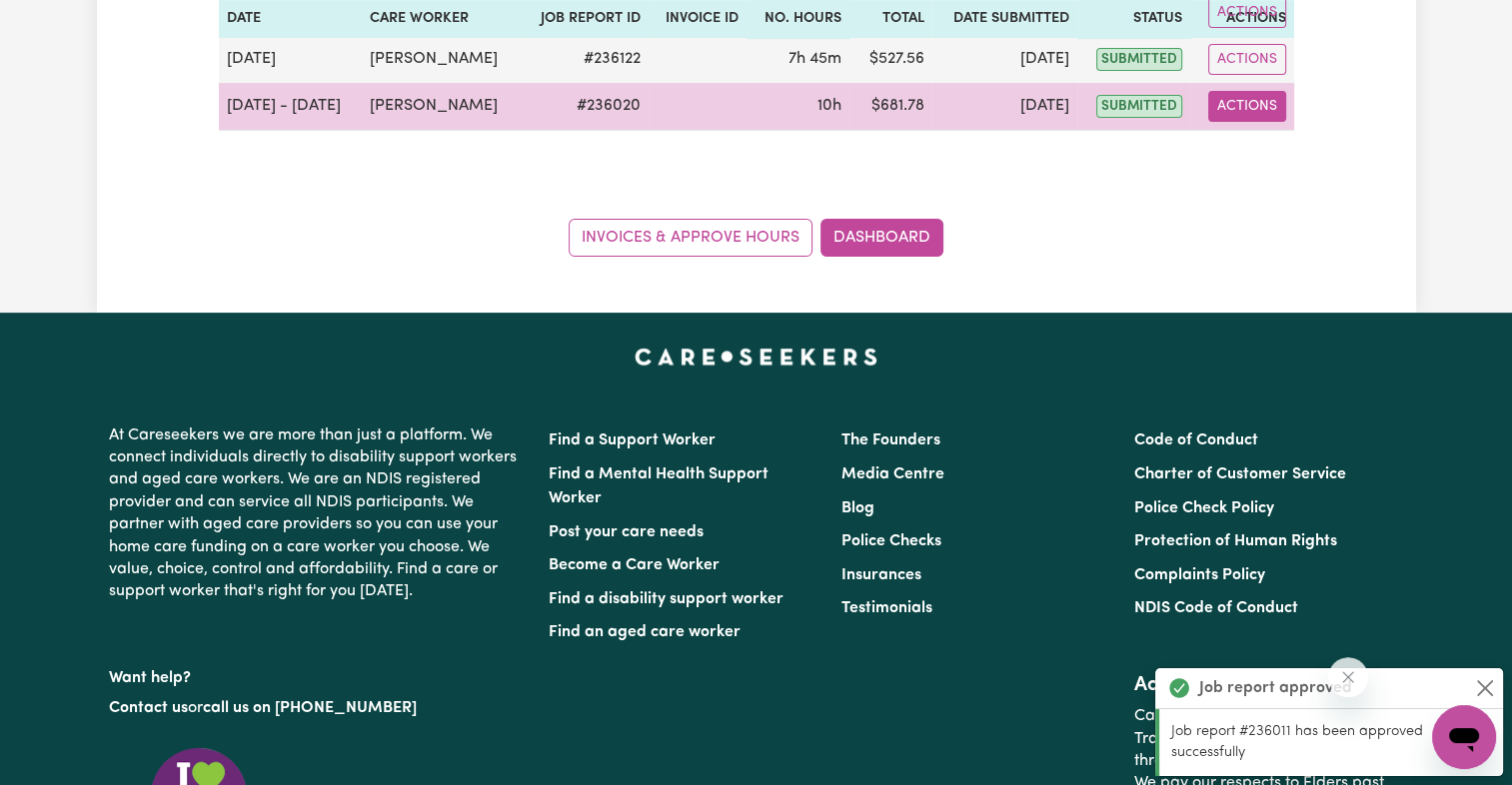 click on "Actions" at bounding box center (1247, 106) 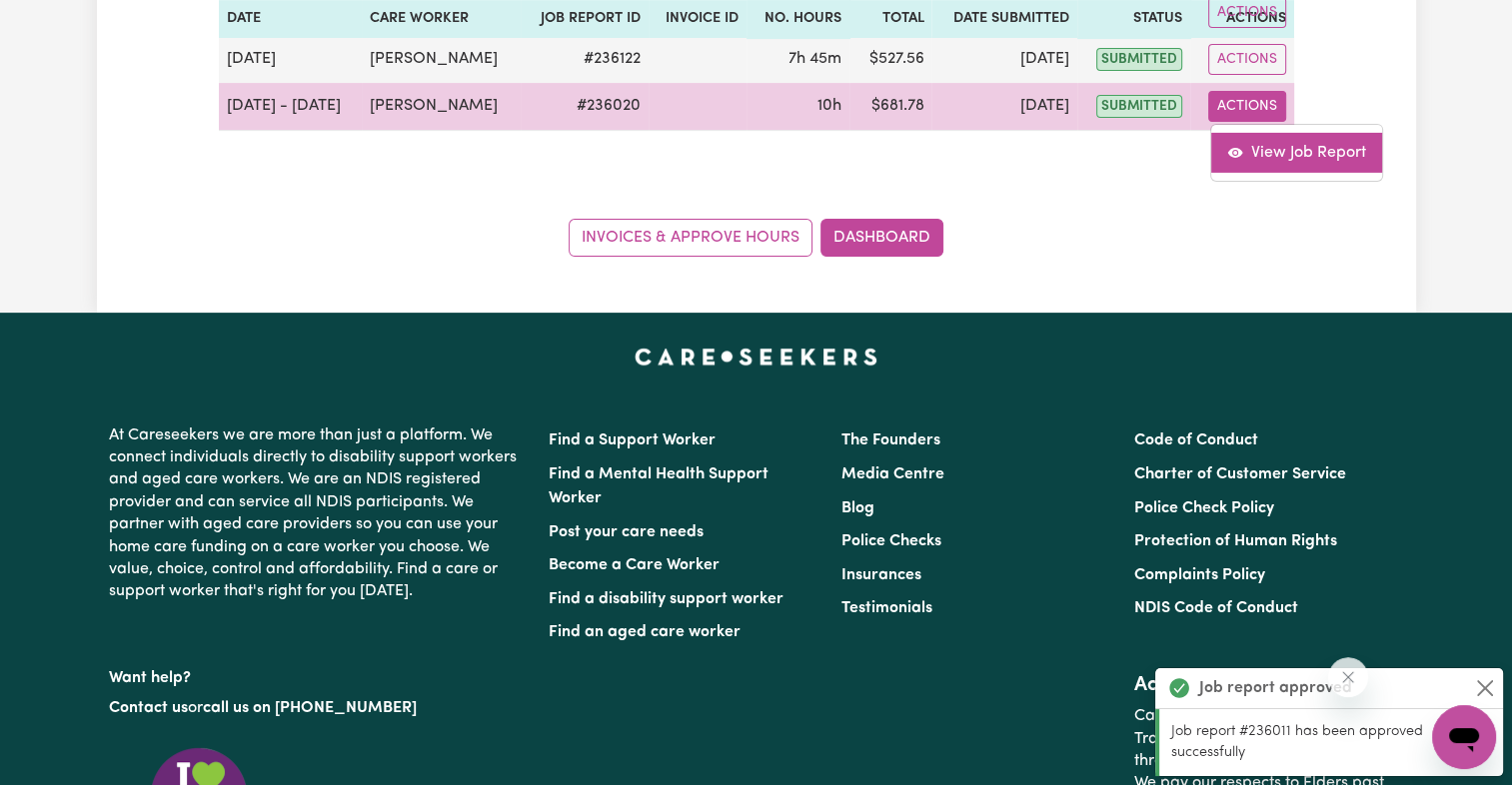 click on "View Job Report" at bounding box center (1296, 152) 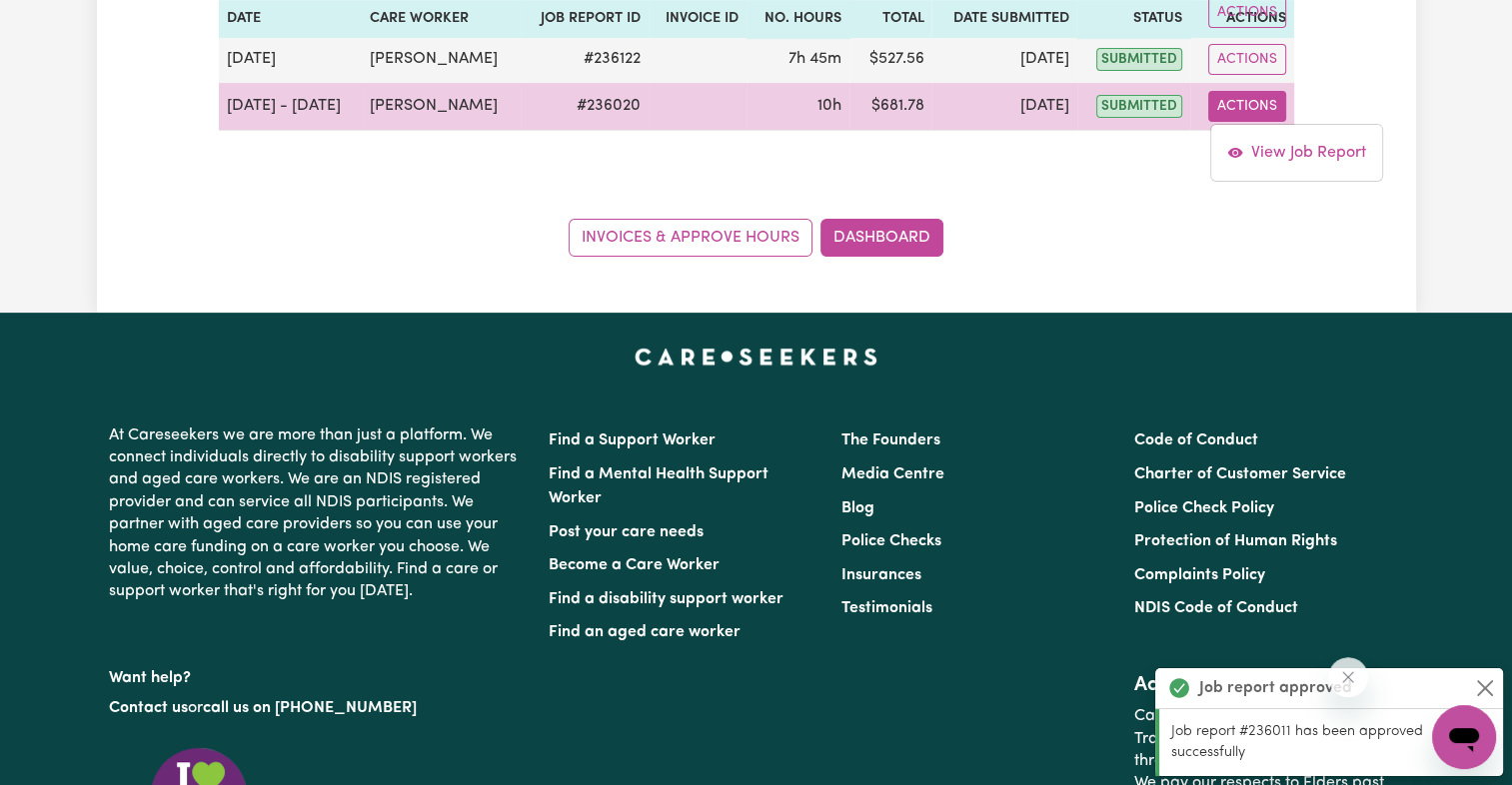 select on "pm" 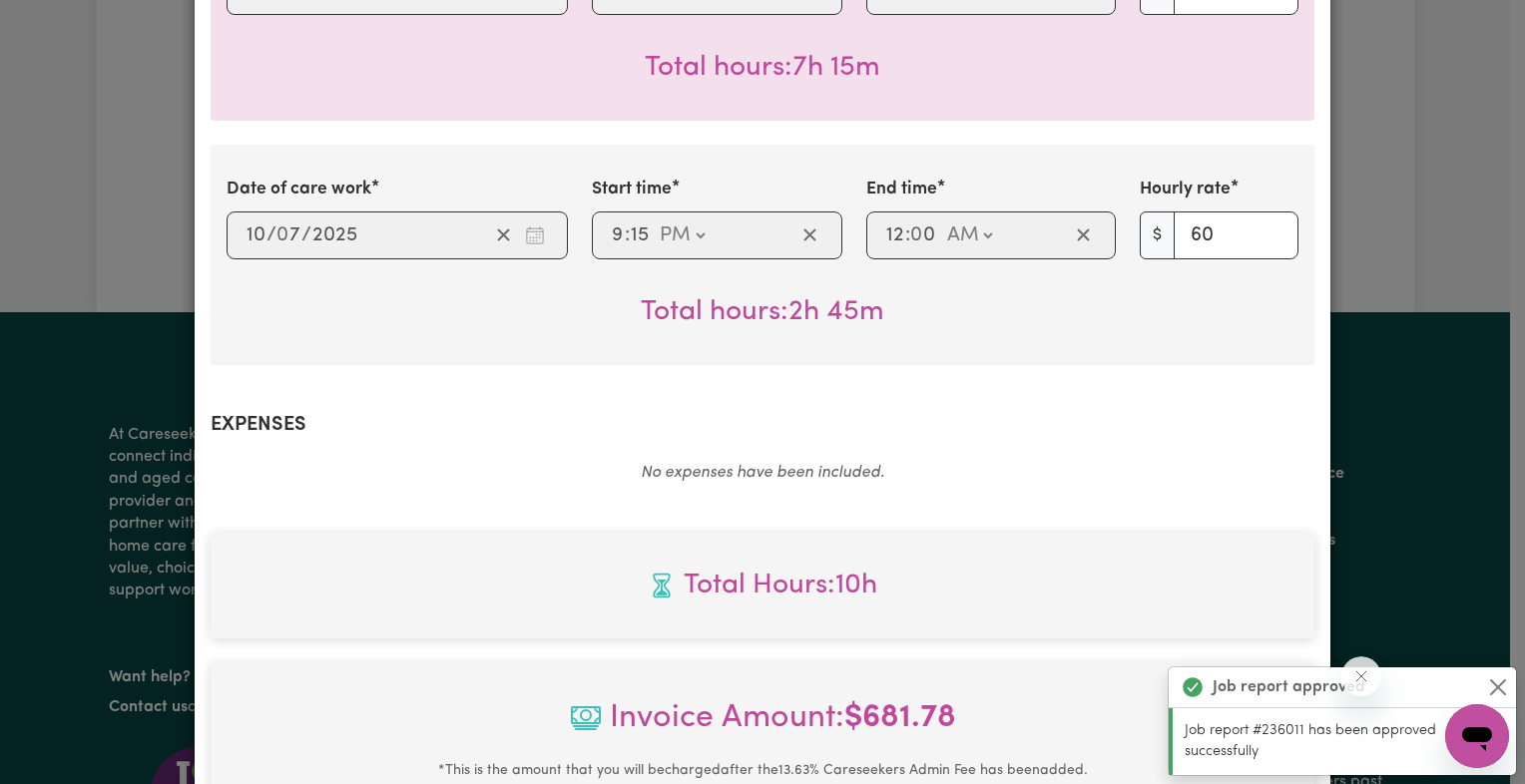 scroll, scrollTop: 997, scrollLeft: 0, axis: vertical 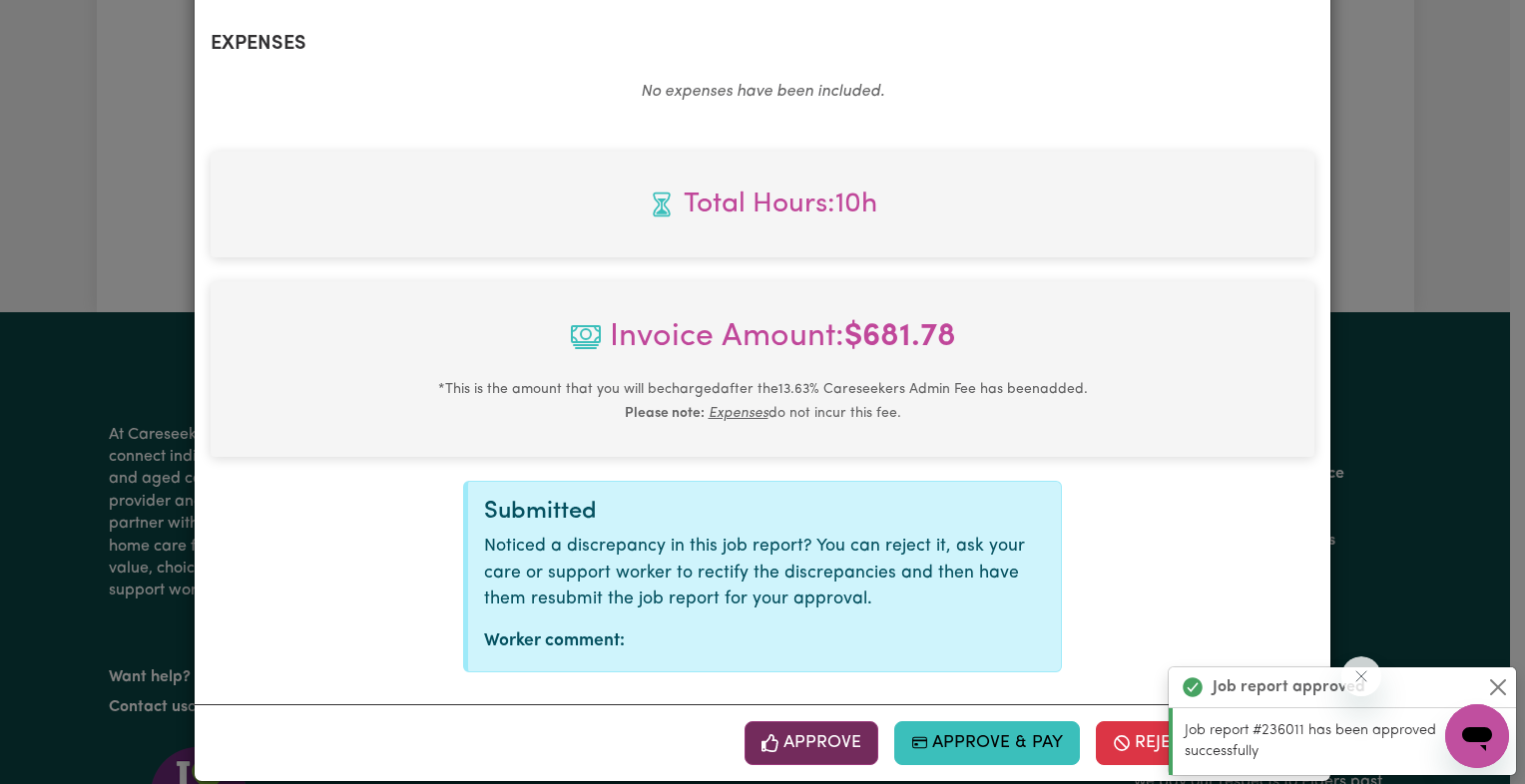 click on "Approve" at bounding box center (811, 743) 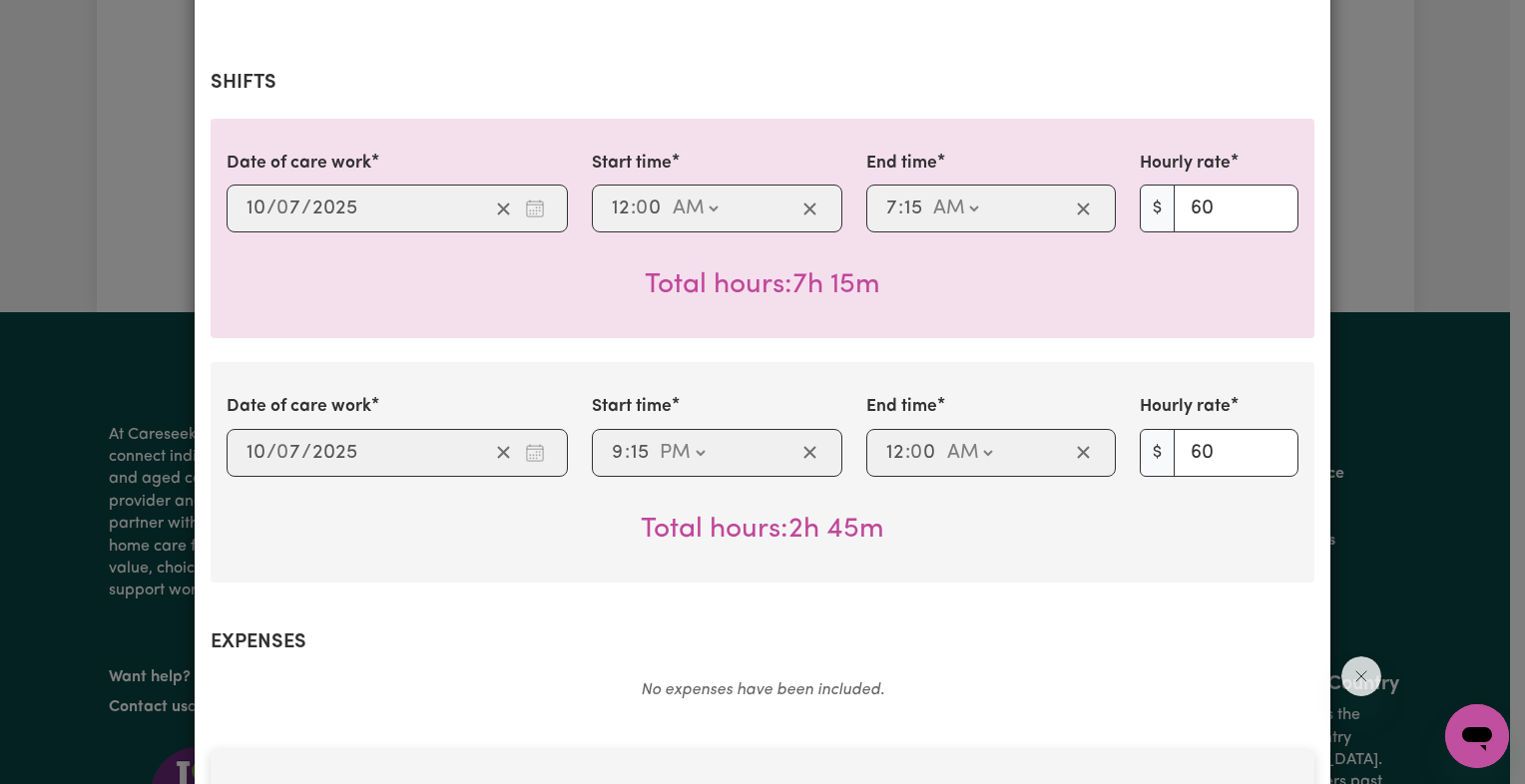 scroll, scrollTop: 0, scrollLeft: 0, axis: both 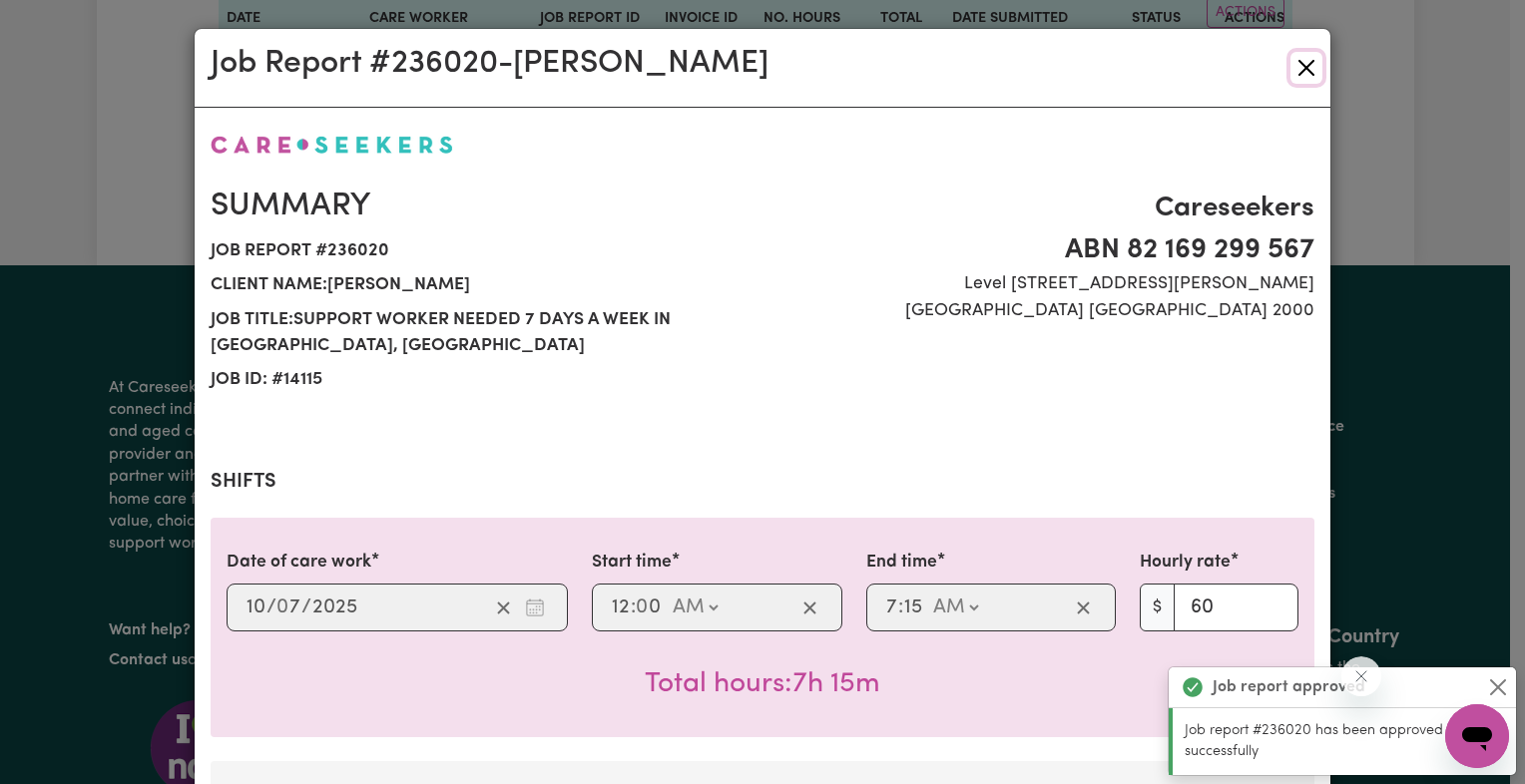 click at bounding box center (1306, 68) 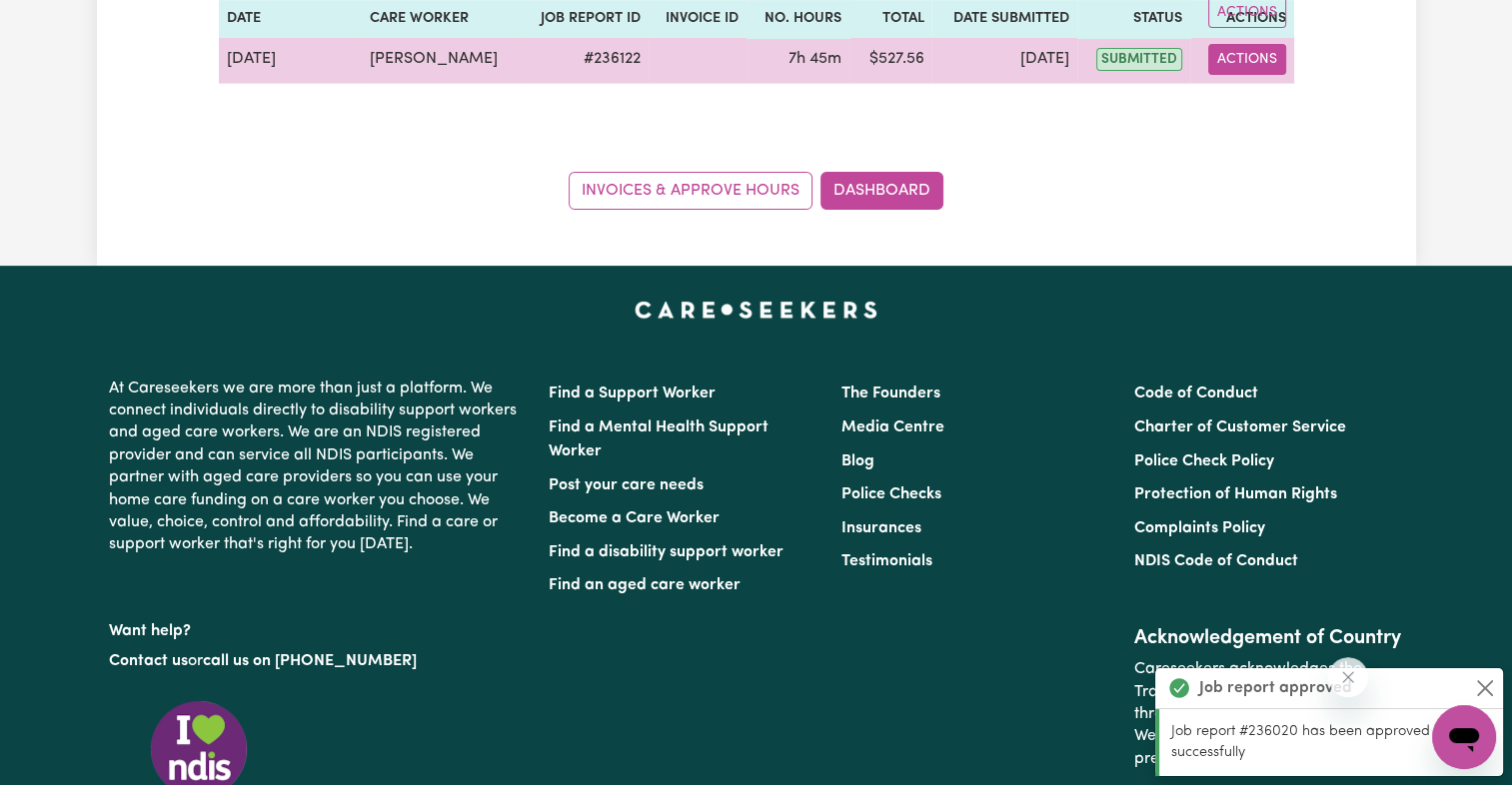 click on "Actions" at bounding box center [1247, 59] 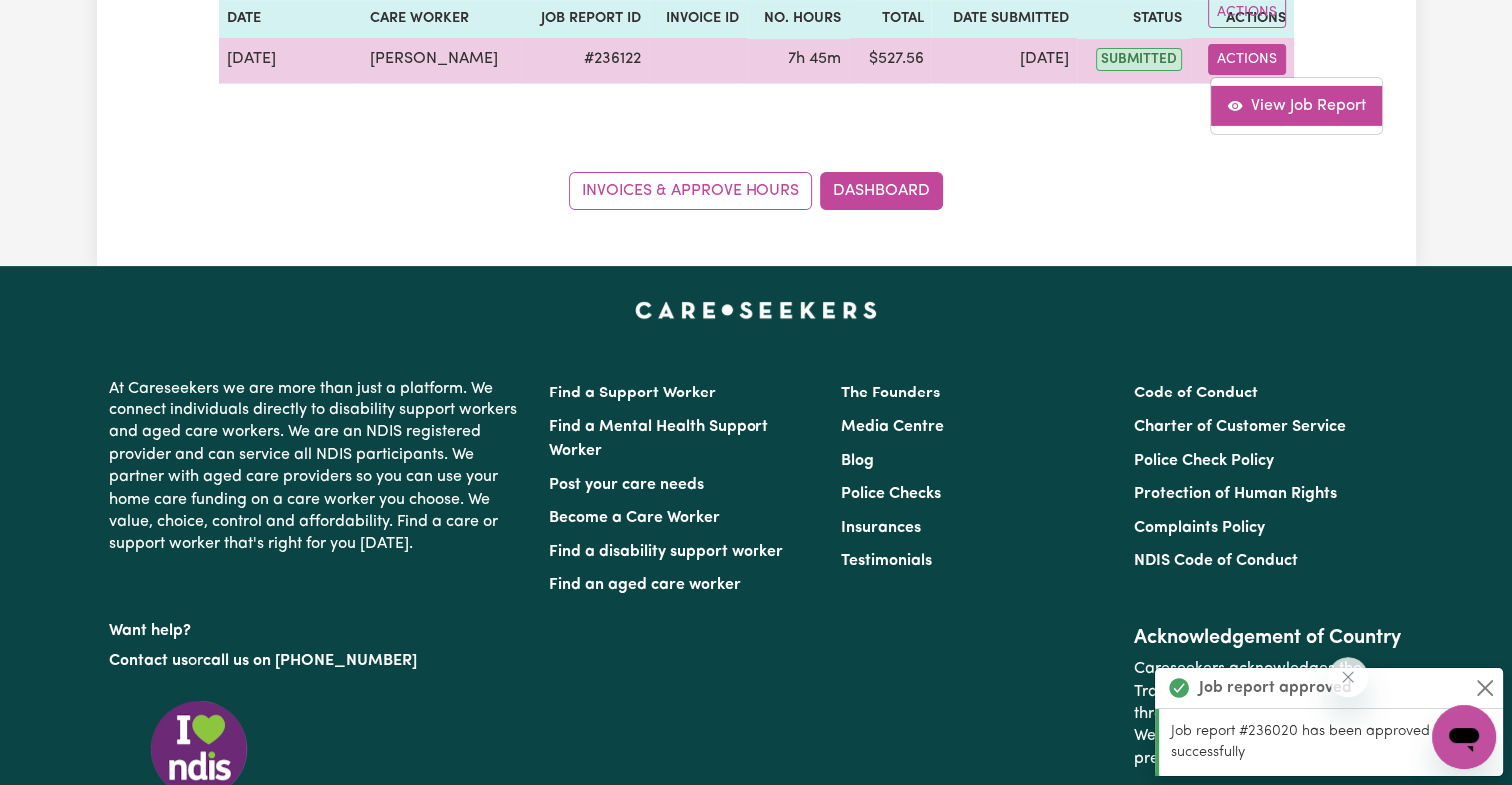 click on "View Job Report" at bounding box center [1296, 105] 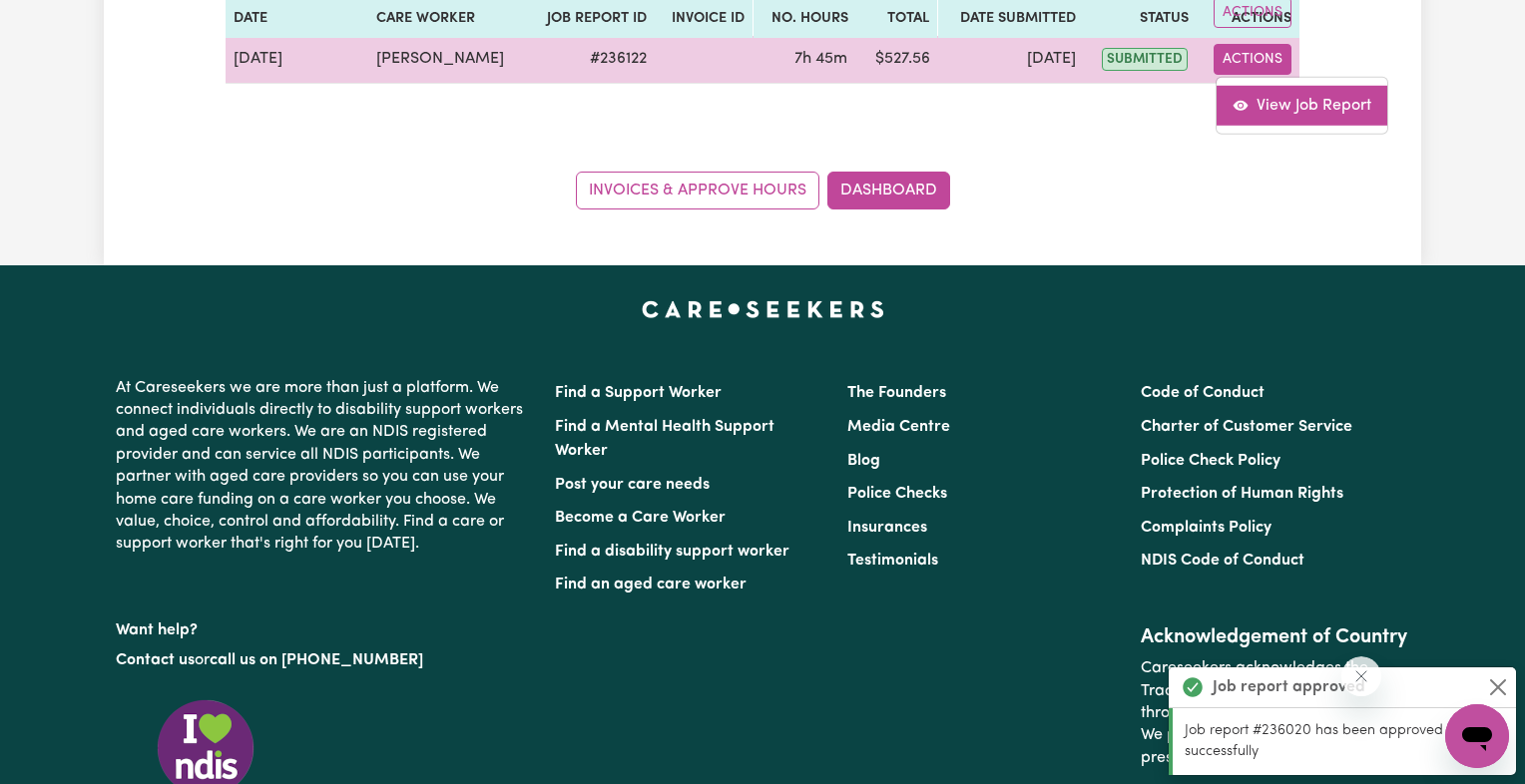 select on "pm" 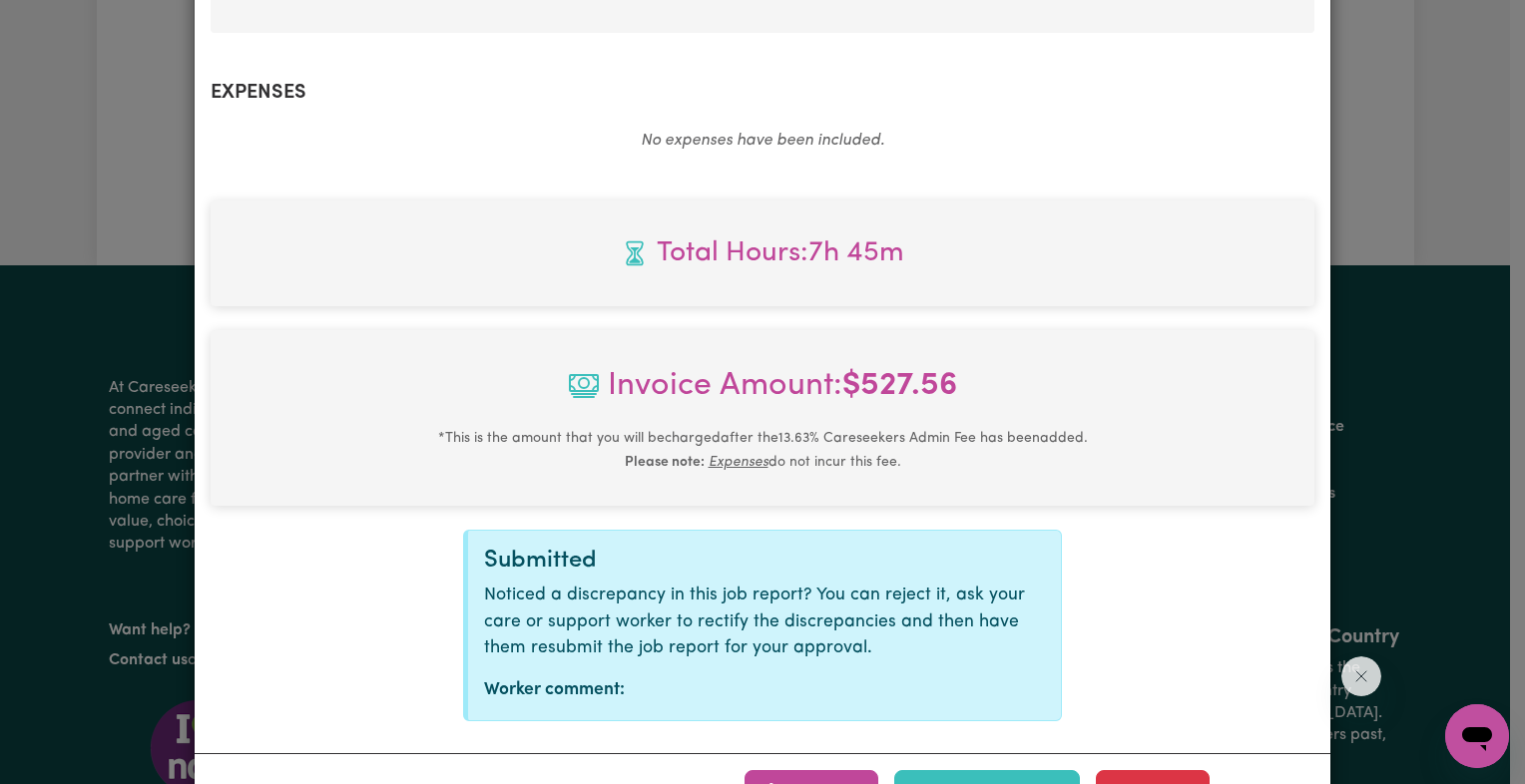 scroll, scrollTop: 1023, scrollLeft: 0, axis: vertical 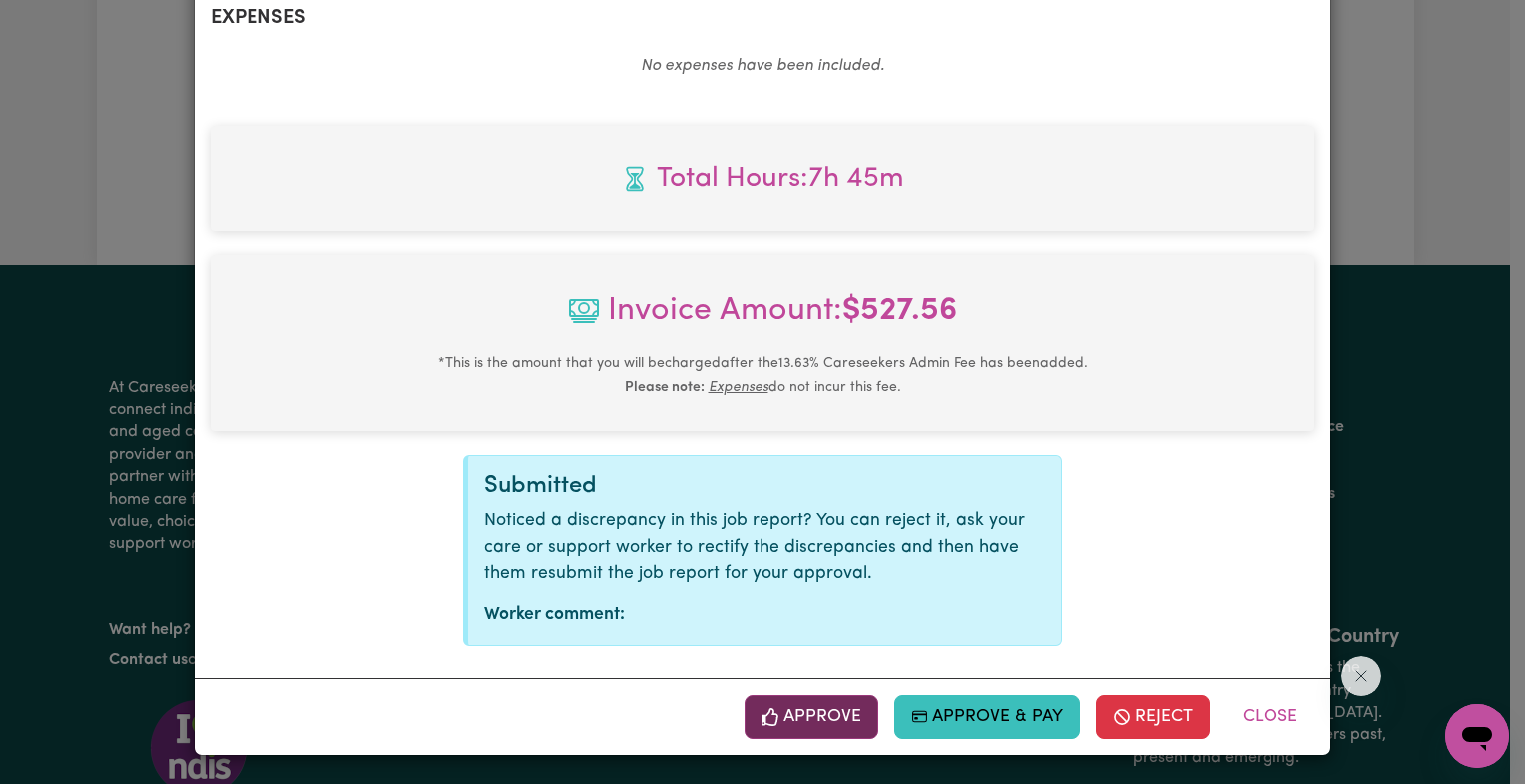 click on "Approve" at bounding box center [811, 717] 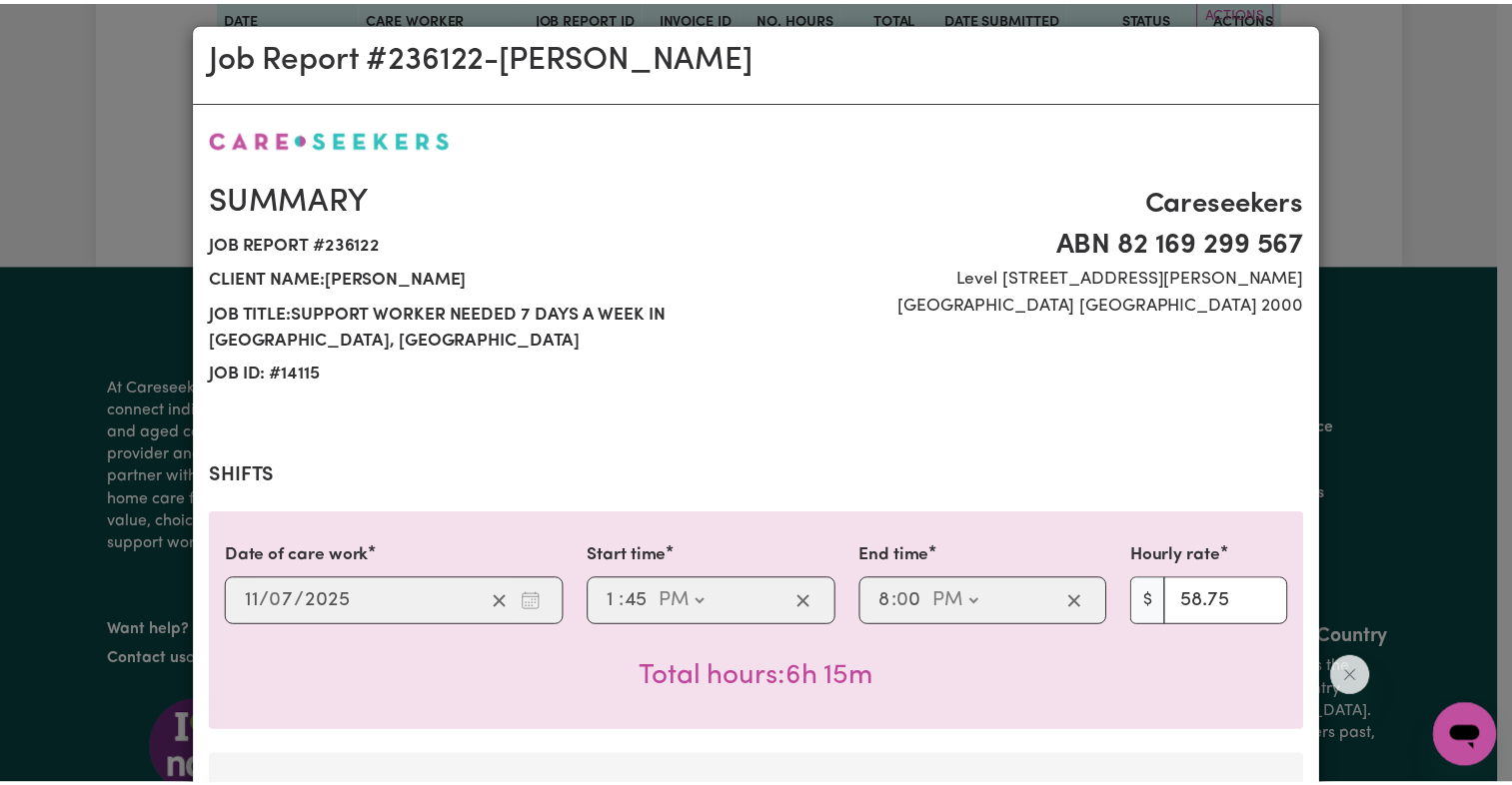 scroll, scrollTop: 0, scrollLeft: 0, axis: both 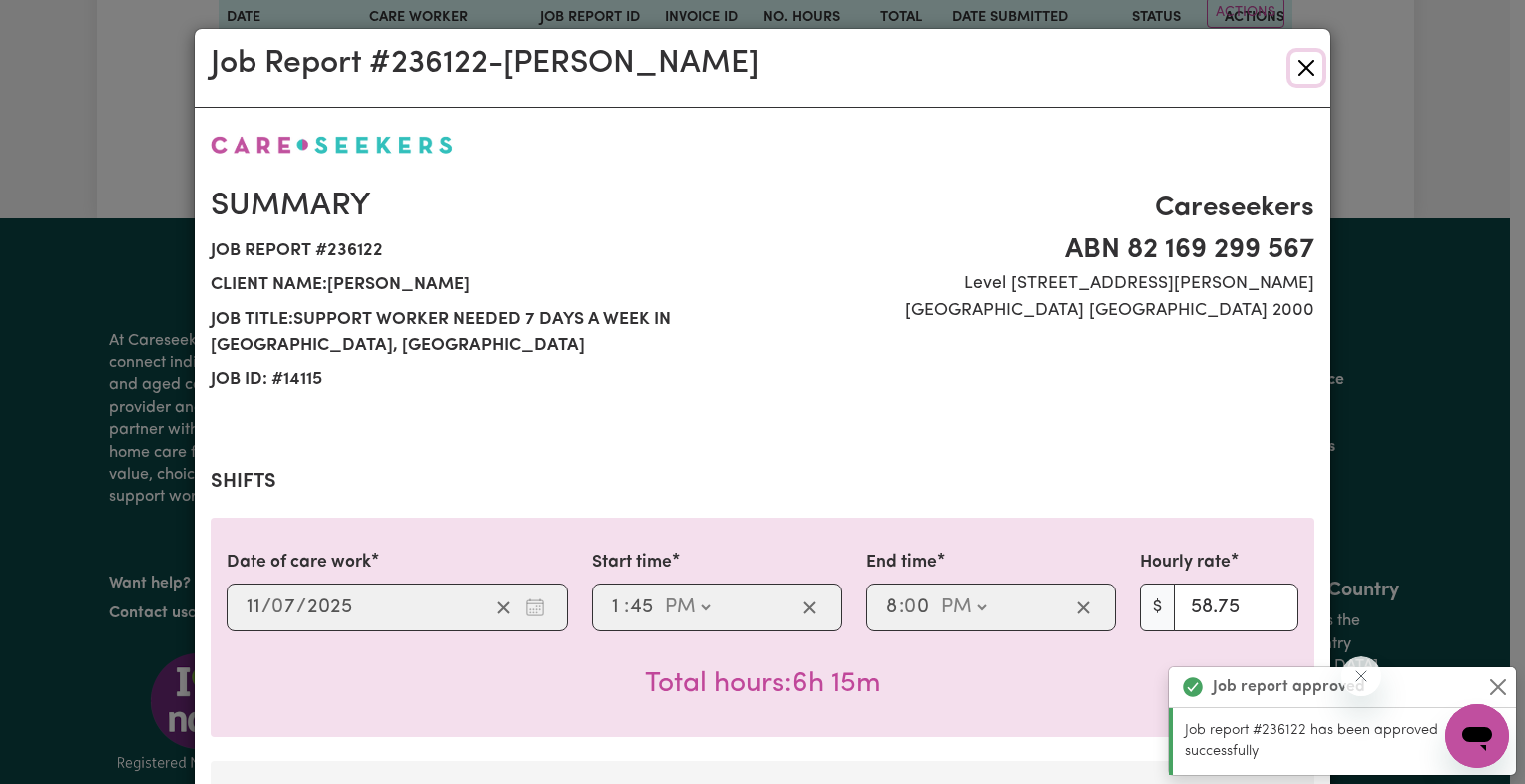 click at bounding box center (1306, 68) 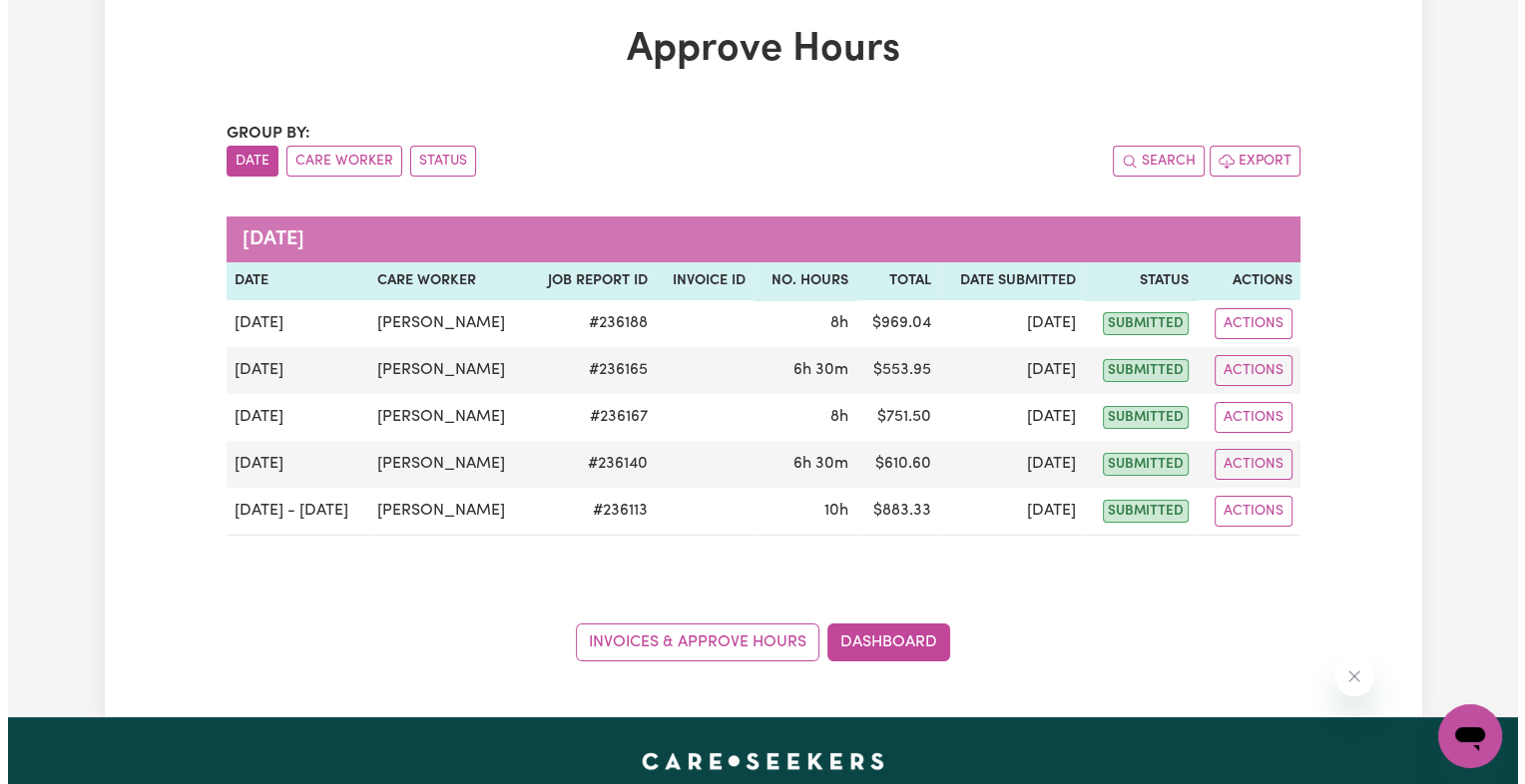 scroll, scrollTop: 0, scrollLeft: 0, axis: both 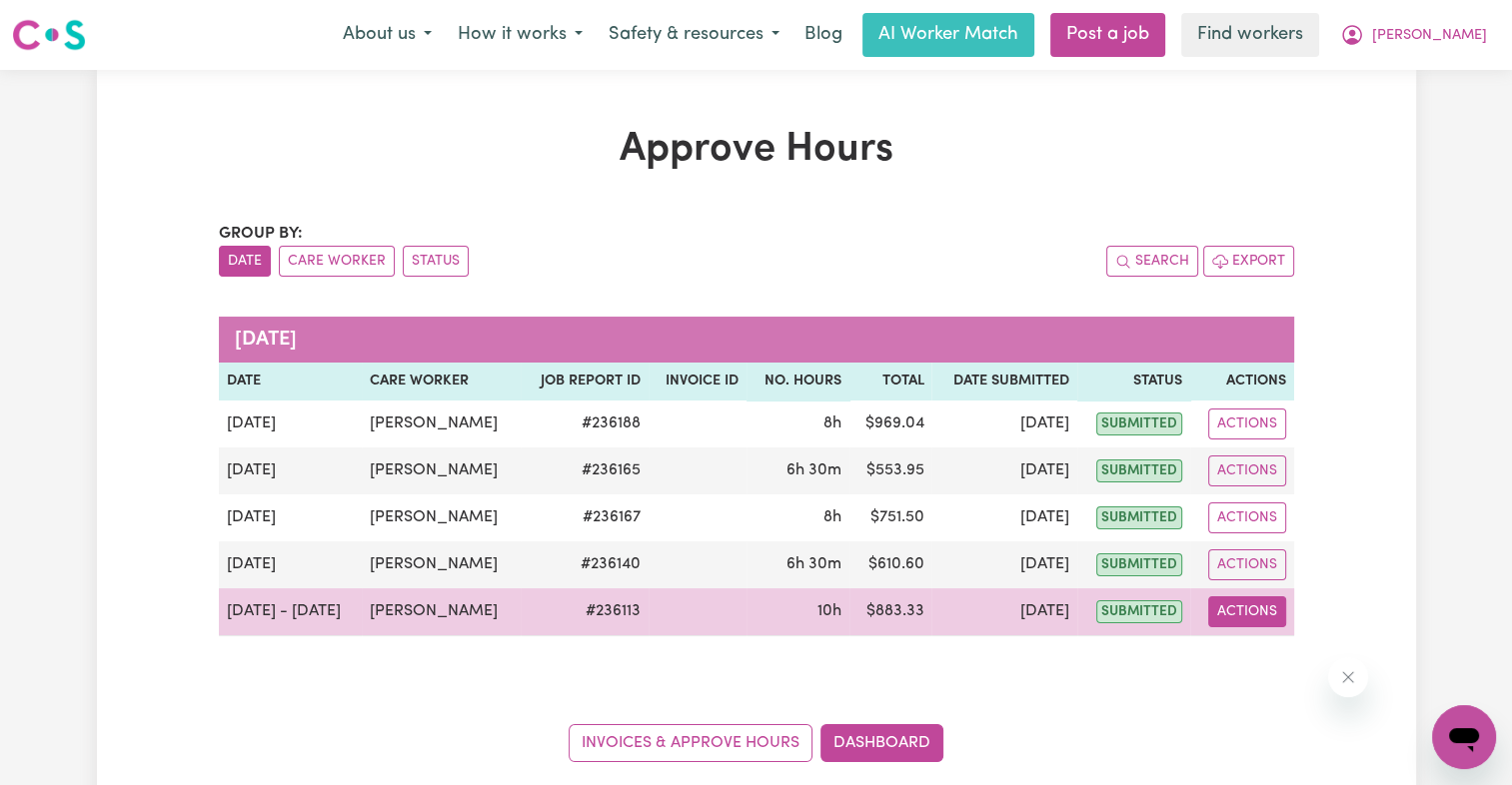click on "Actions" at bounding box center [1247, 611] 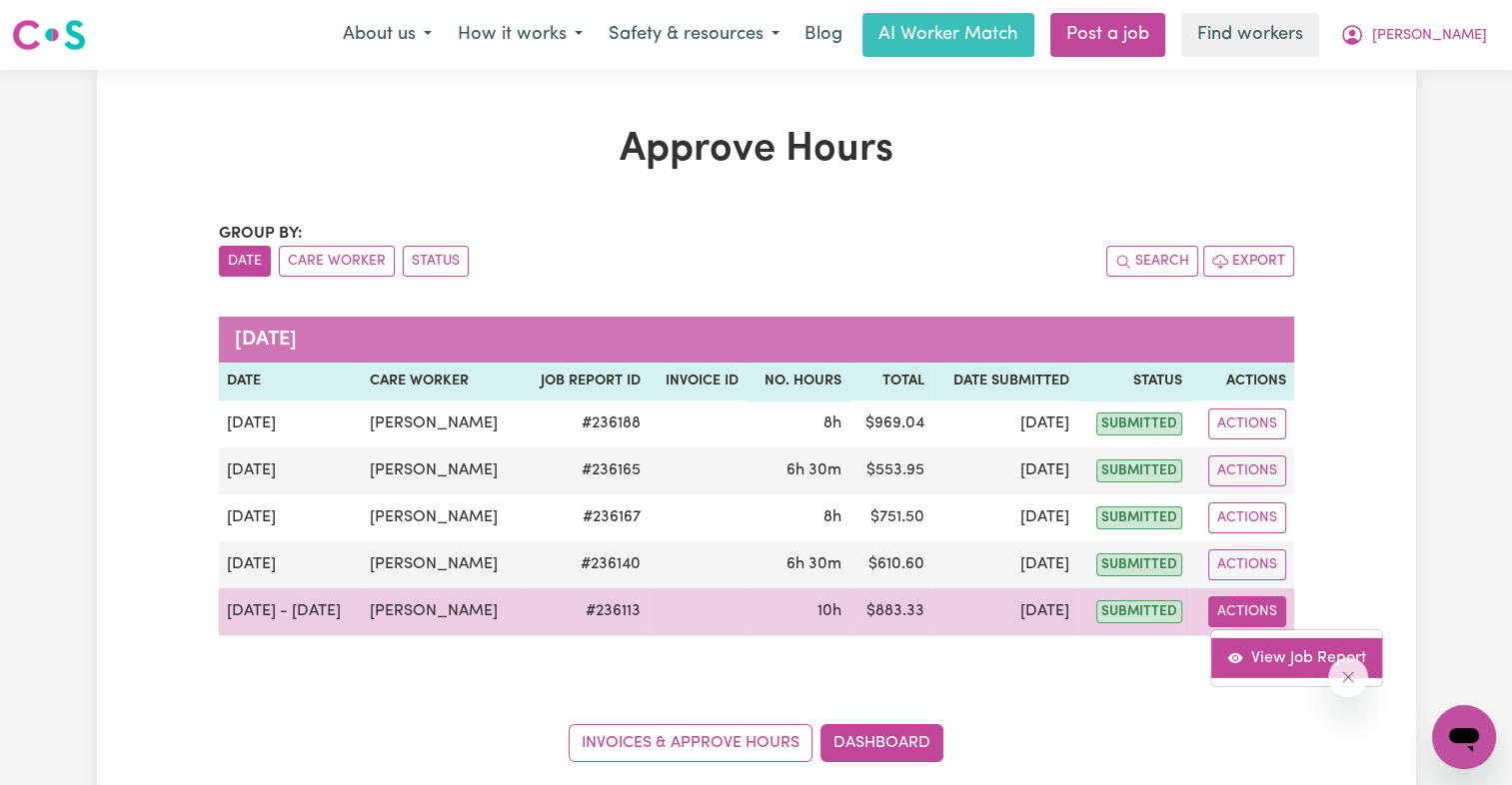 click at bounding box center (1235, 657) 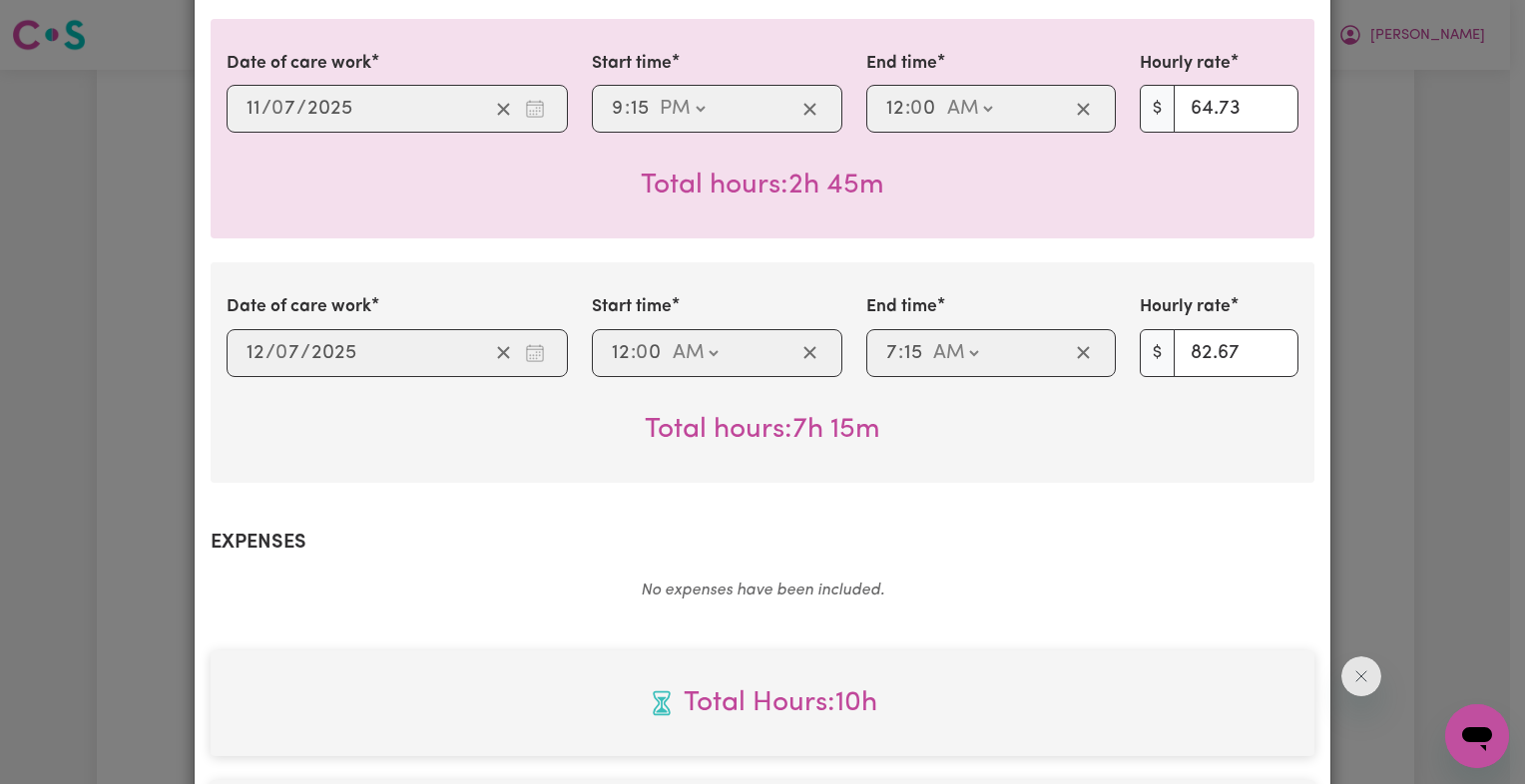 scroll, scrollTop: 1023, scrollLeft: 0, axis: vertical 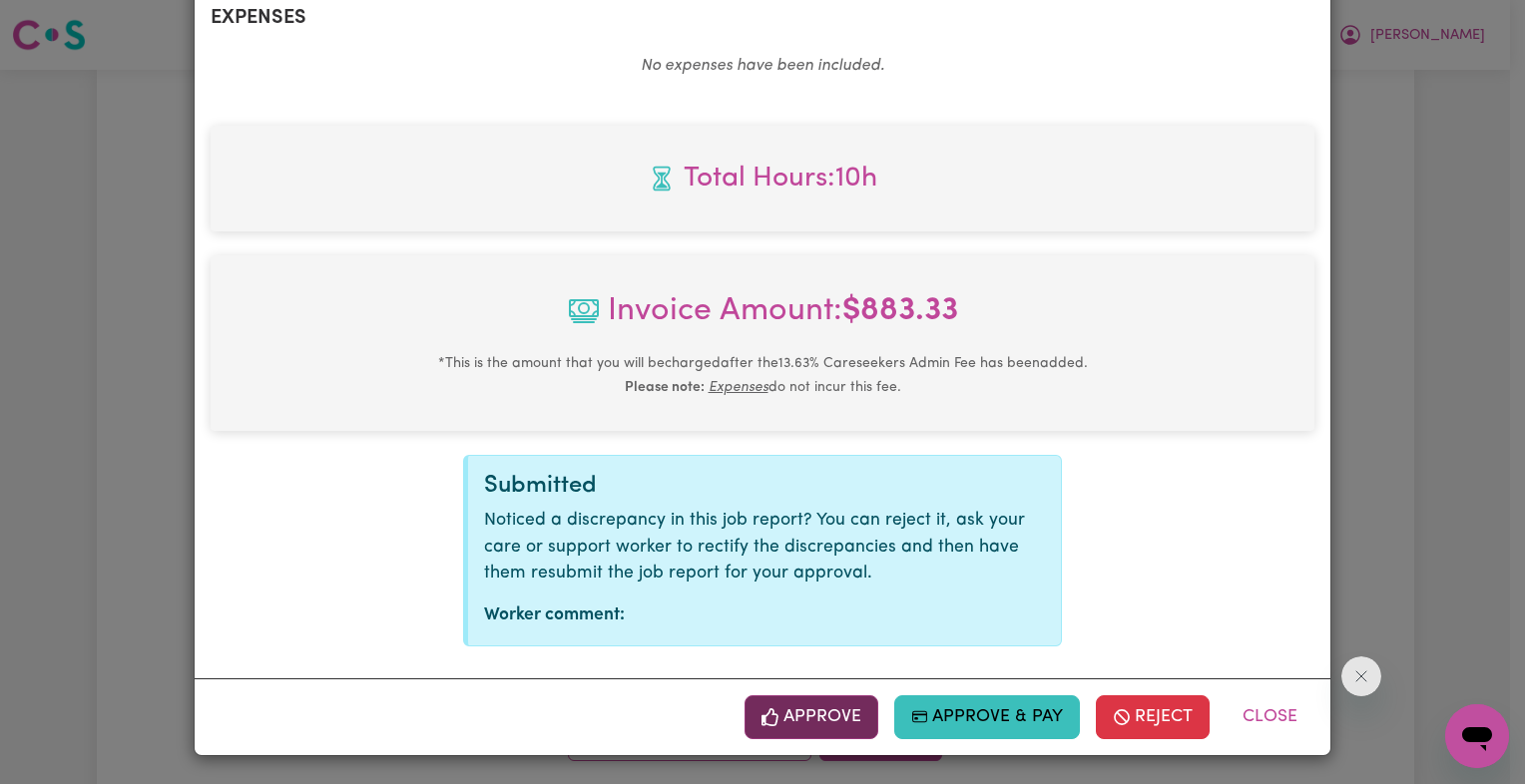 click on "Approve" at bounding box center [811, 717] 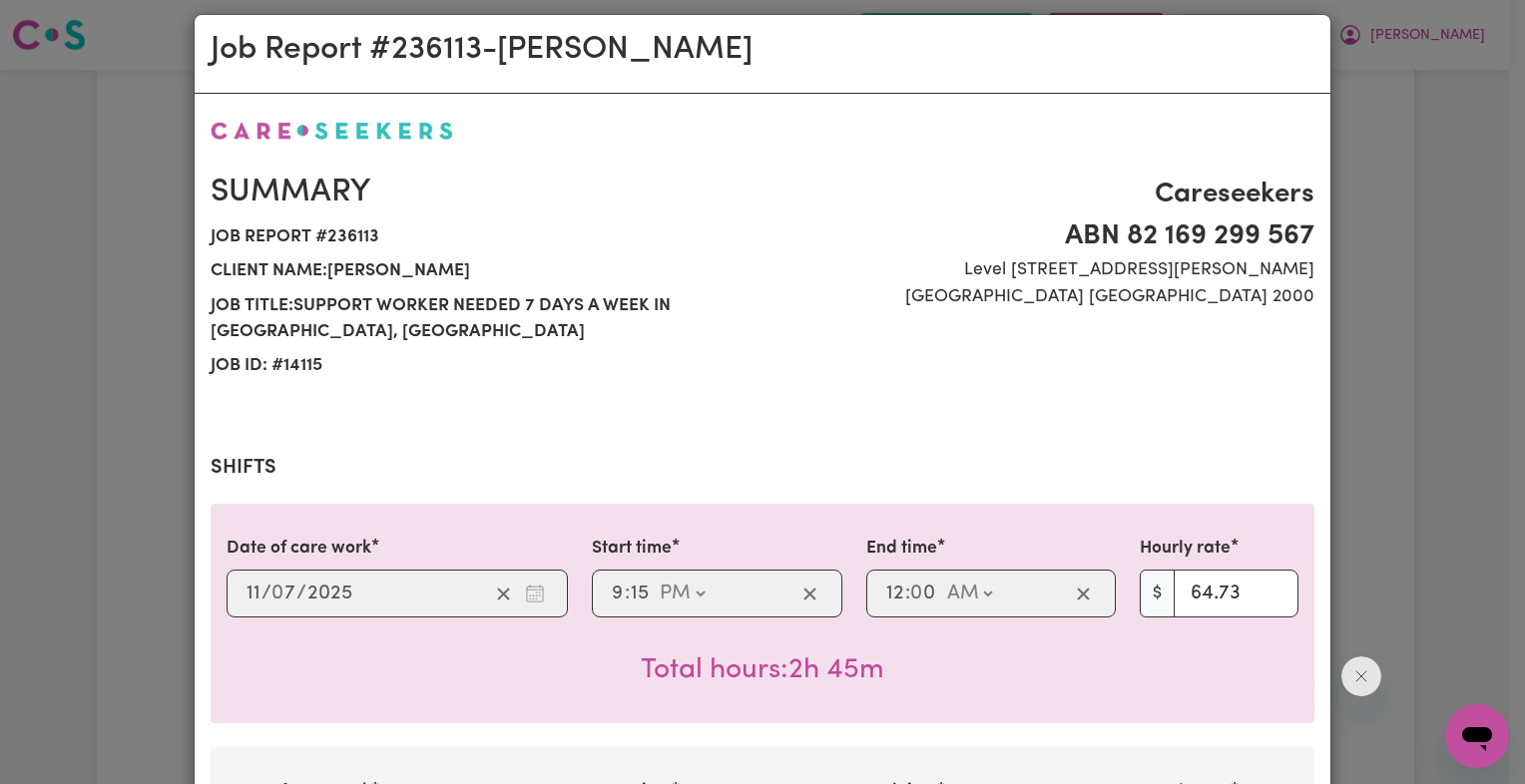 scroll, scrollTop: 0, scrollLeft: 0, axis: both 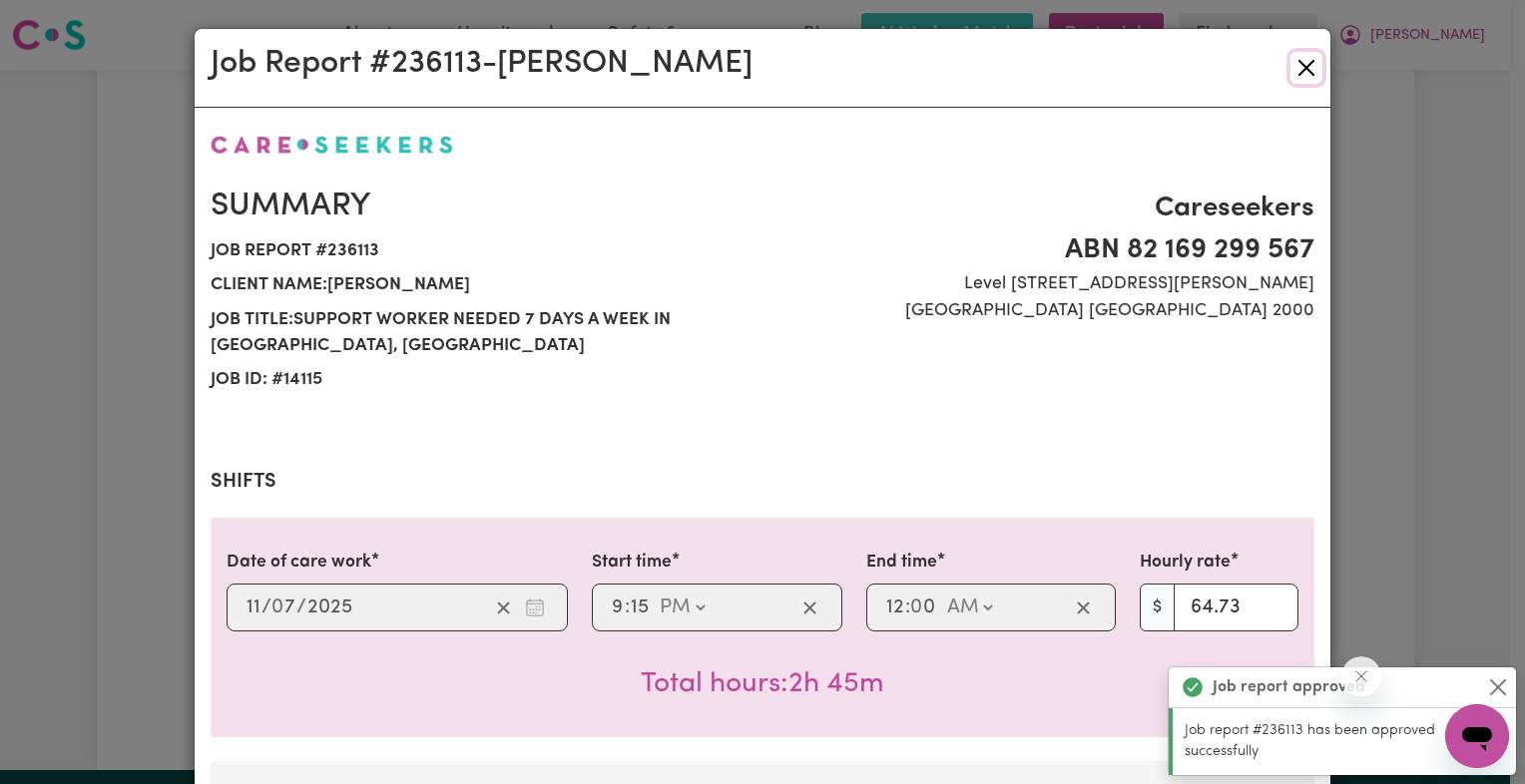 click at bounding box center (1306, 68) 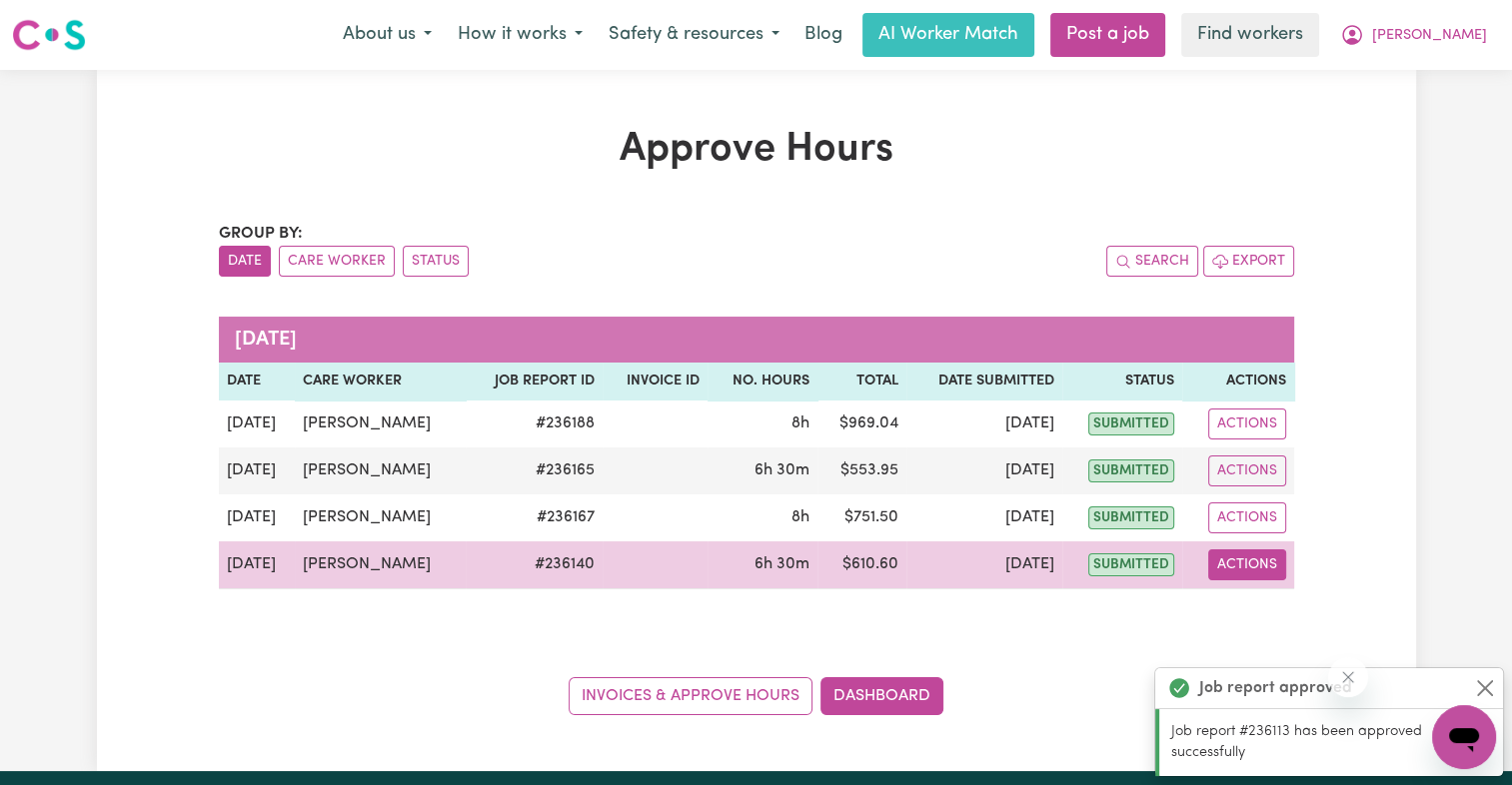 click on "Actions" at bounding box center [1247, 564] 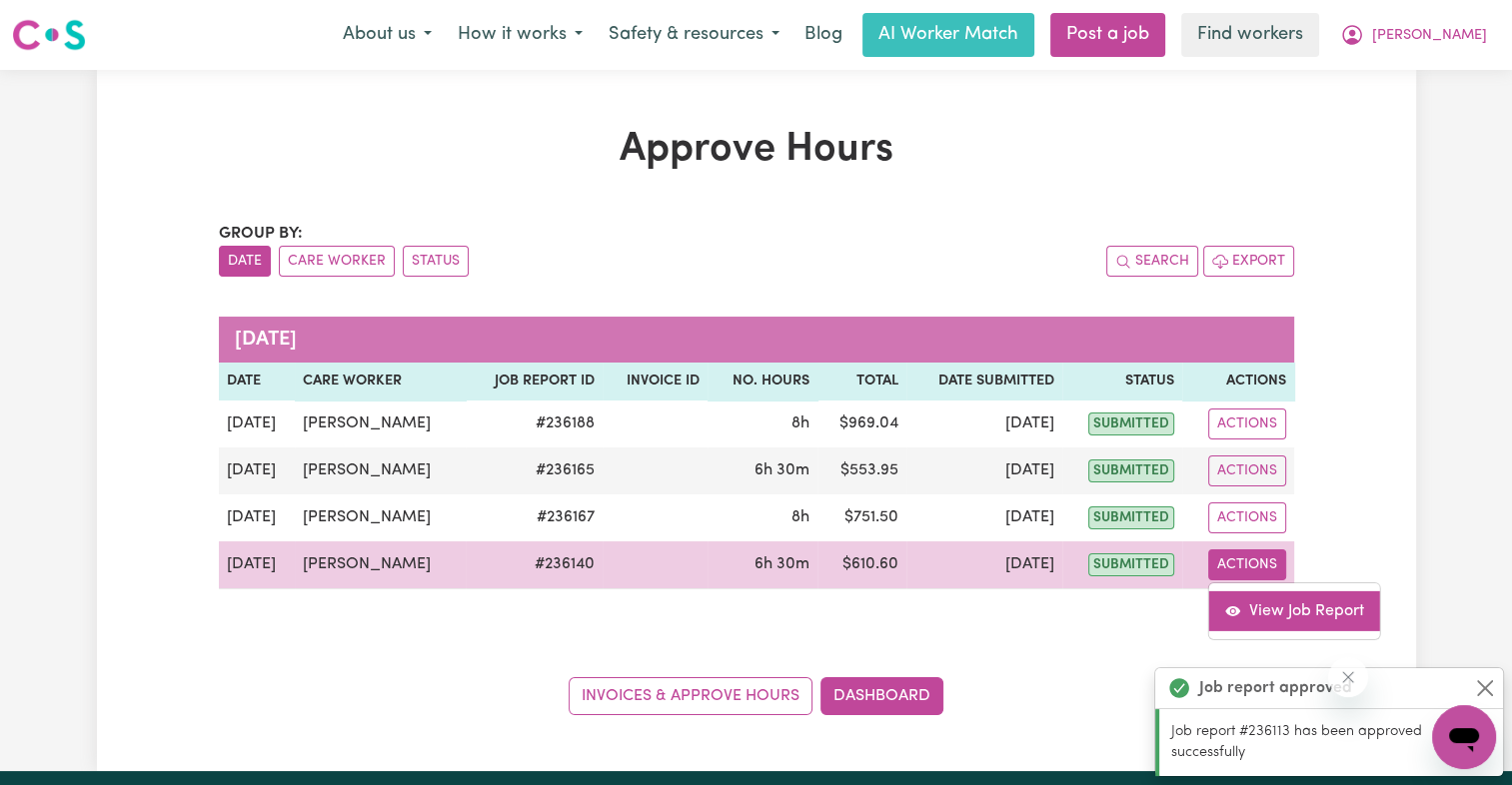 click on "View Job Report" at bounding box center [1294, 610] 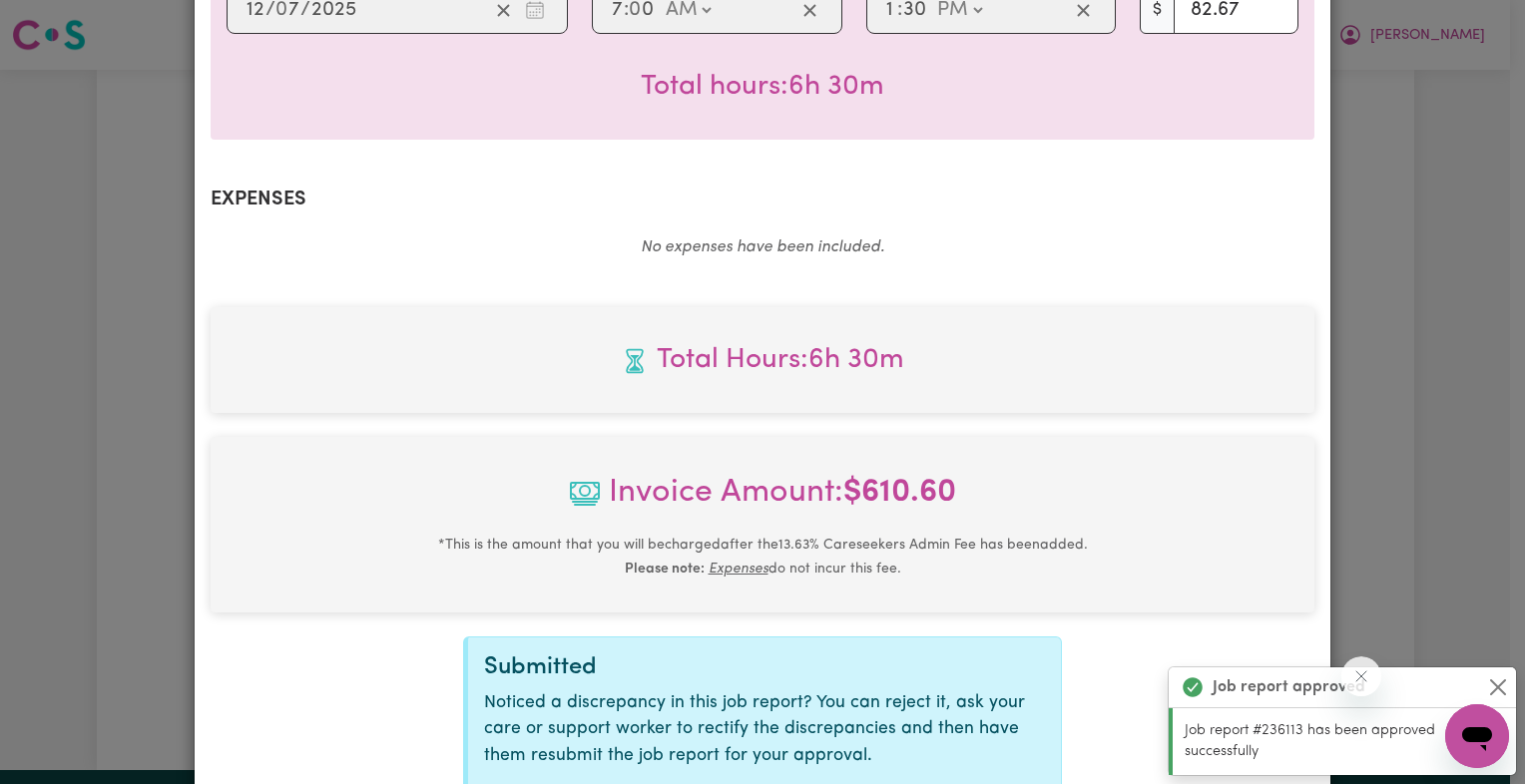 scroll, scrollTop: 779, scrollLeft: 0, axis: vertical 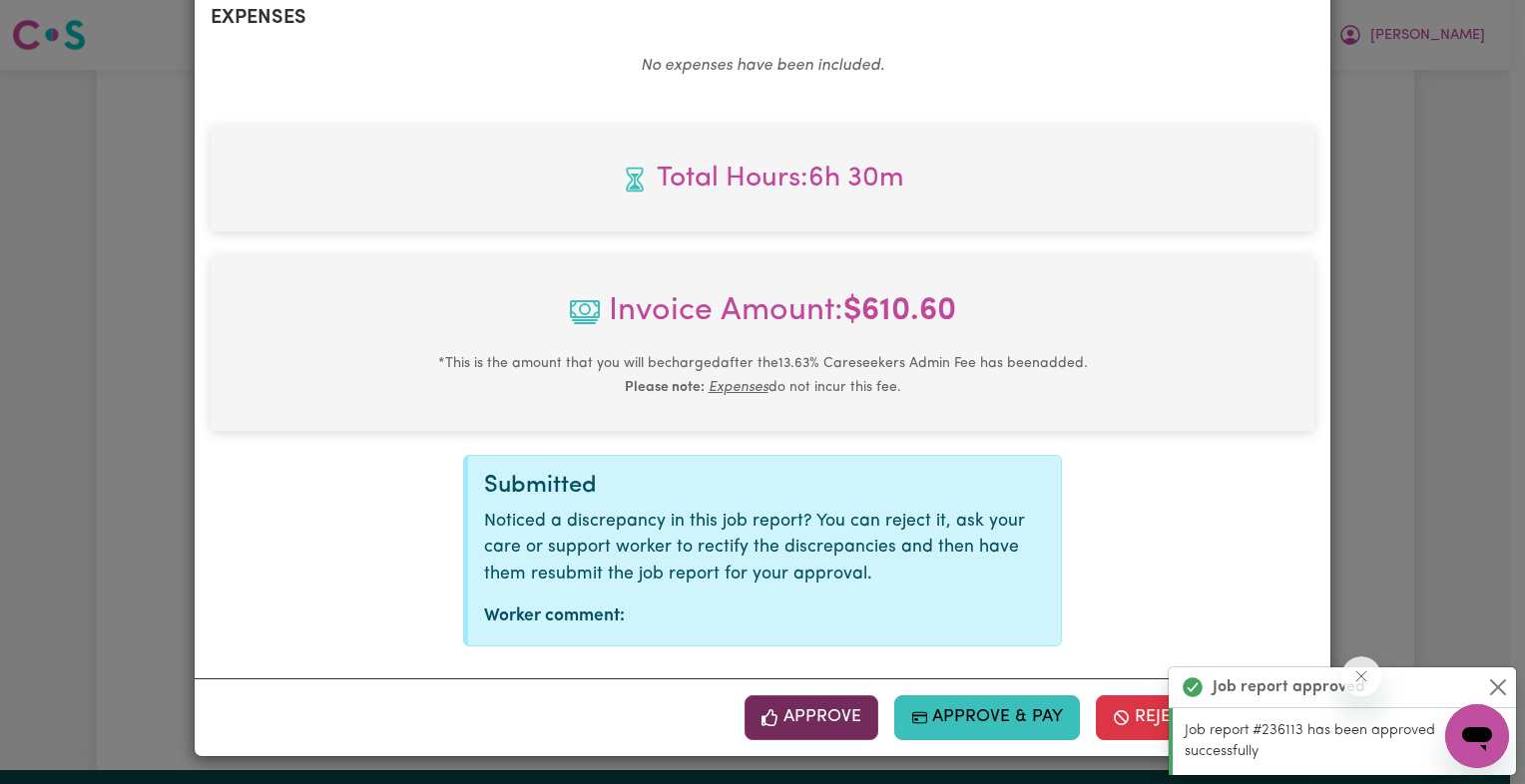 click on "Approve" at bounding box center (811, 717) 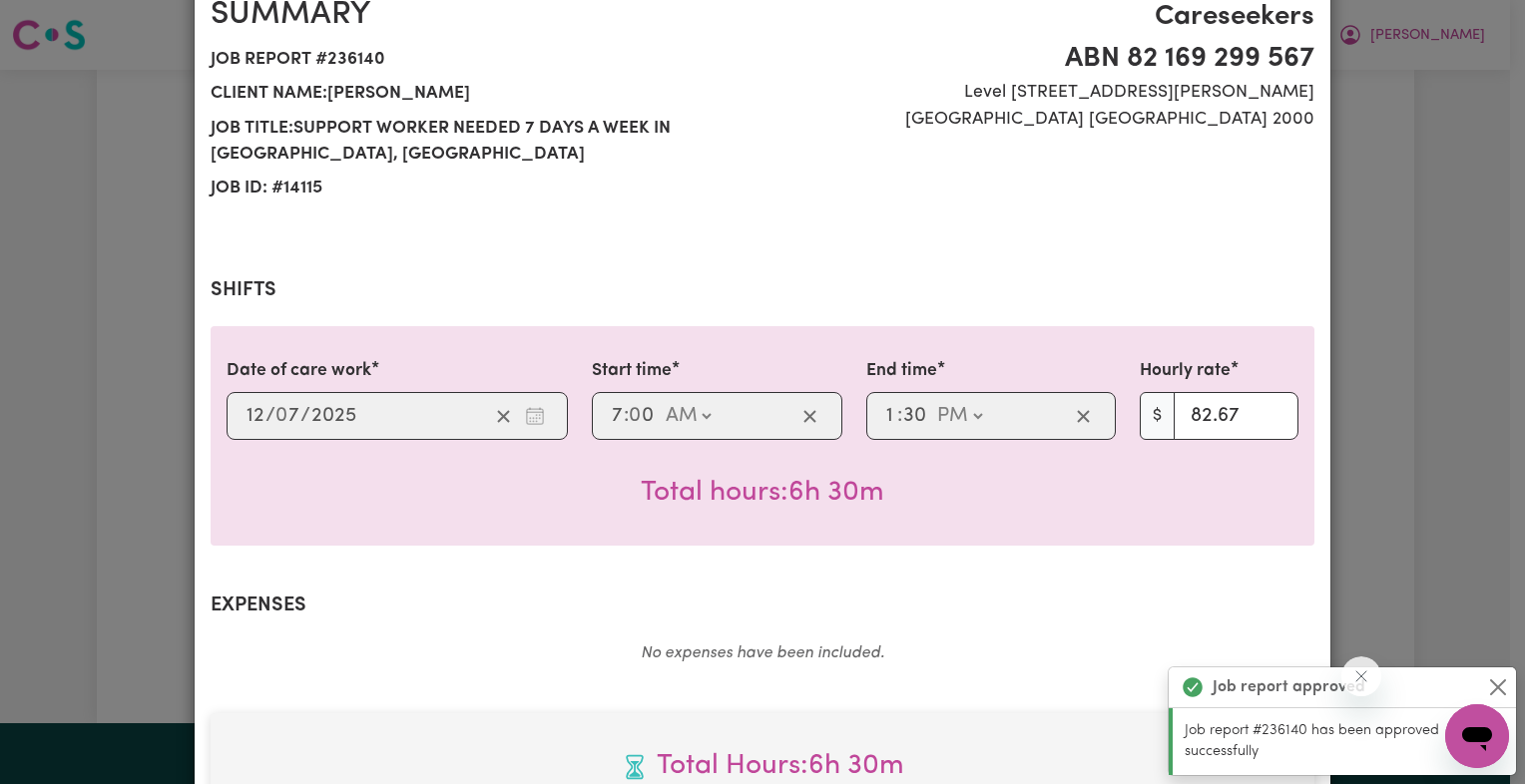scroll, scrollTop: 0, scrollLeft: 0, axis: both 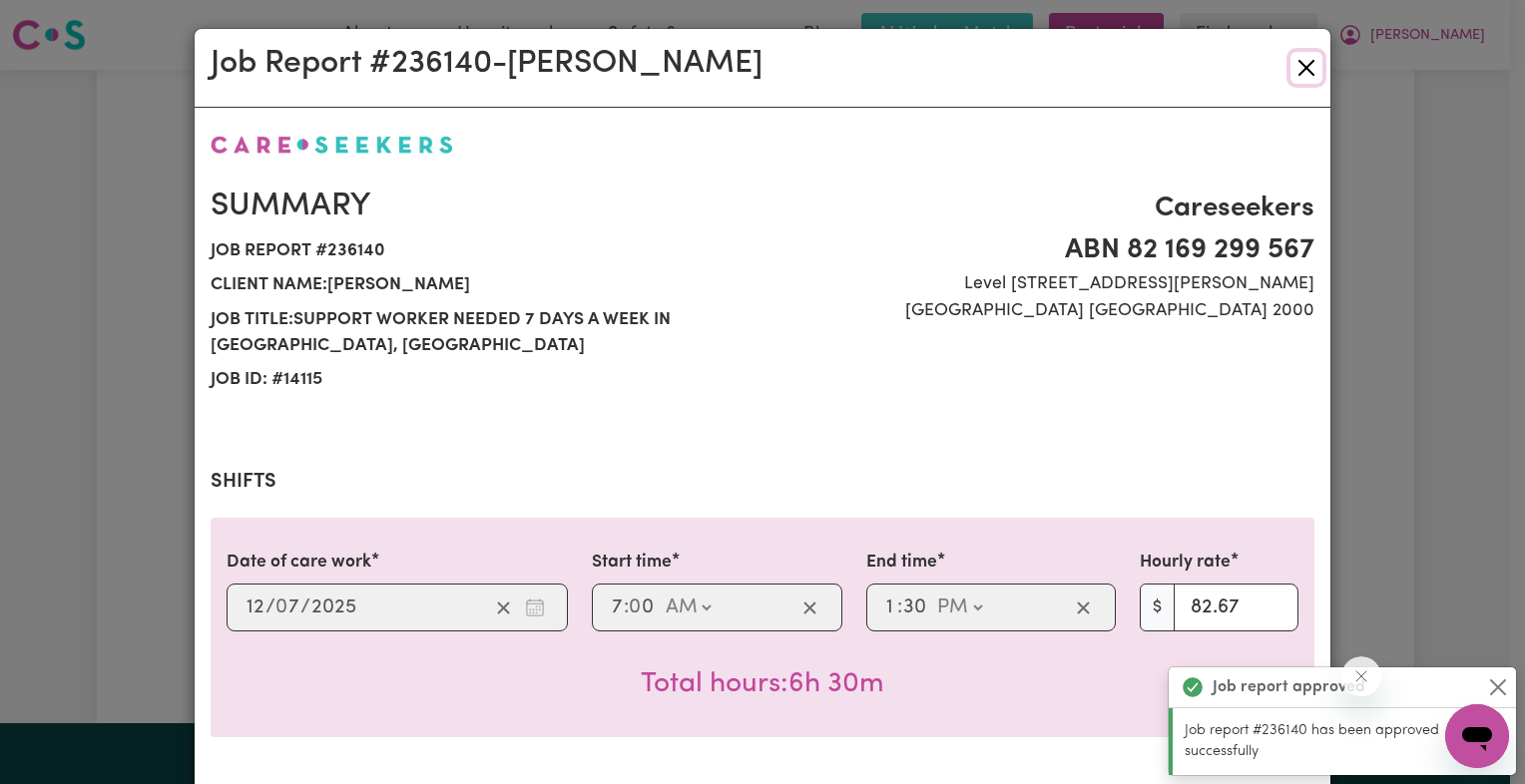 click at bounding box center (1306, 68) 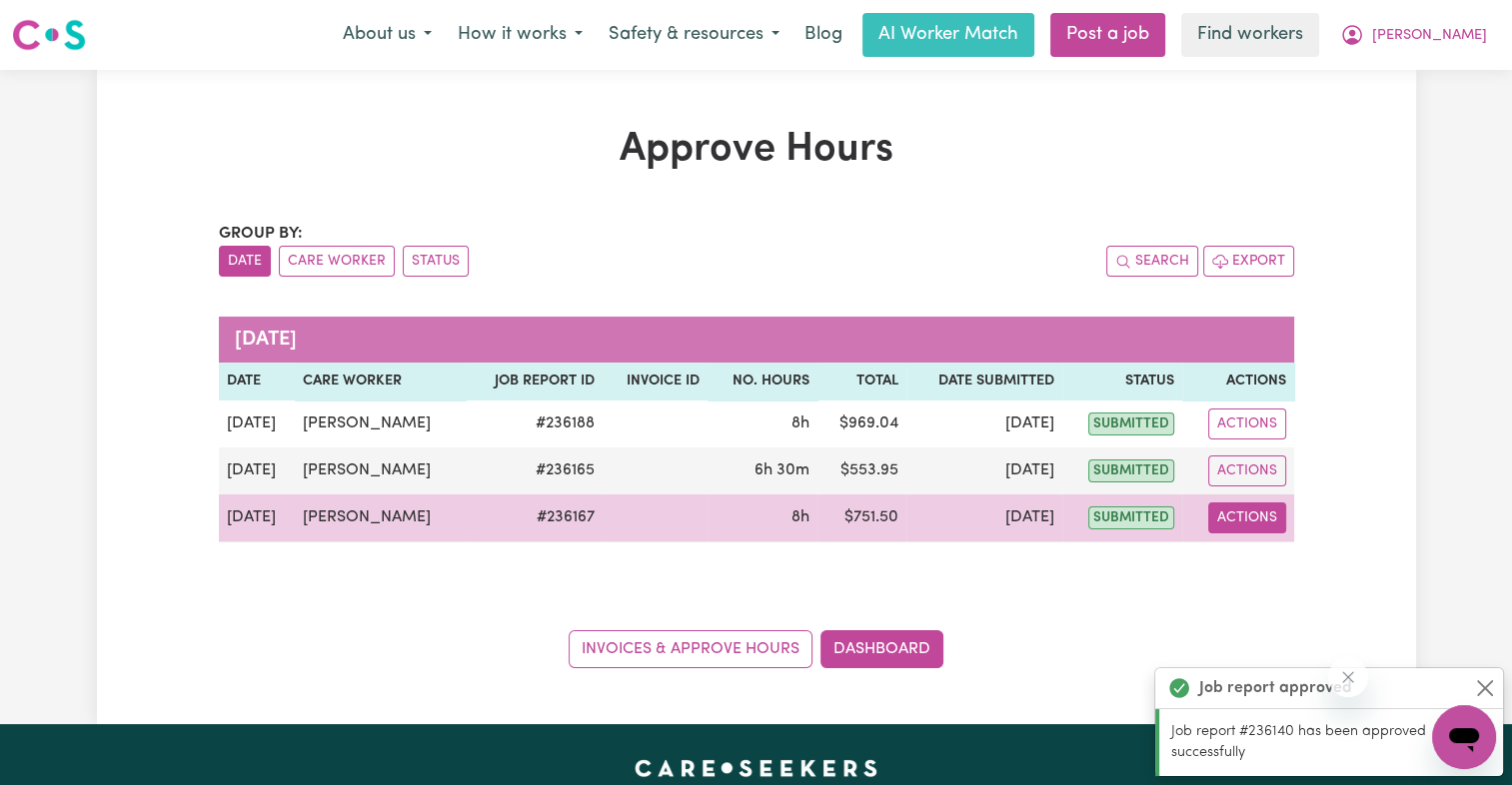 click on "Actions" at bounding box center (1247, 517) 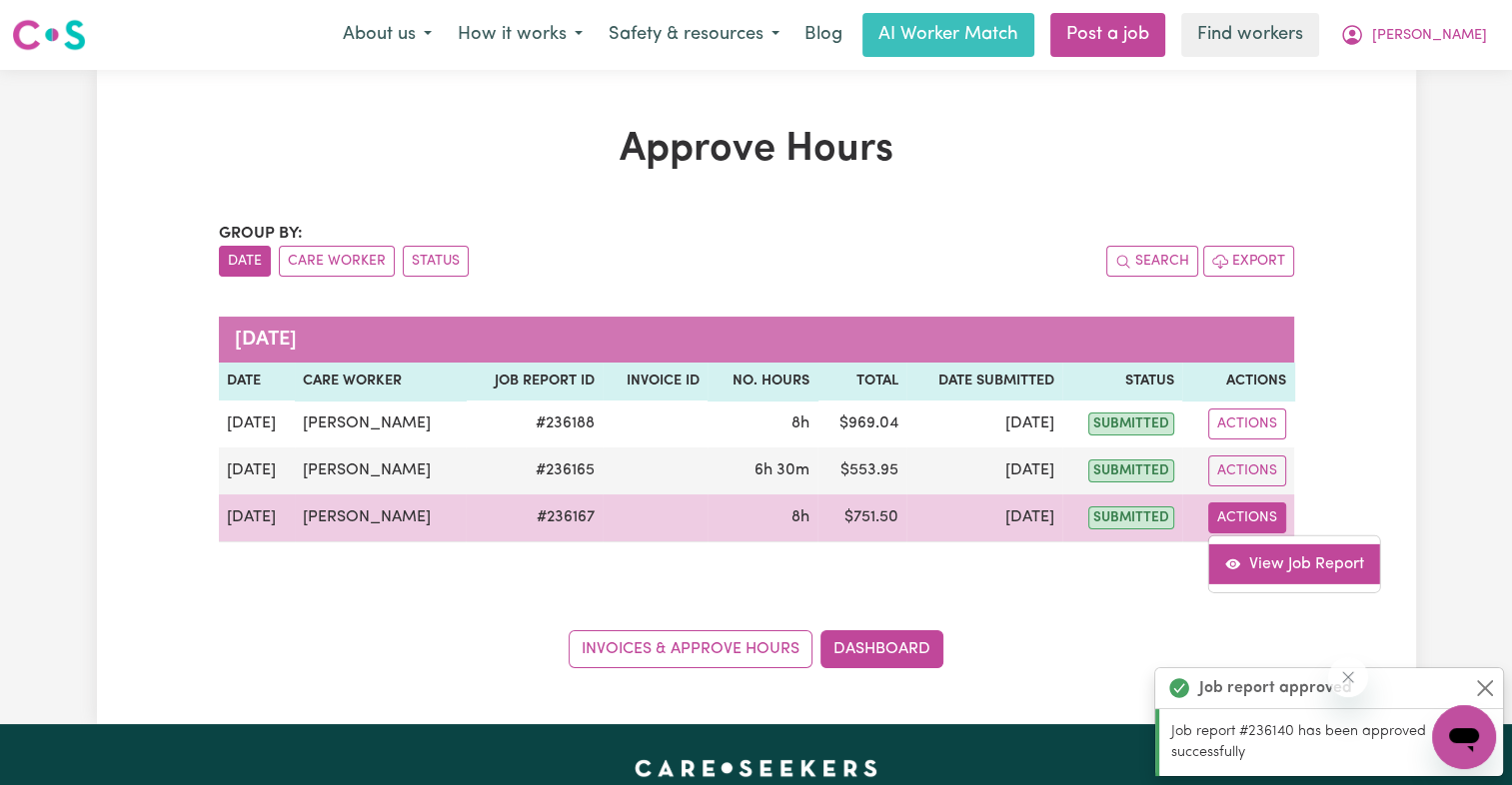 click 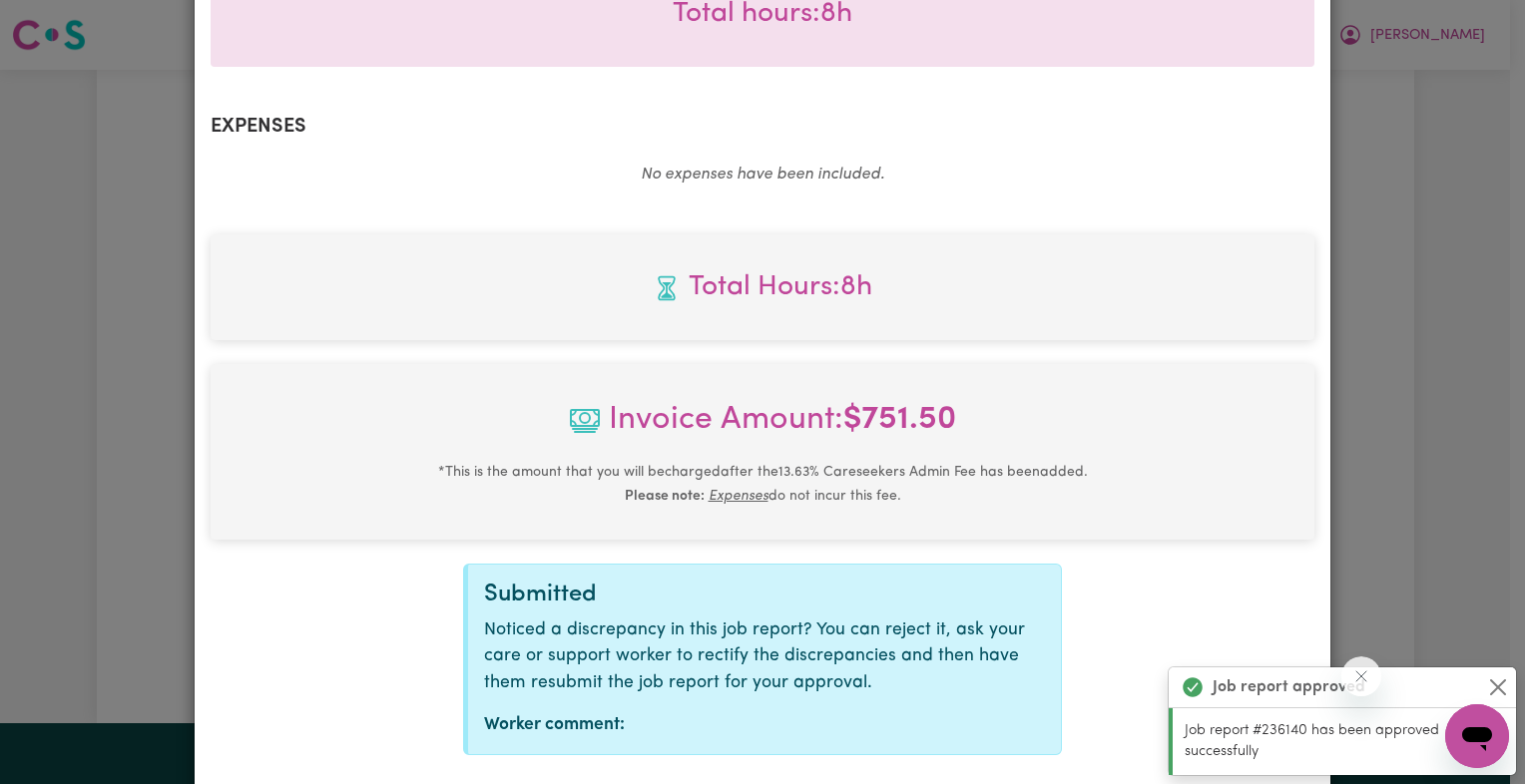 scroll, scrollTop: 779, scrollLeft: 0, axis: vertical 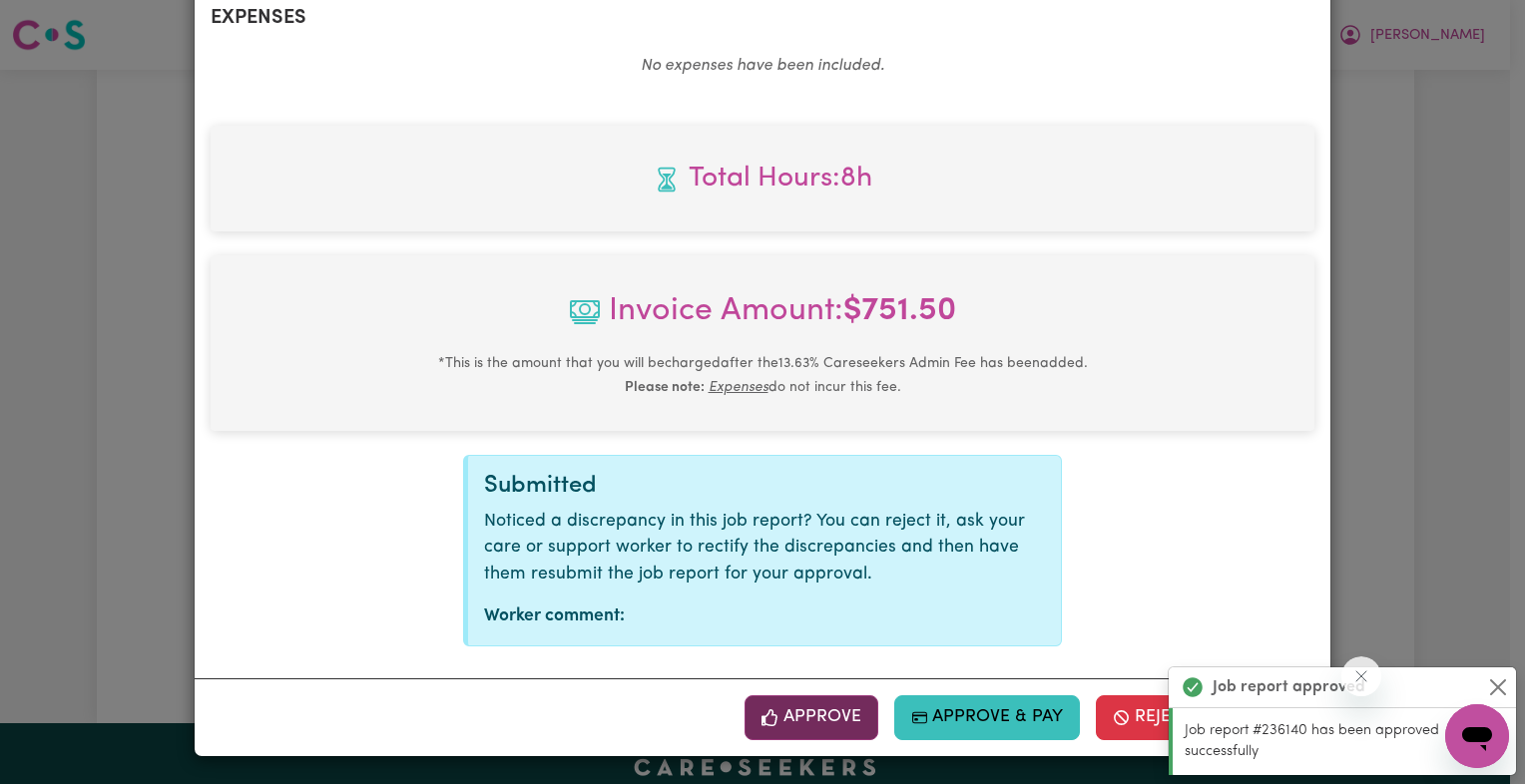 click on "Approve" at bounding box center (811, 717) 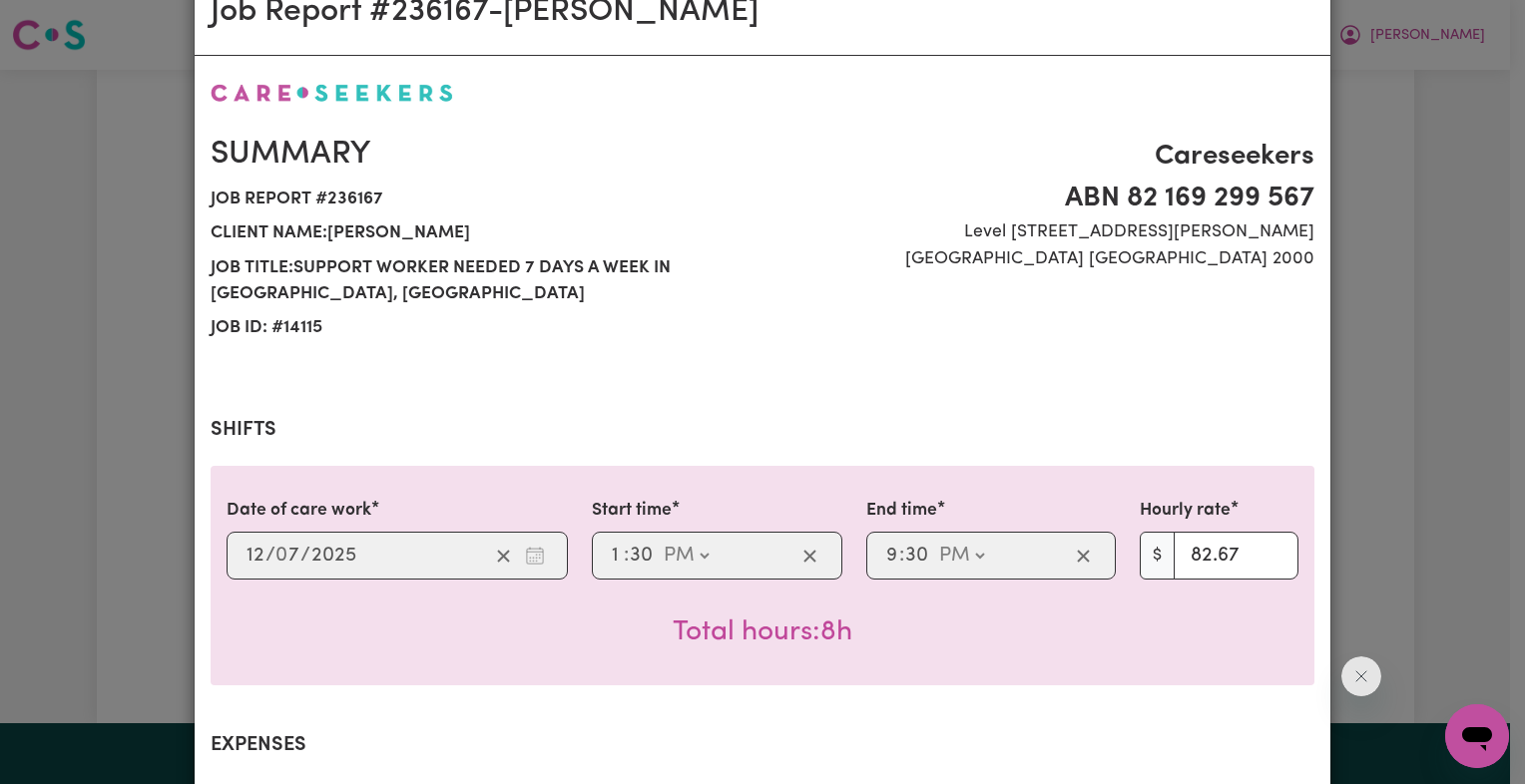scroll, scrollTop: 0, scrollLeft: 0, axis: both 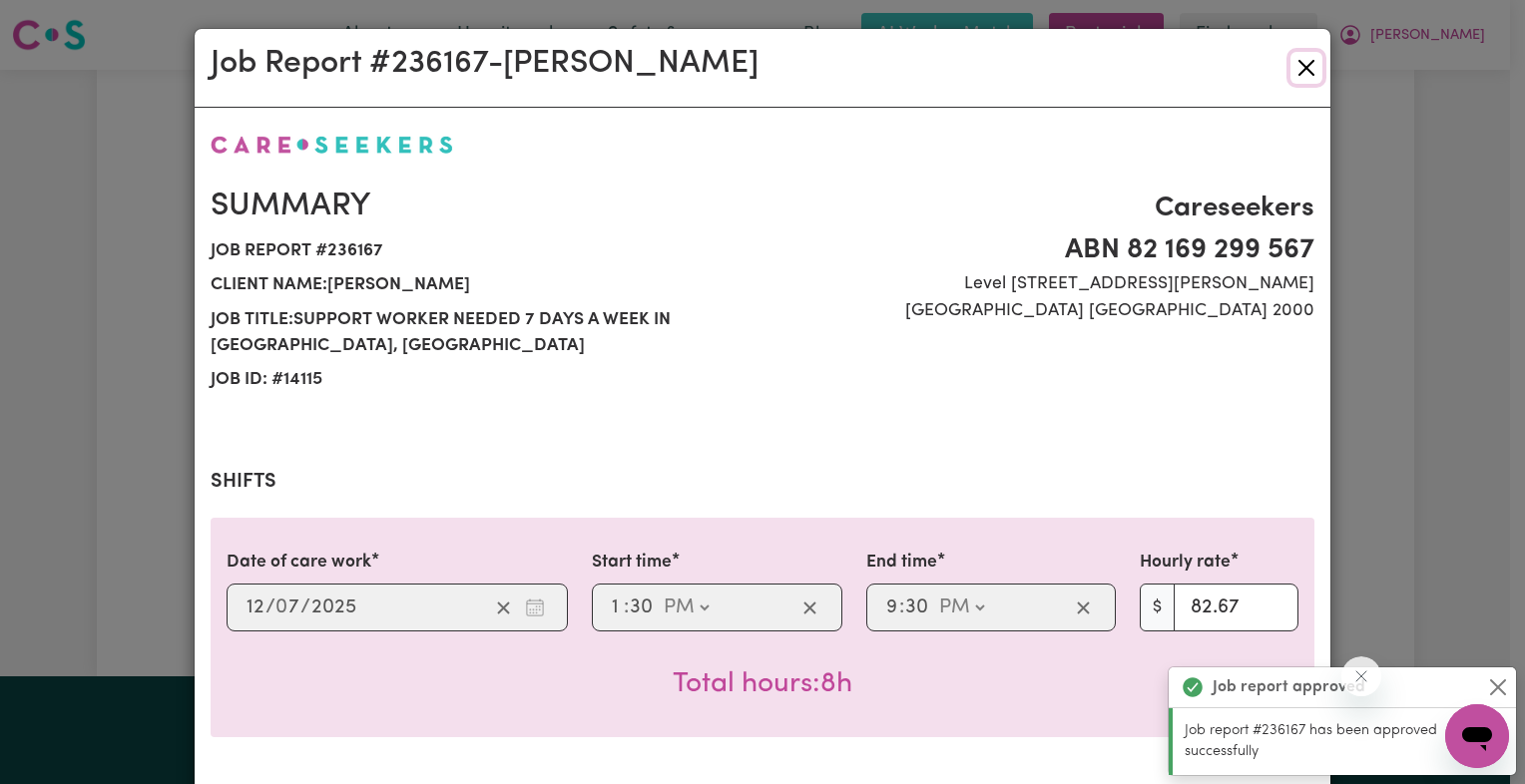 click at bounding box center (1306, 68) 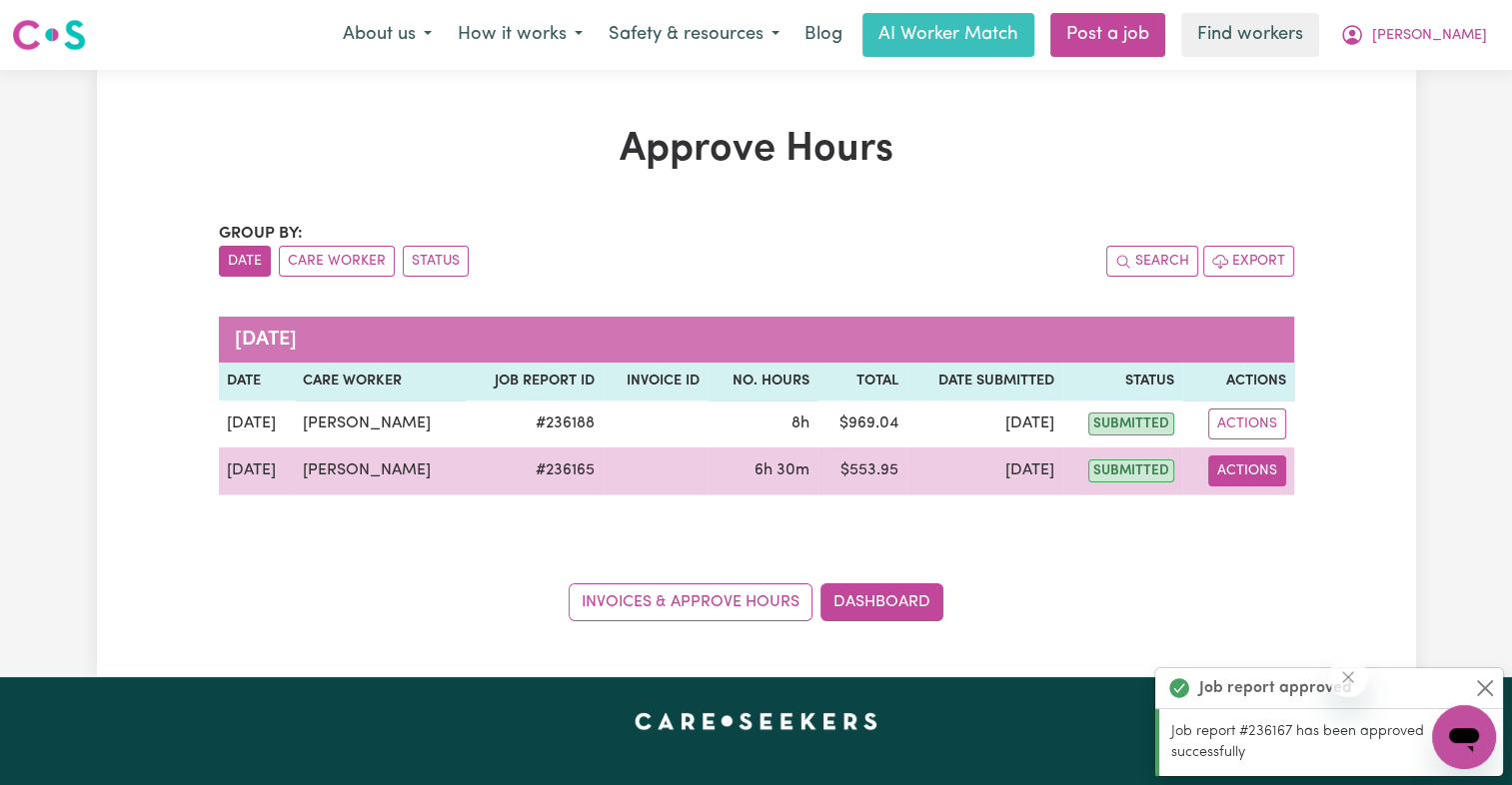 click on "Actions" at bounding box center [1247, 470] 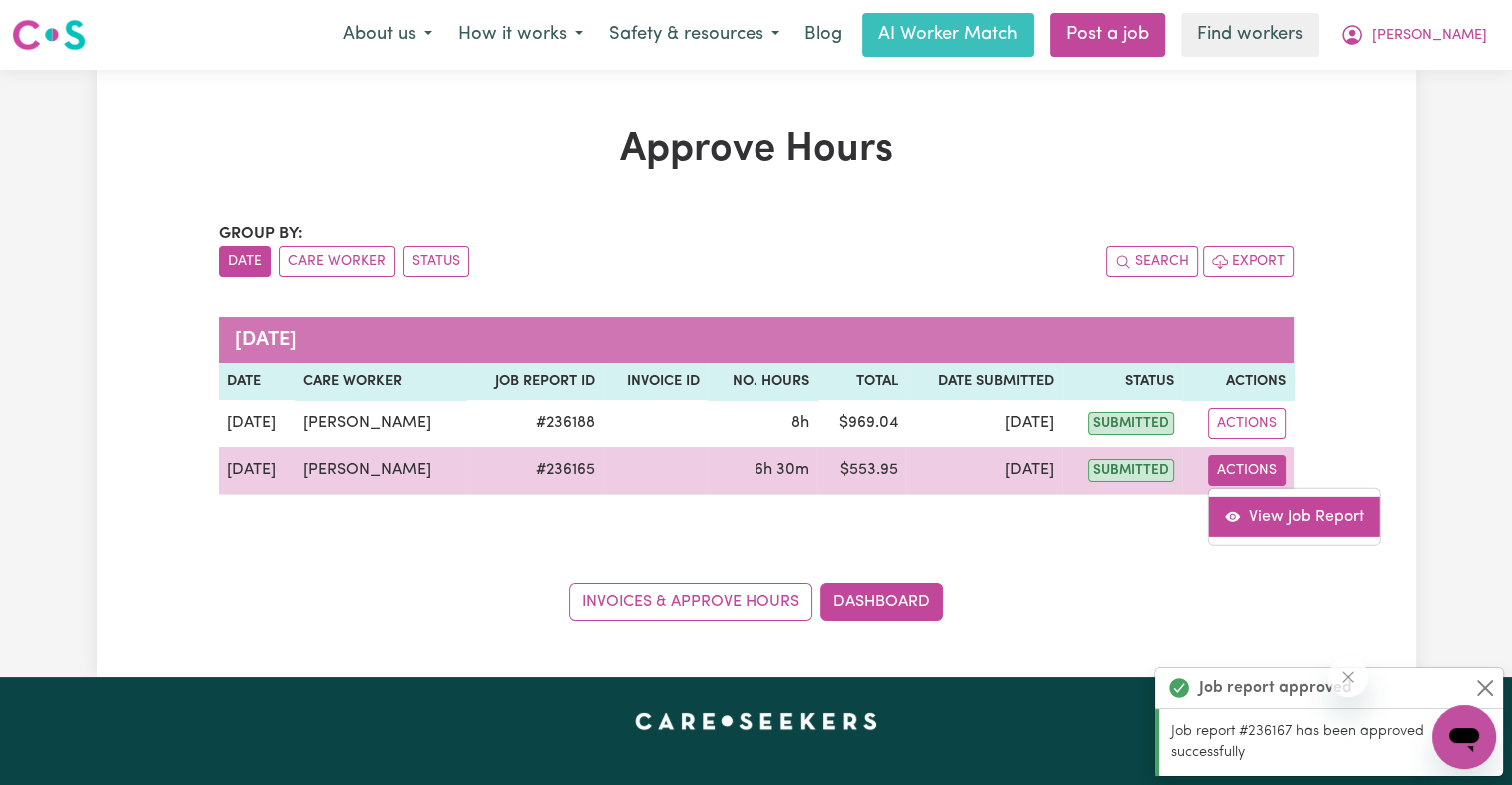 click on "View Job Report" at bounding box center [1294, 516] 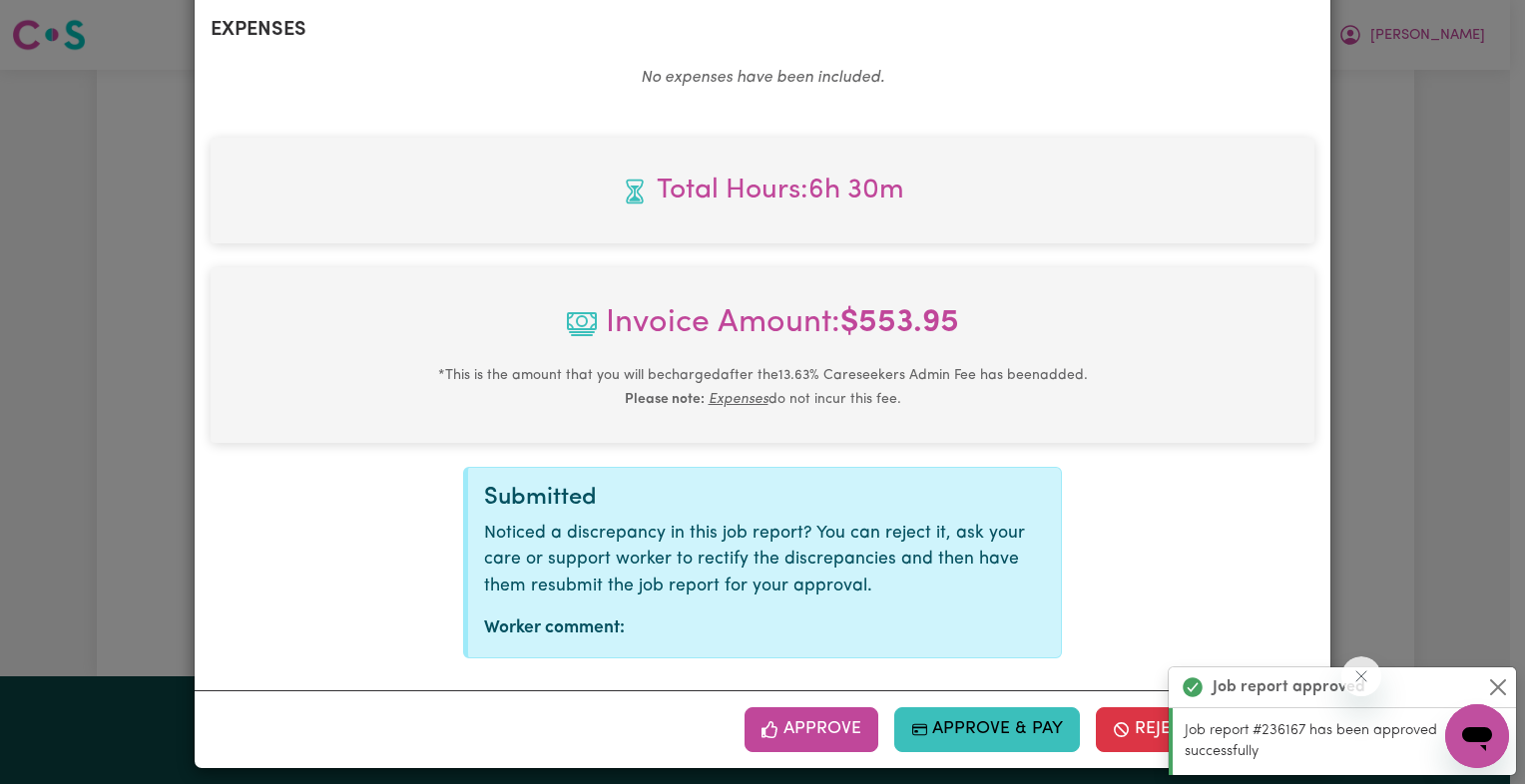 scroll, scrollTop: 779, scrollLeft: 0, axis: vertical 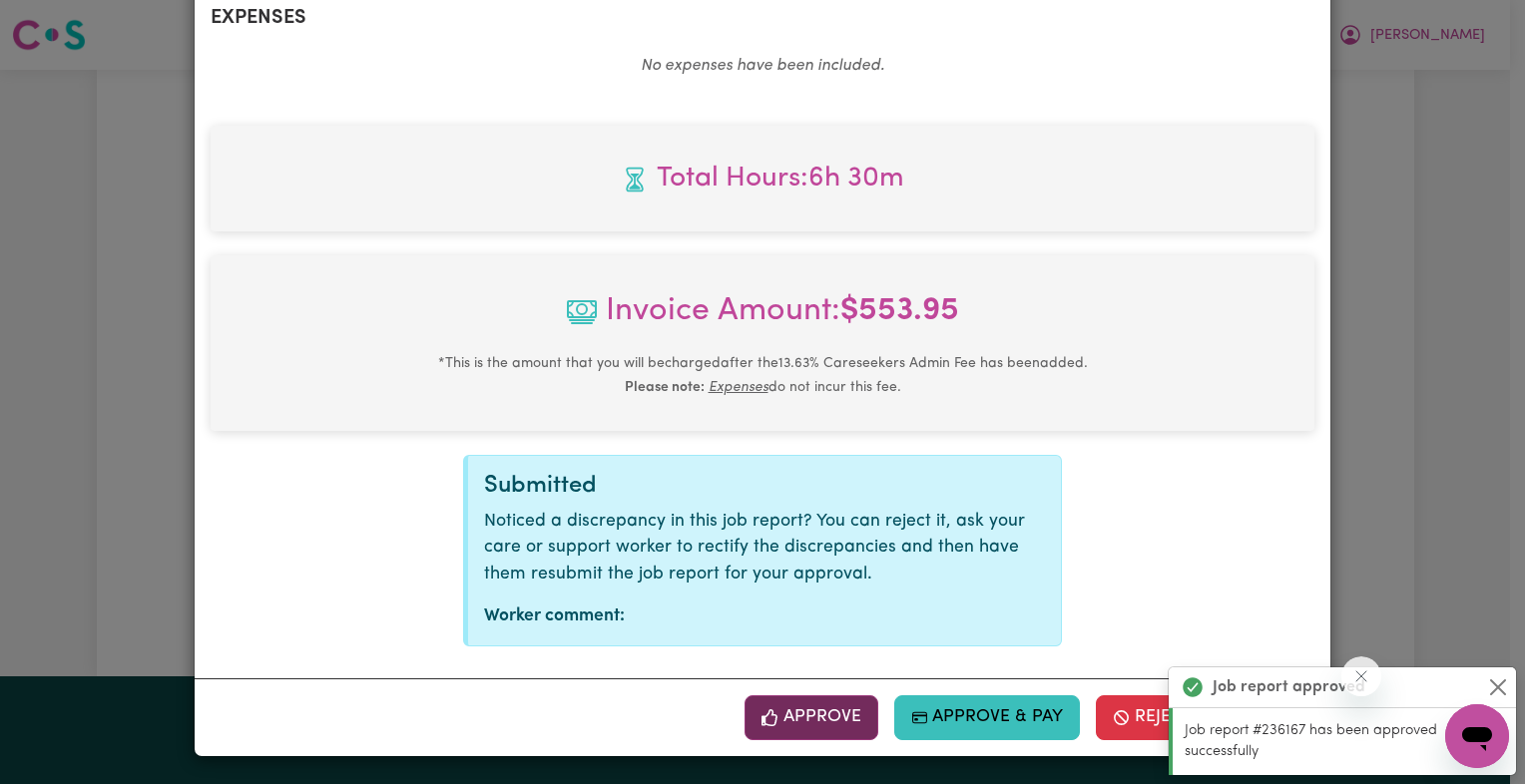 click on "Approve" at bounding box center [811, 717] 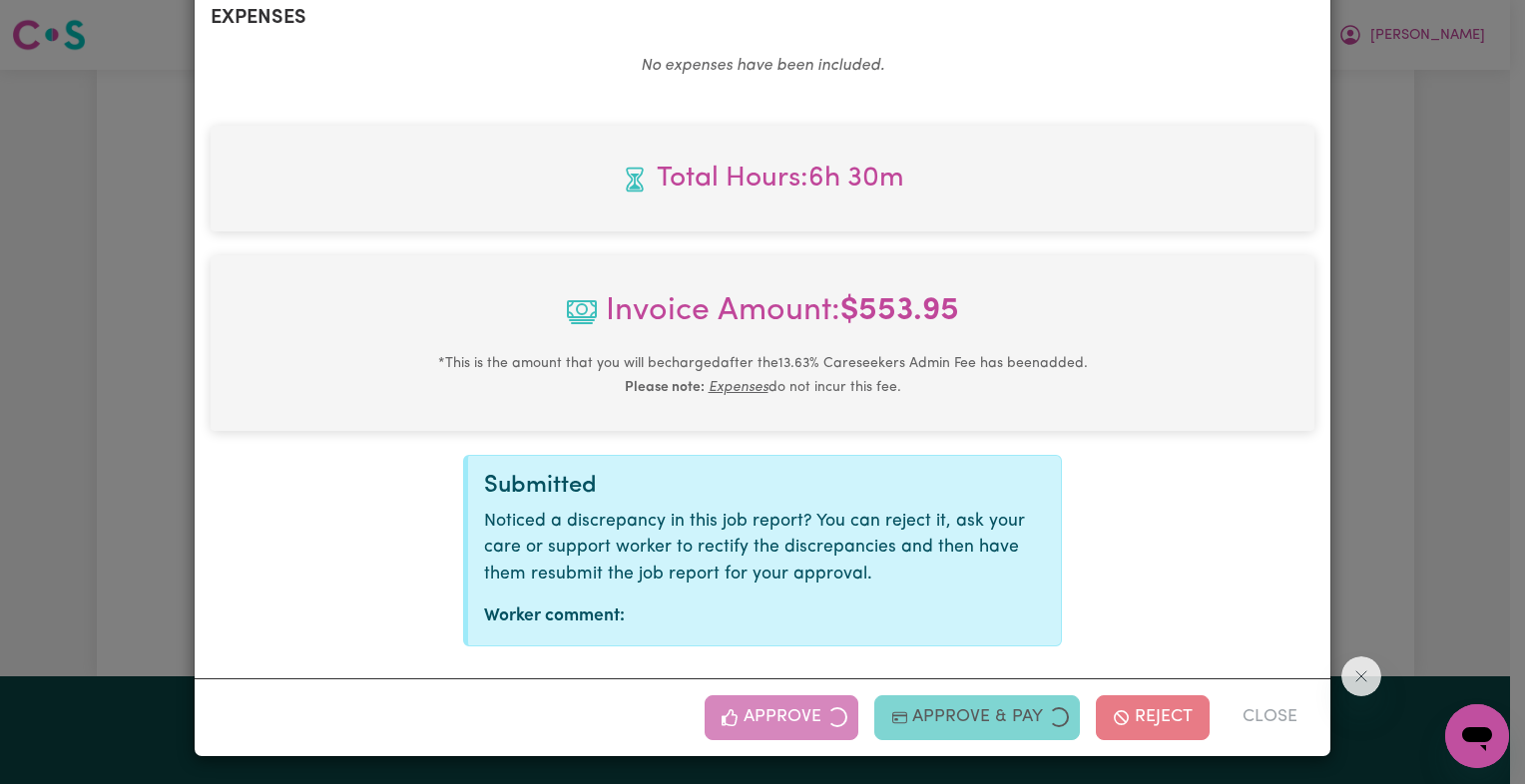 scroll, scrollTop: 0, scrollLeft: 0, axis: both 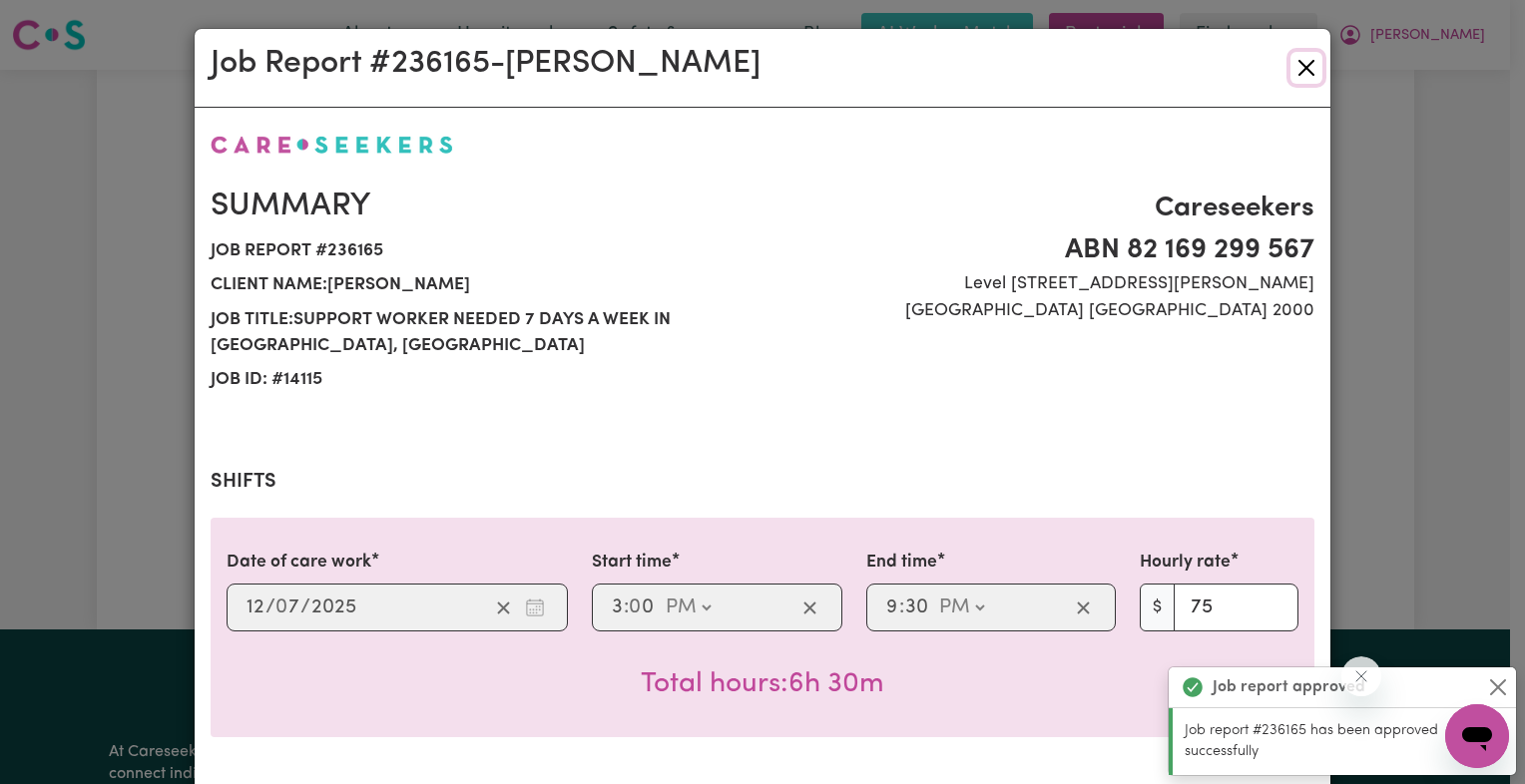 click at bounding box center [1306, 68] 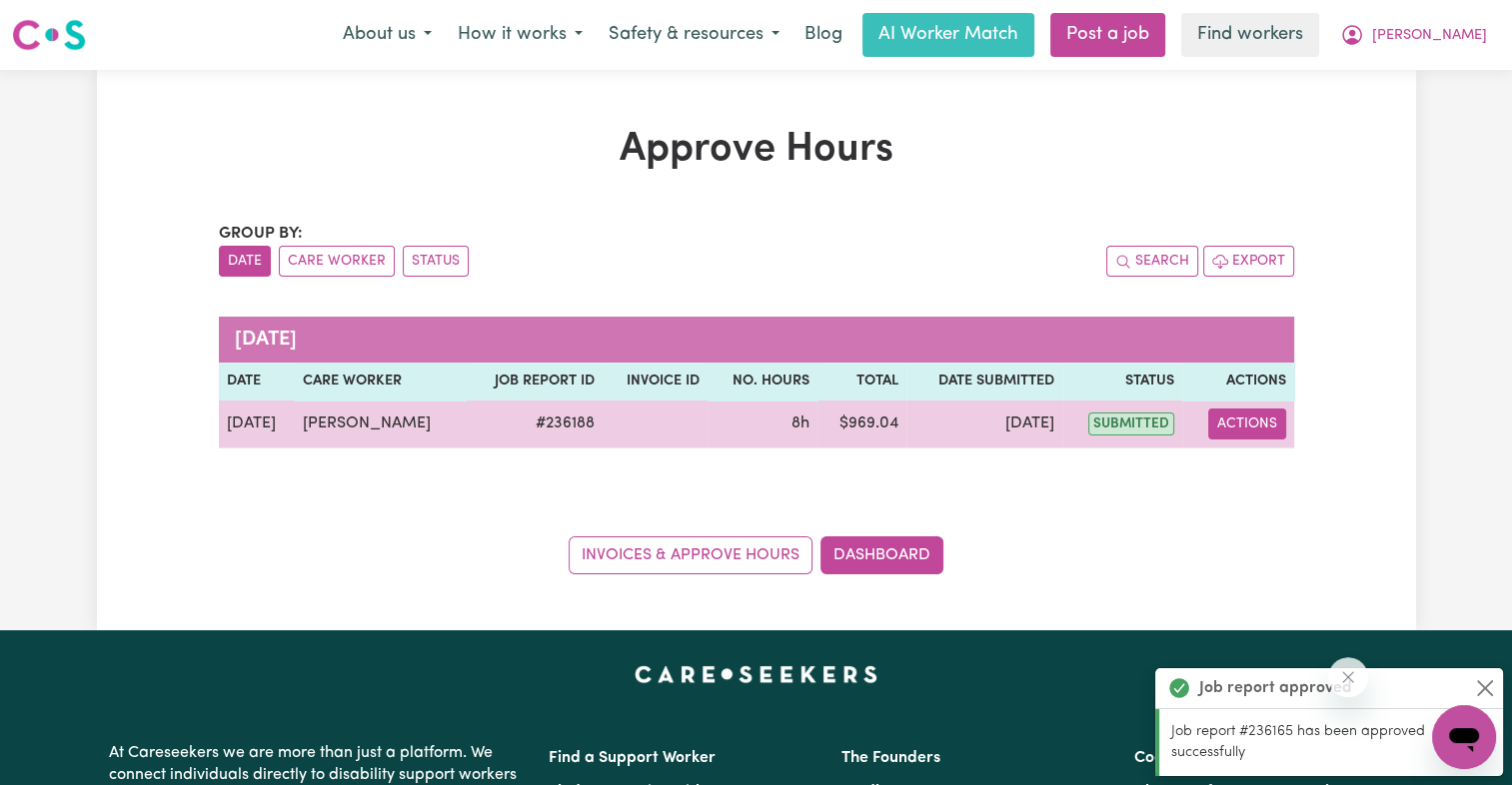 click on "Actions" at bounding box center (1247, 423) 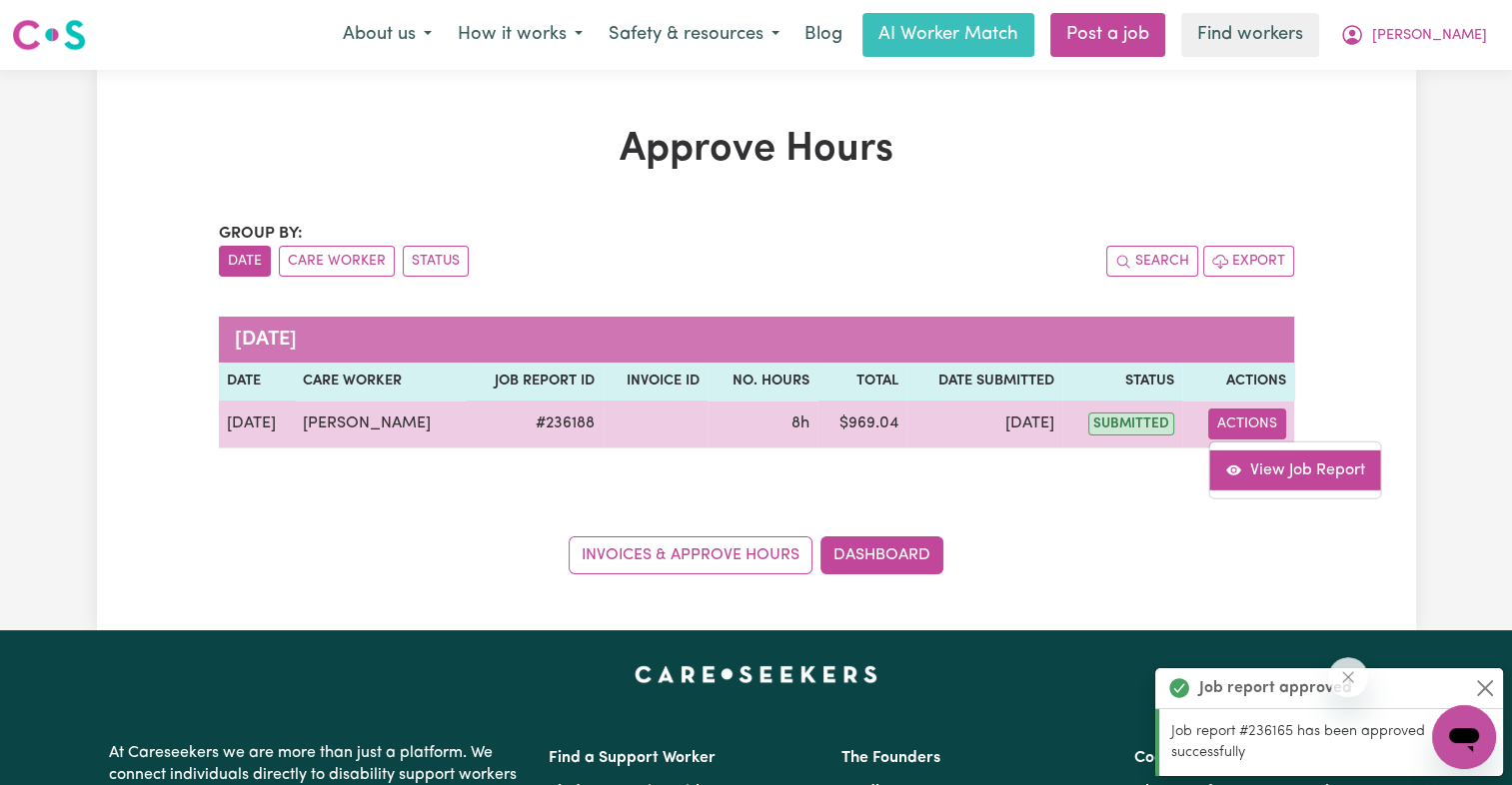 click on "View Job Report" at bounding box center (1295, 469) 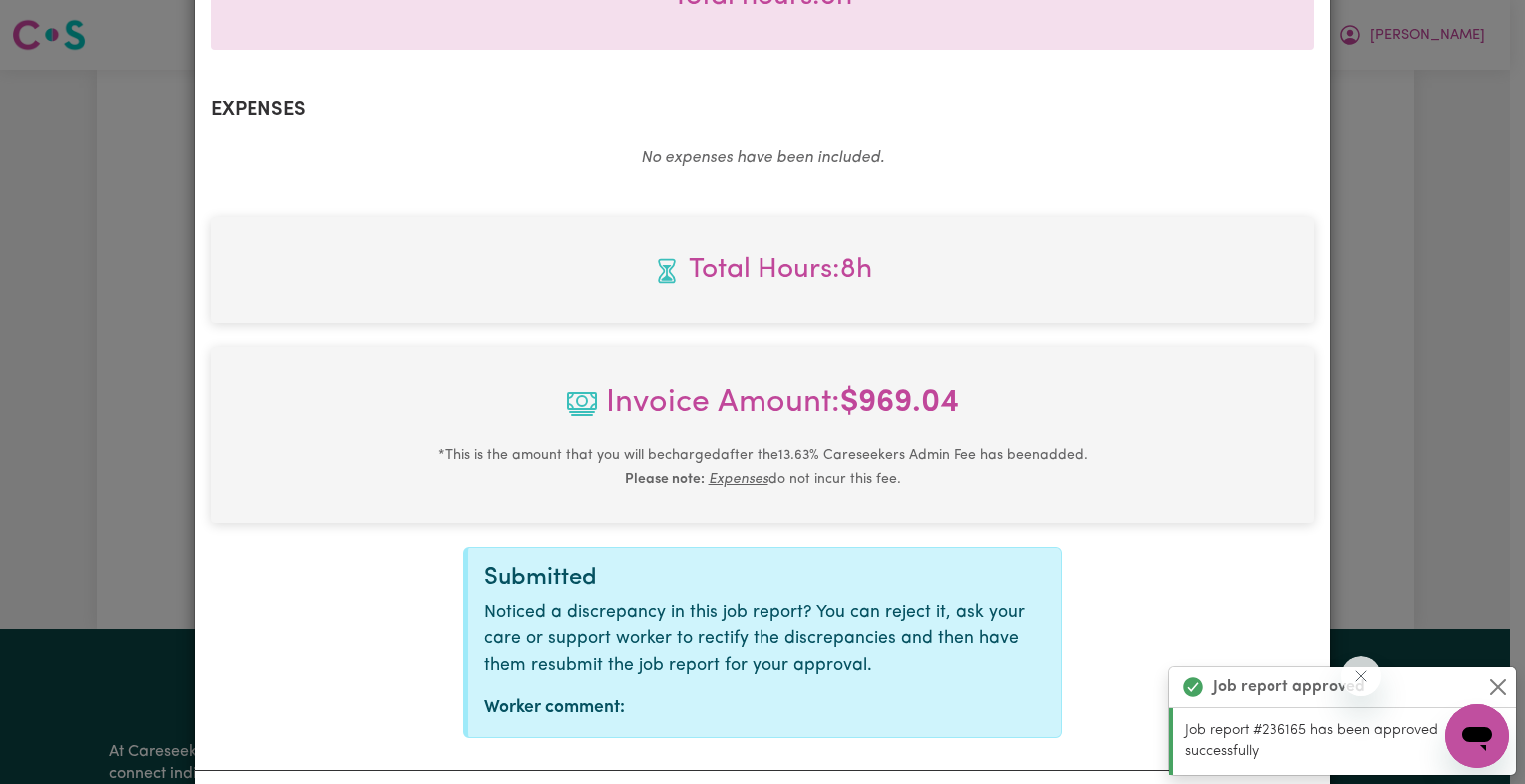 scroll, scrollTop: 779, scrollLeft: 0, axis: vertical 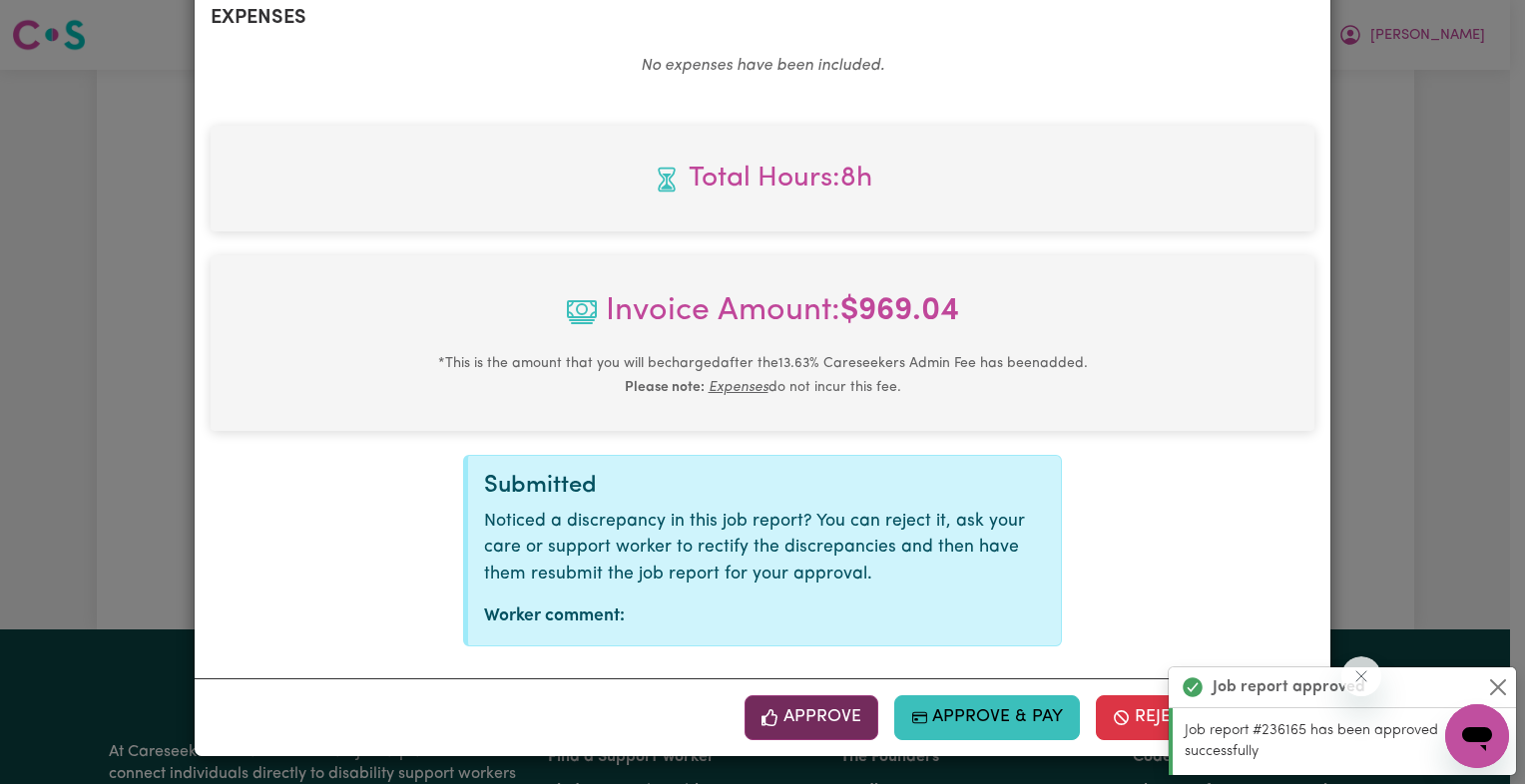 click on "Approve" at bounding box center [811, 717] 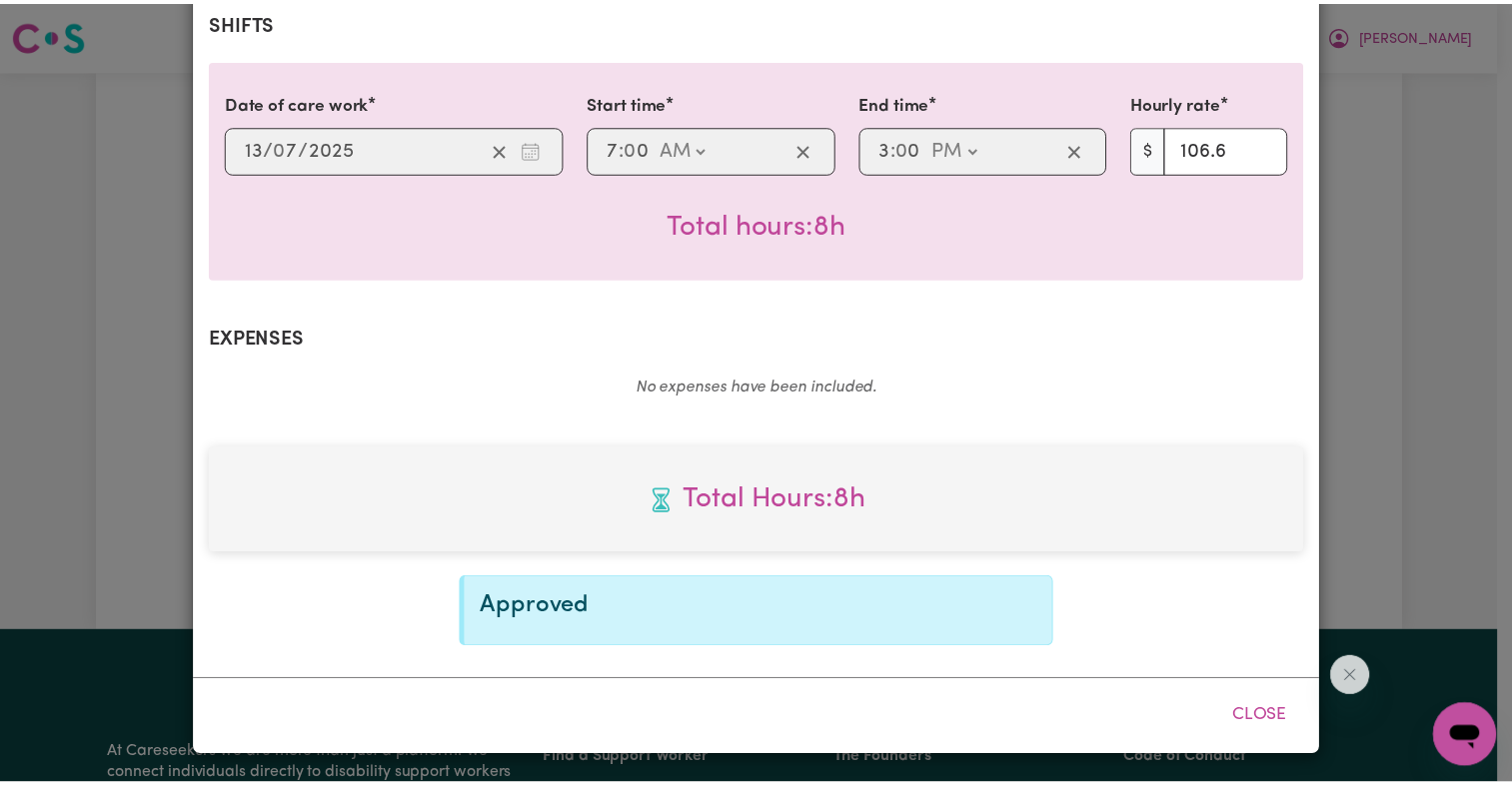 scroll, scrollTop: 457, scrollLeft: 0, axis: vertical 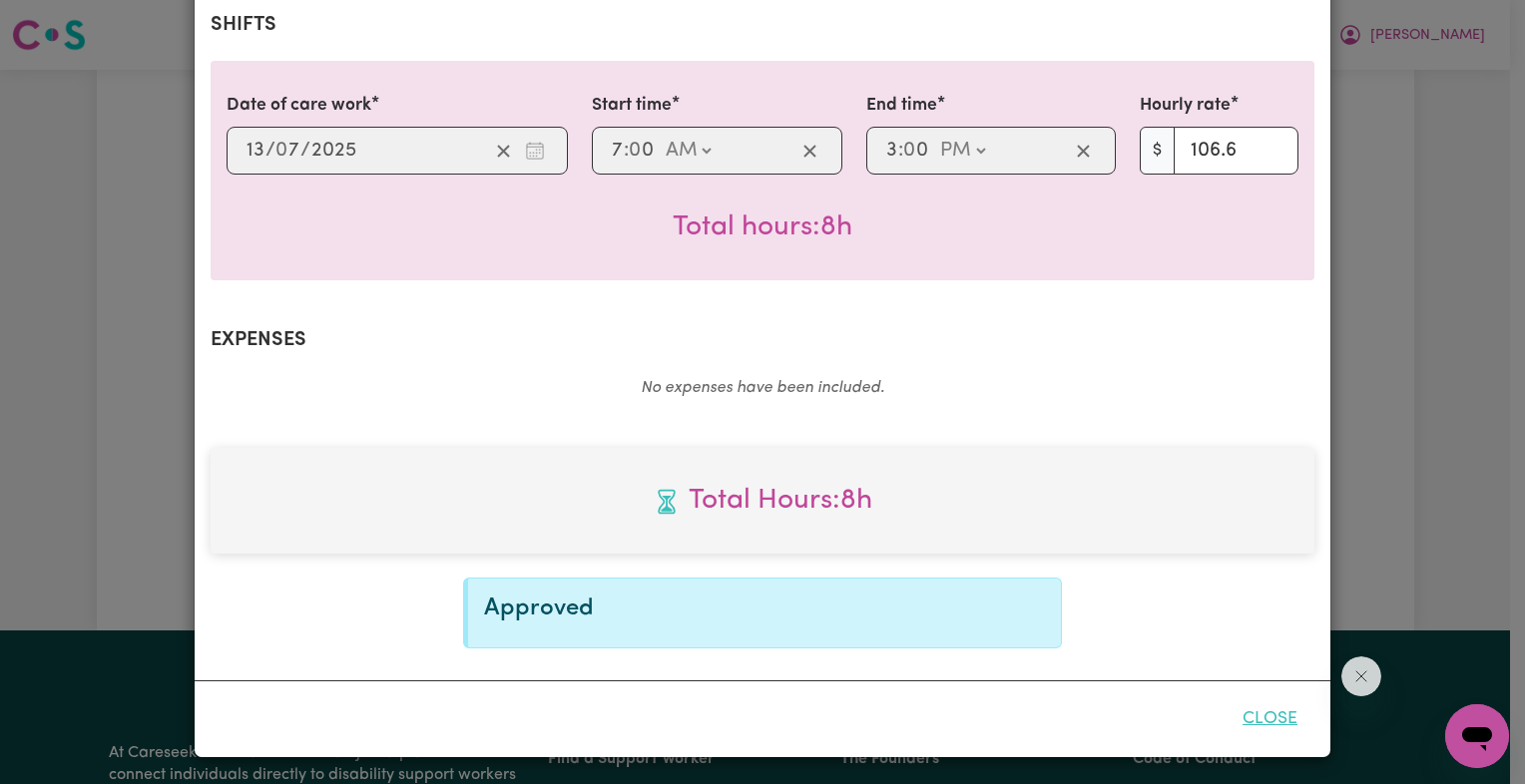click on "Close" at bounding box center (1270, 719) 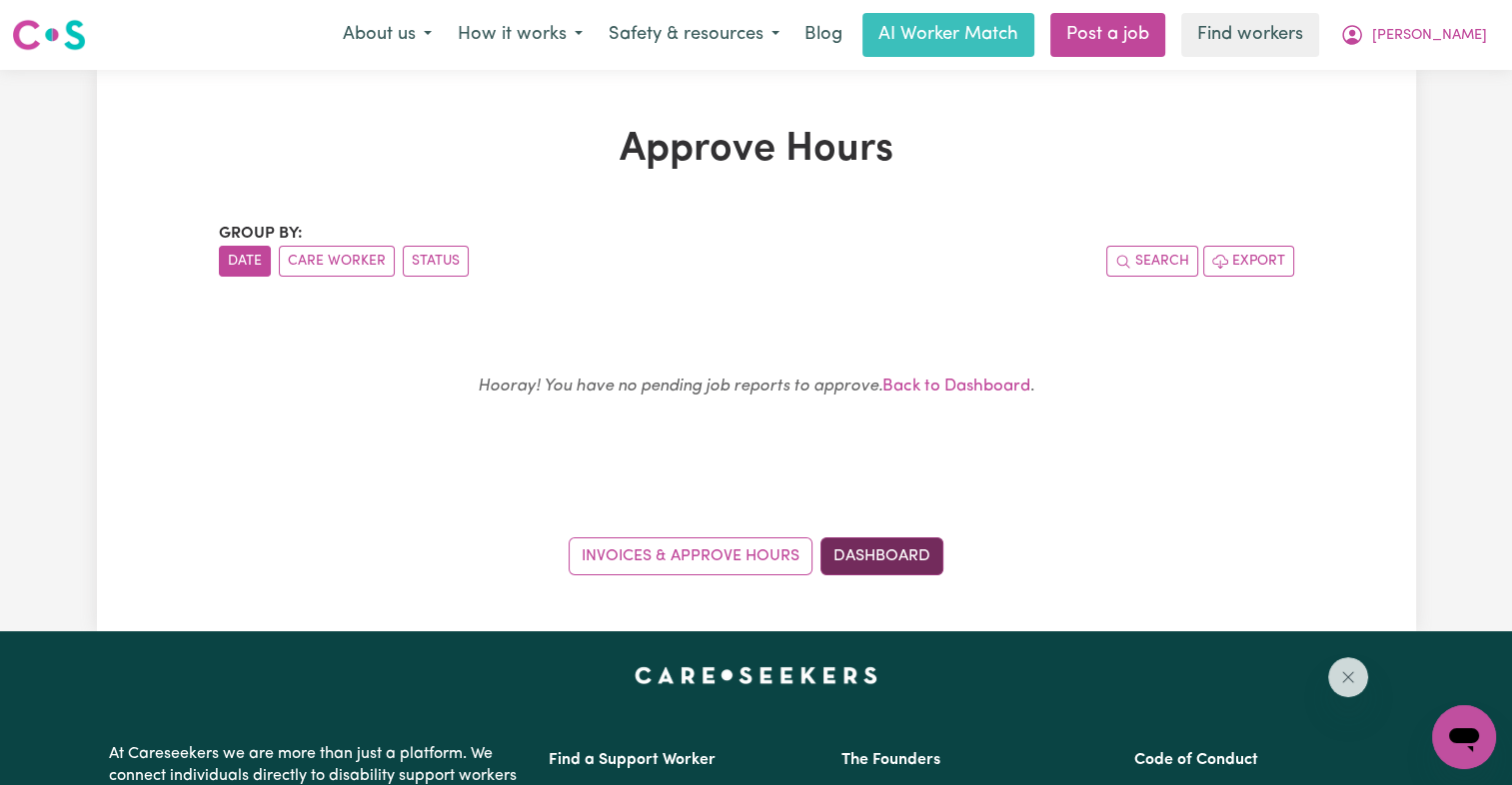 click on "Dashboard" at bounding box center [881, 556] 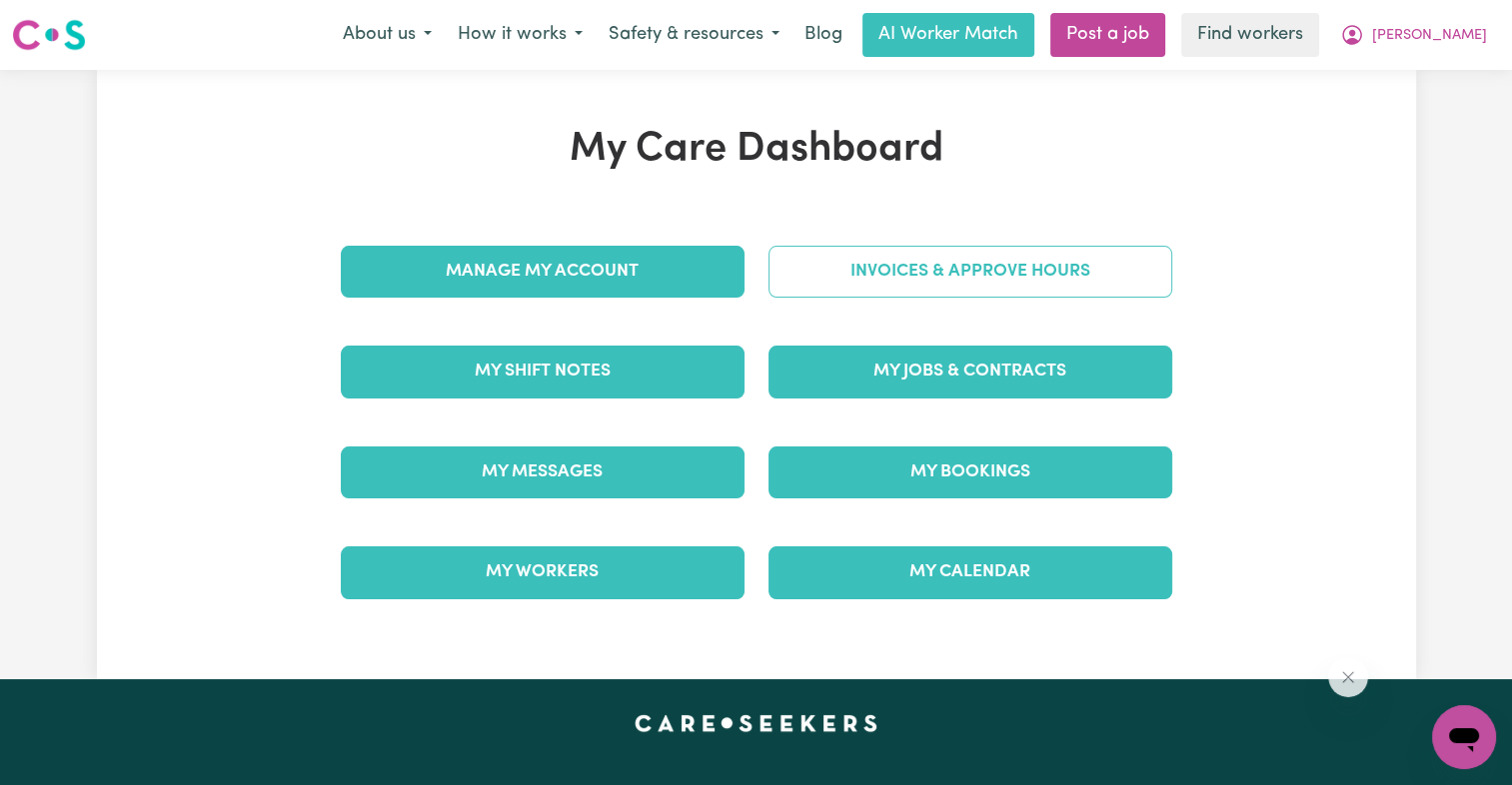 click on "Invoices & Approve Hours" at bounding box center (970, 272) 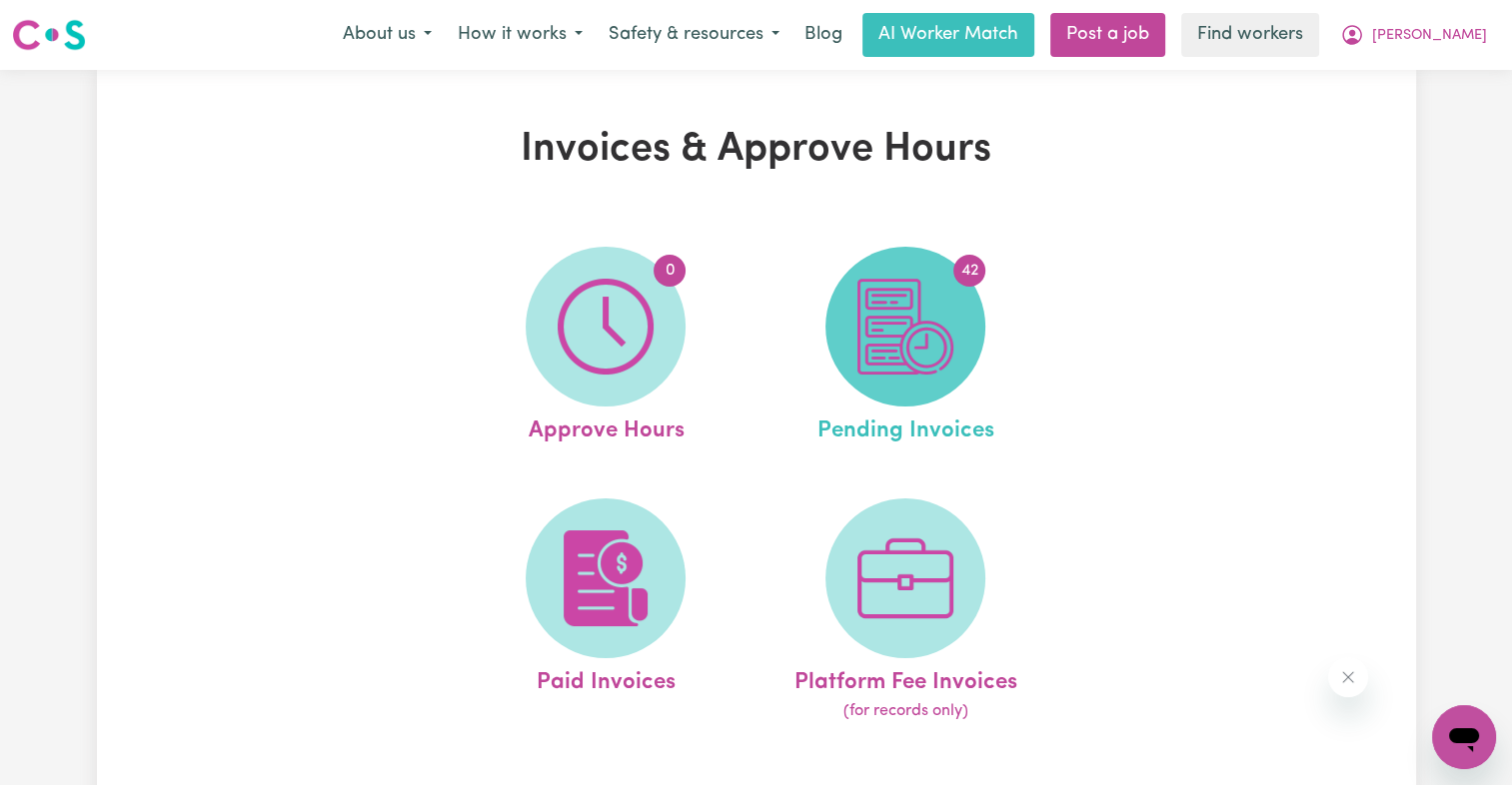 click at bounding box center (905, 327) 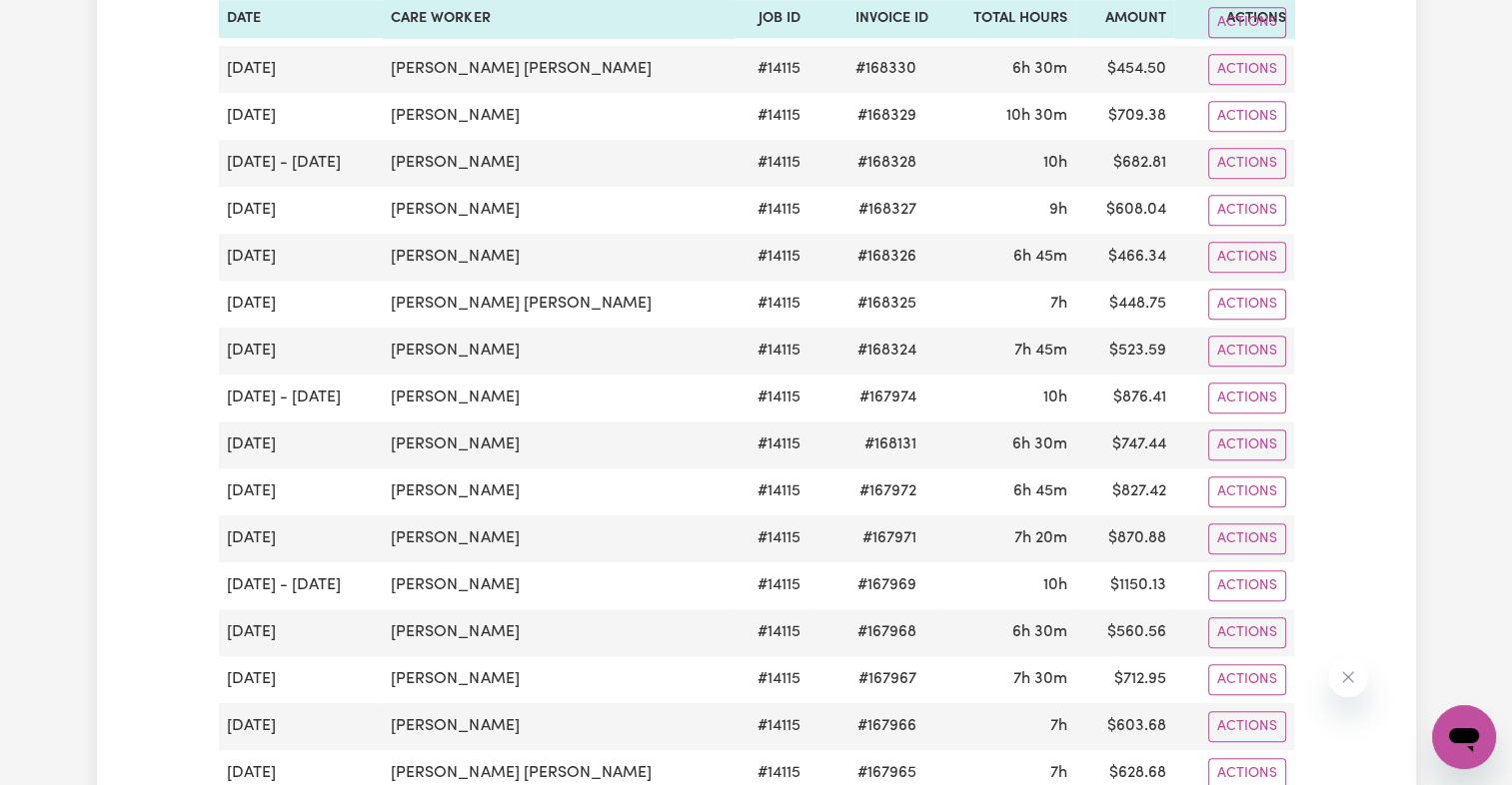 scroll, scrollTop: 1198, scrollLeft: 0, axis: vertical 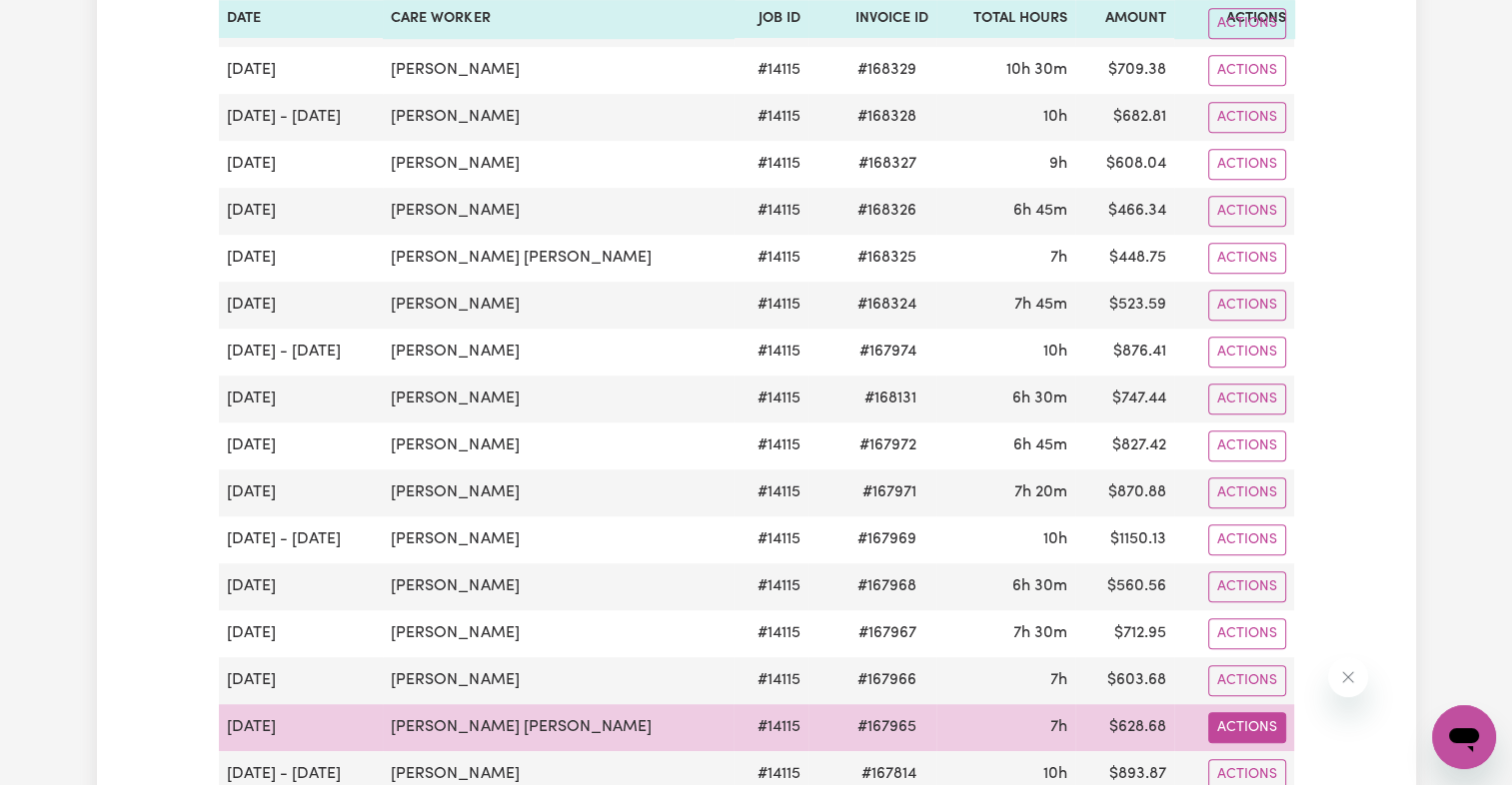 click on "Actions" at bounding box center [1247, -775] 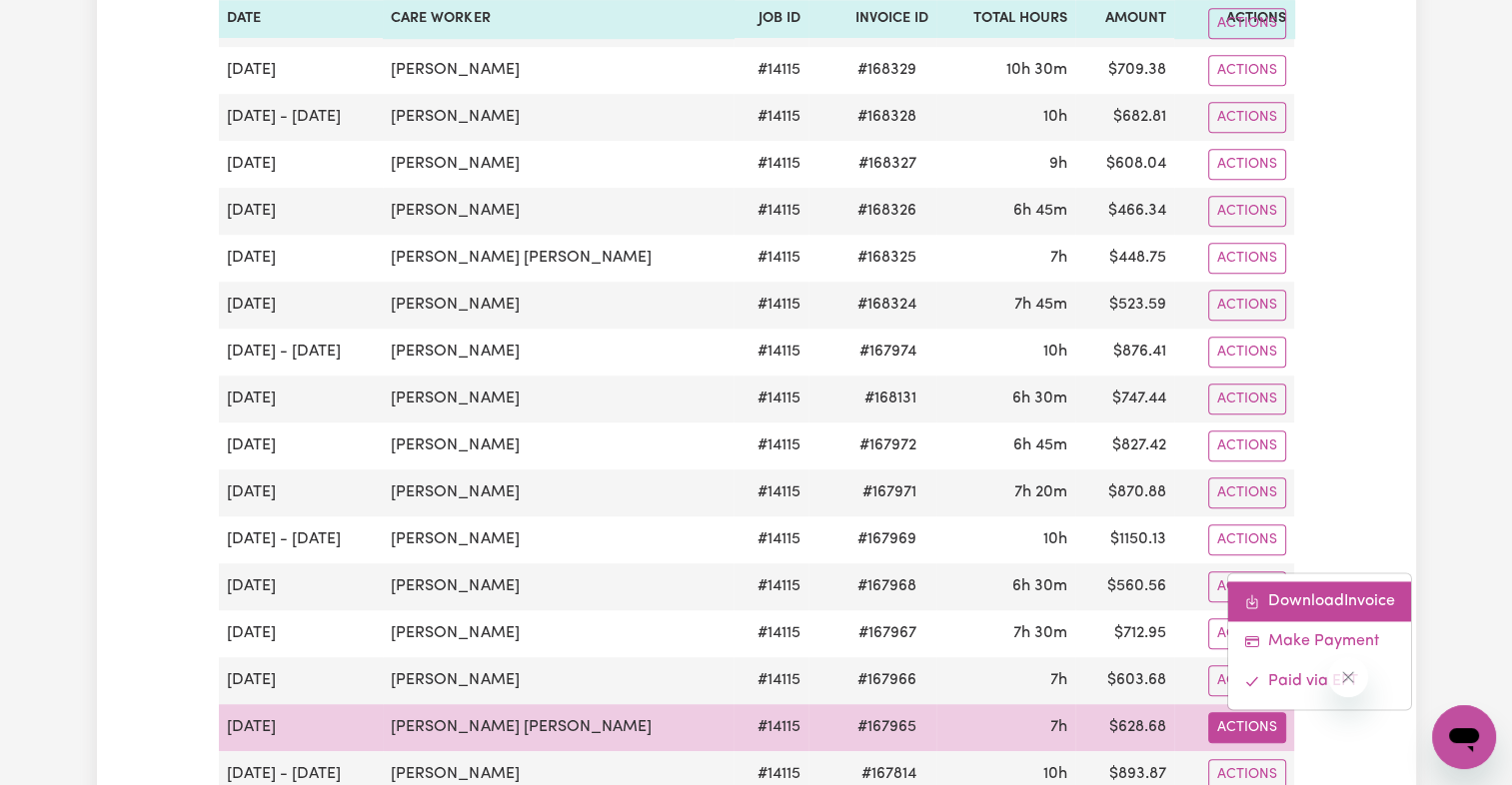 click on "Download  Invoice" at bounding box center [1319, 601] 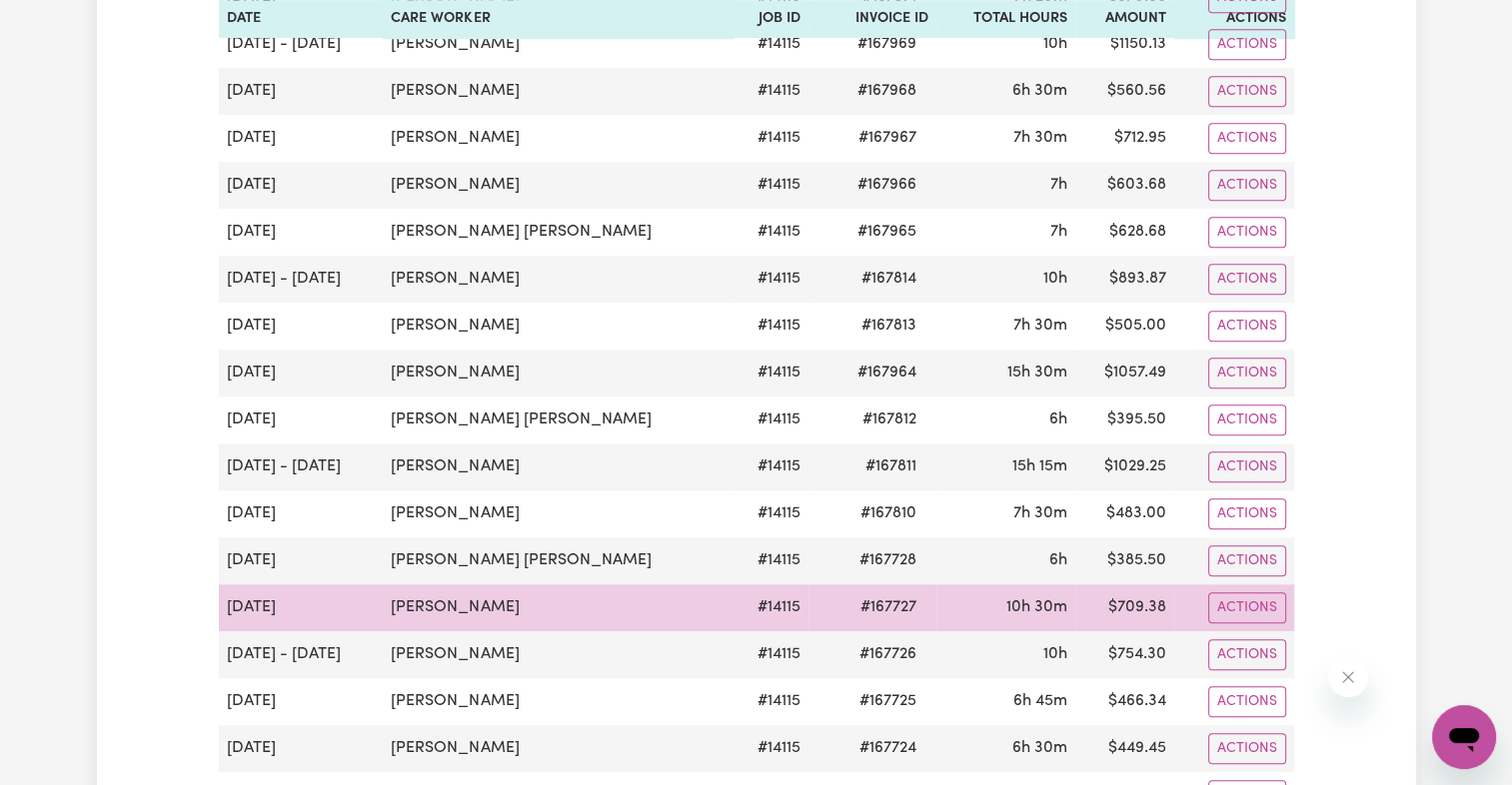 scroll, scrollTop: 1698, scrollLeft: 0, axis: vertical 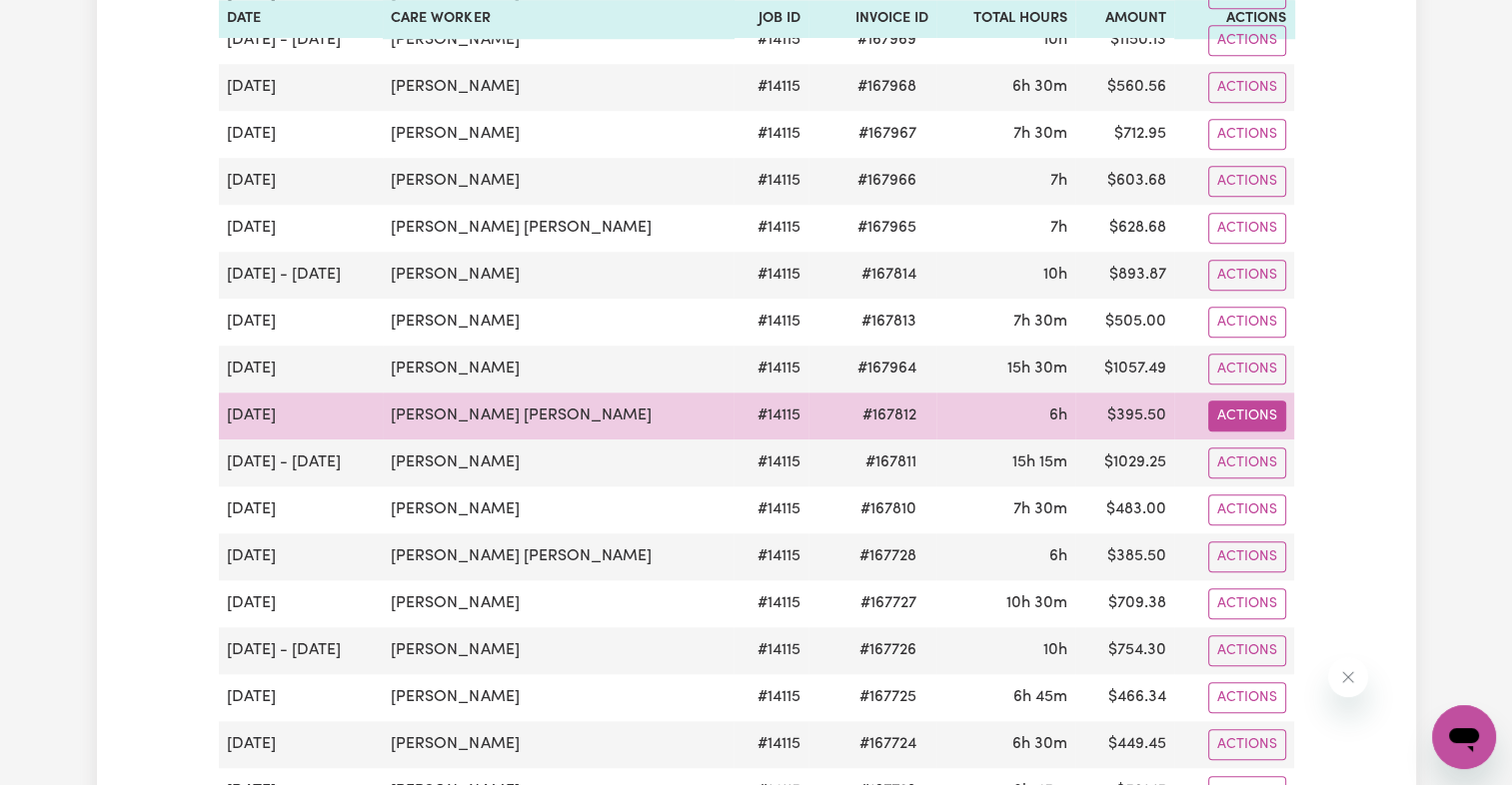 click on "Actions" at bounding box center (1247, -1274) 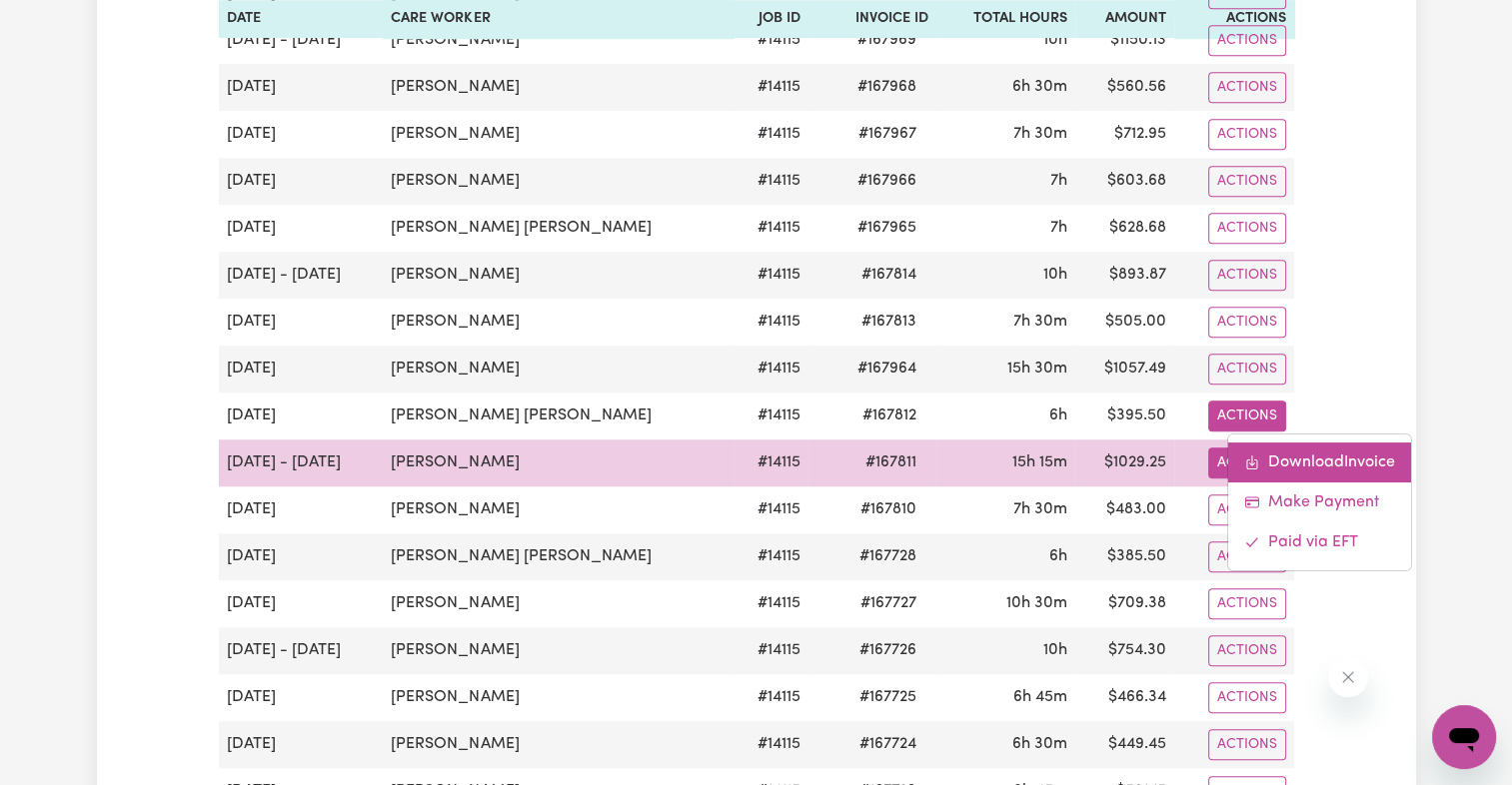 click on "Download  Invoice" at bounding box center [1319, 461] 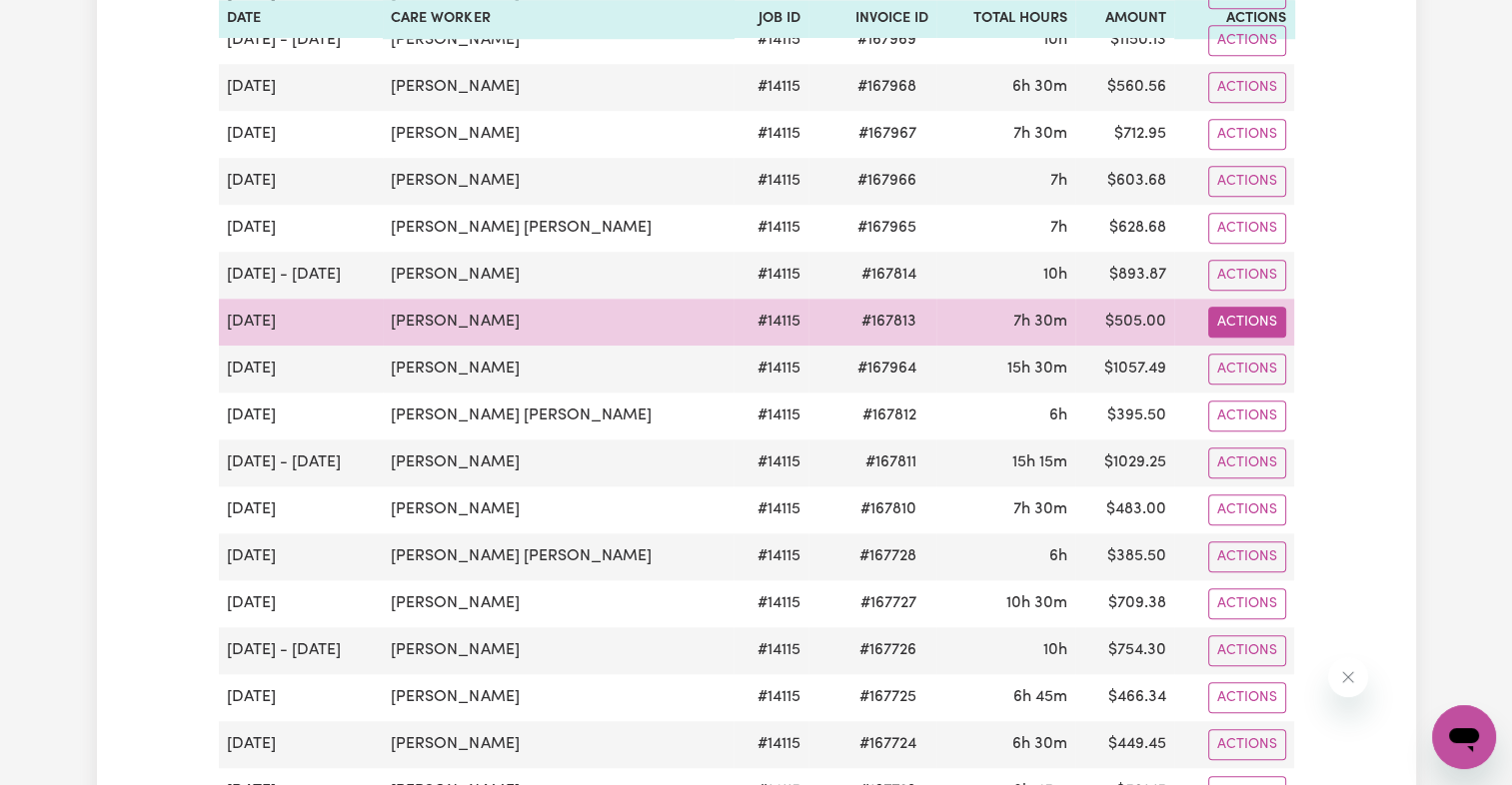 click on "Actions" at bounding box center (1247, -1274) 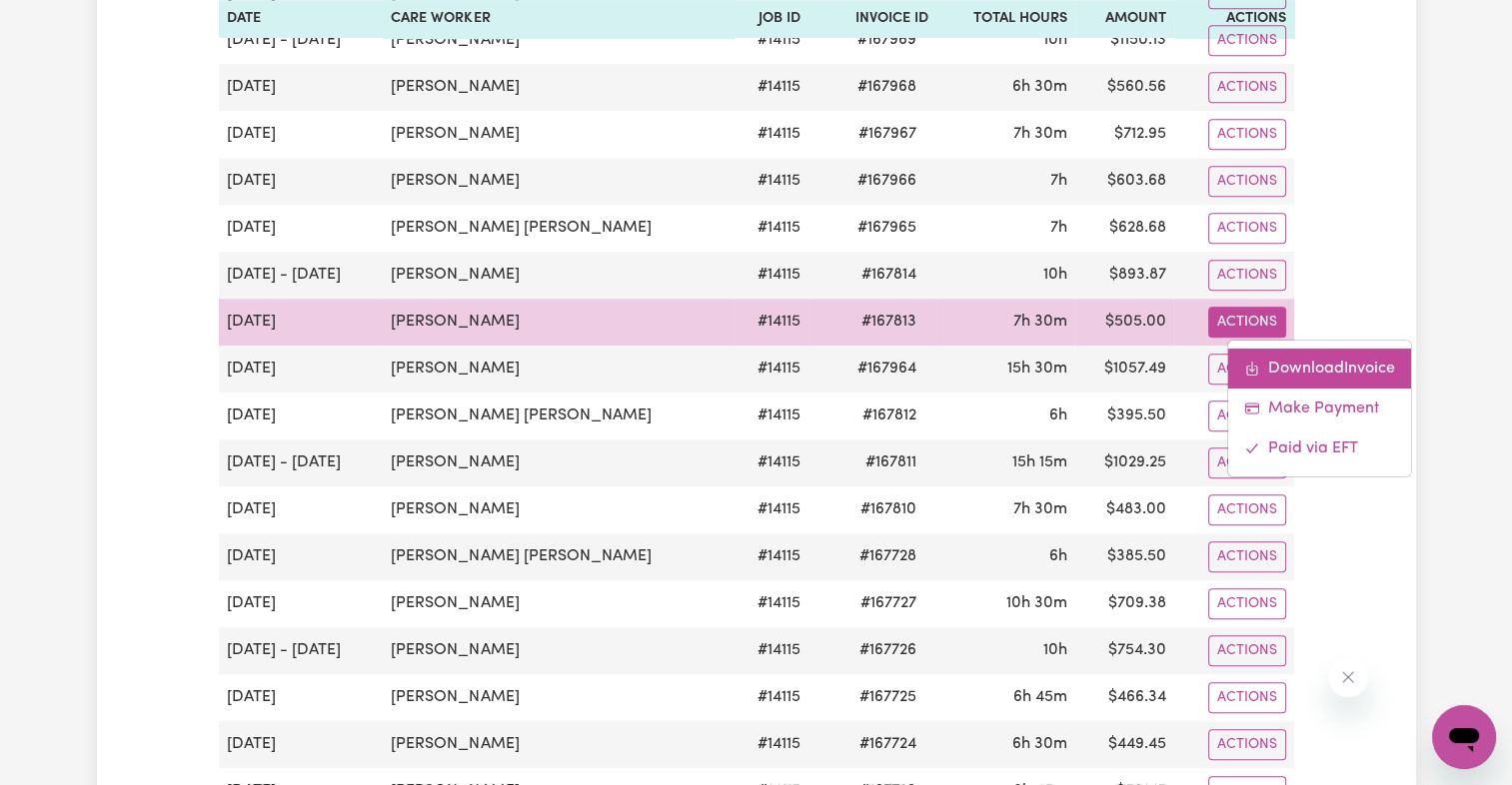 drag, startPoint x: 1231, startPoint y: 321, endPoint x: 1240, endPoint y: 334, distance: 15.811388 